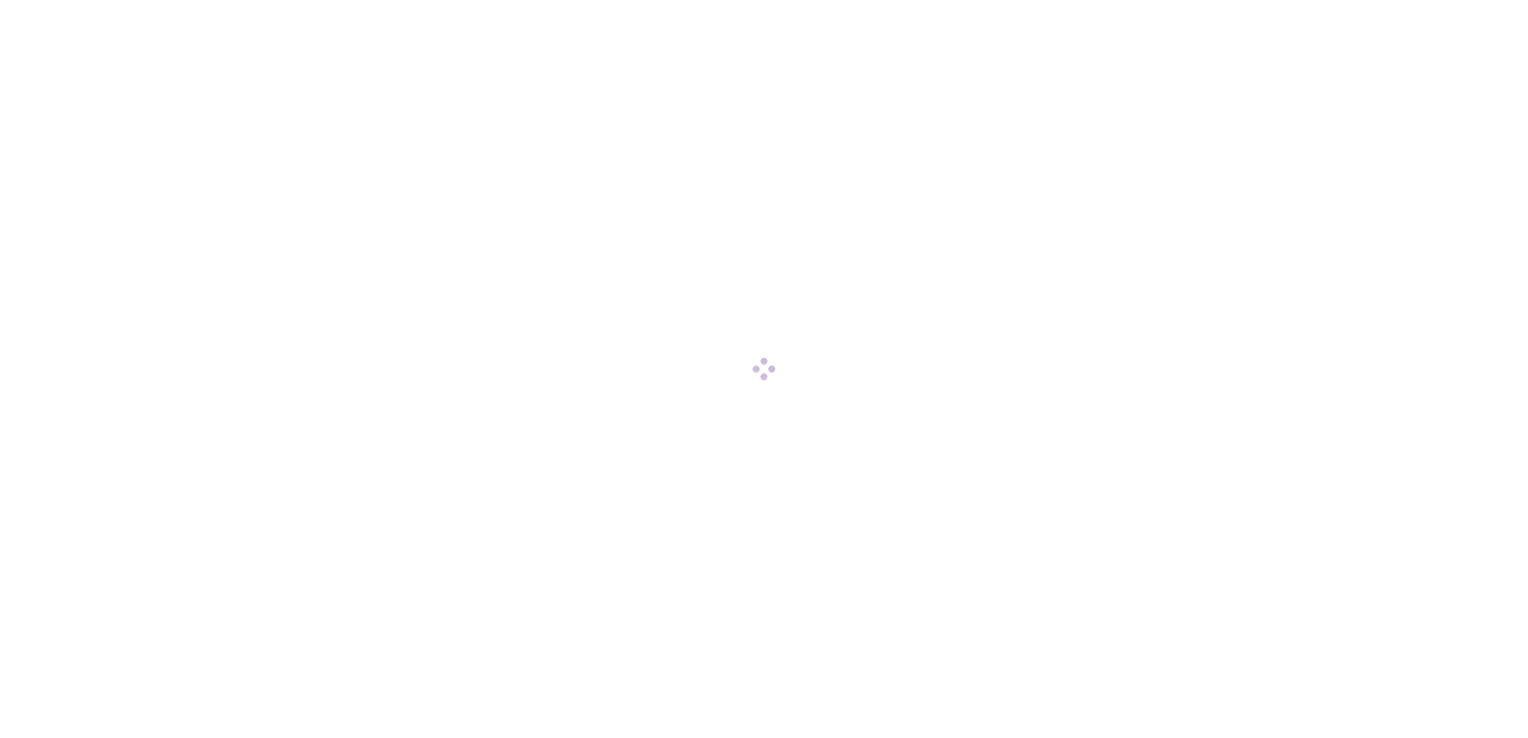 scroll, scrollTop: 0, scrollLeft: 0, axis: both 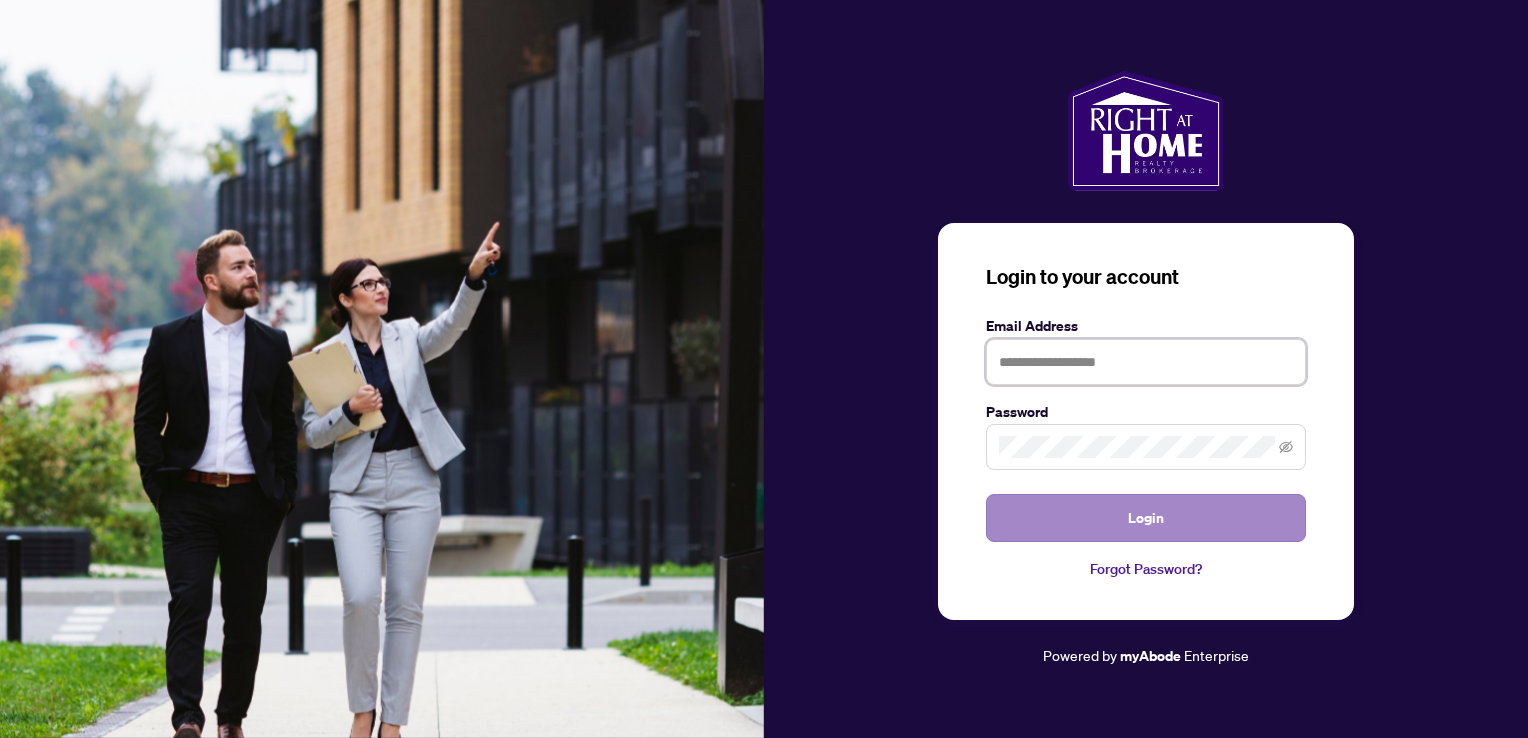 type on "**********" 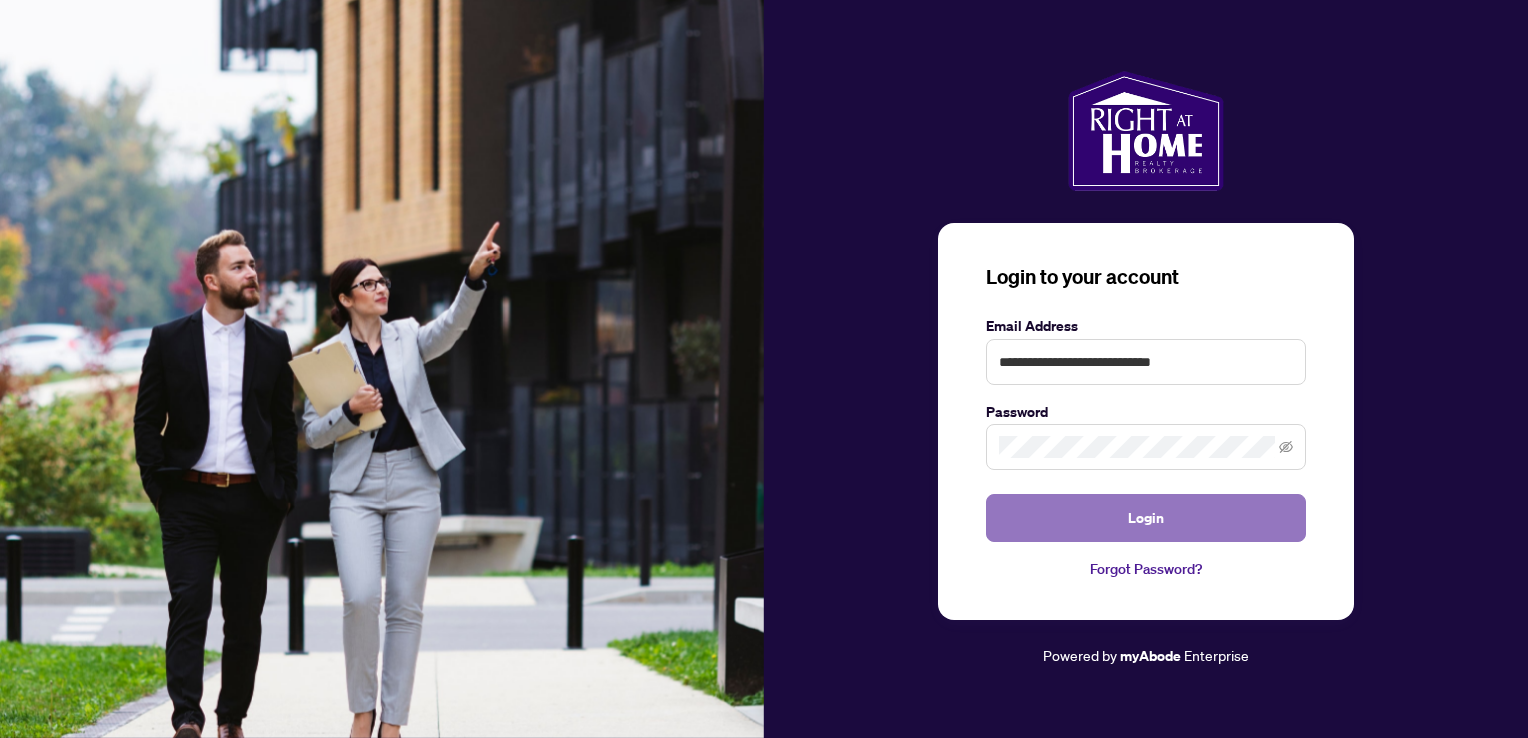 click on "Login" at bounding box center [1146, 518] 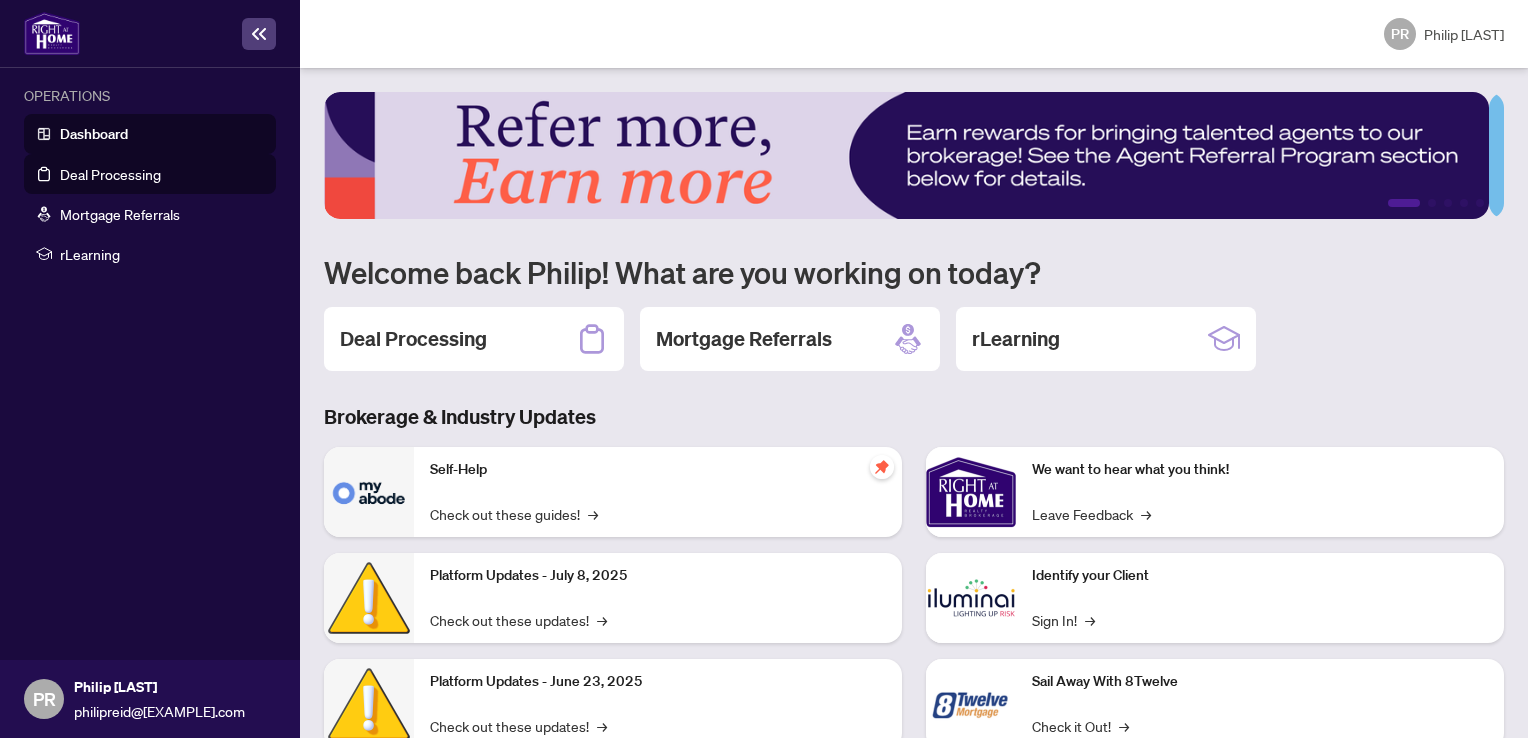 click on "Deal Processing" at bounding box center (110, 174) 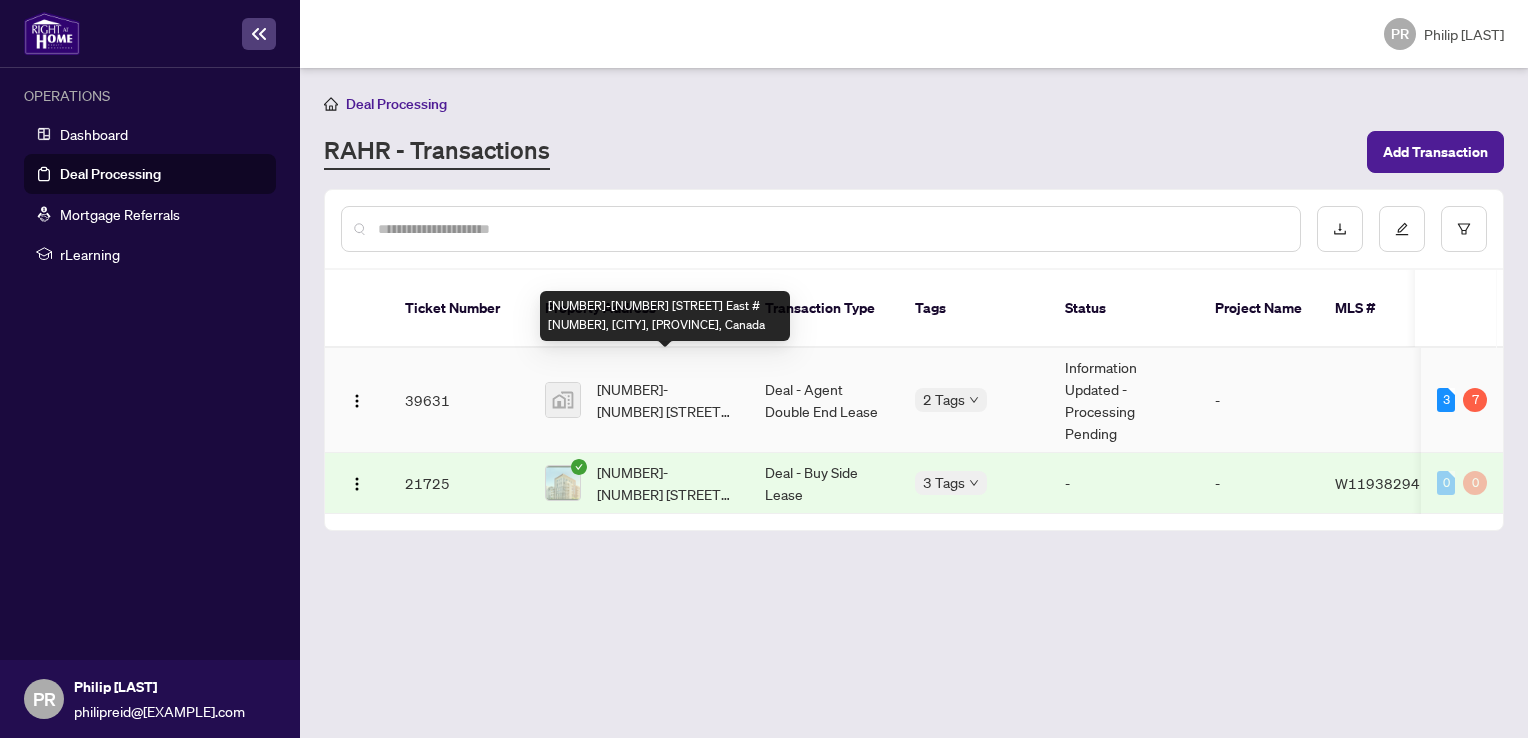 click on "[NUMBER]-[NUMBER] [STREET] East #[NUMBER], [CITY], [PROVINCE], Canada" at bounding box center [665, 400] 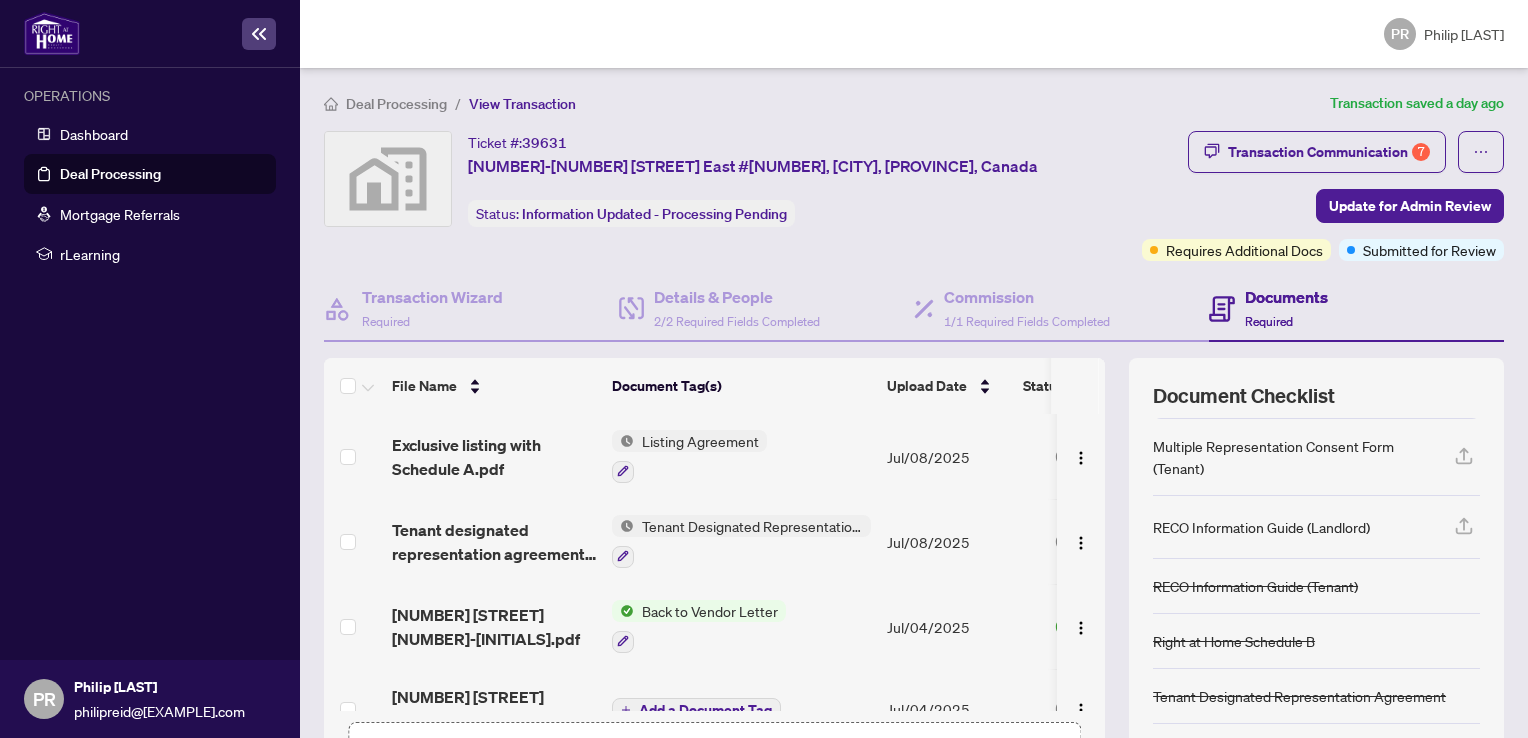 scroll, scrollTop: 195, scrollLeft: 0, axis: vertical 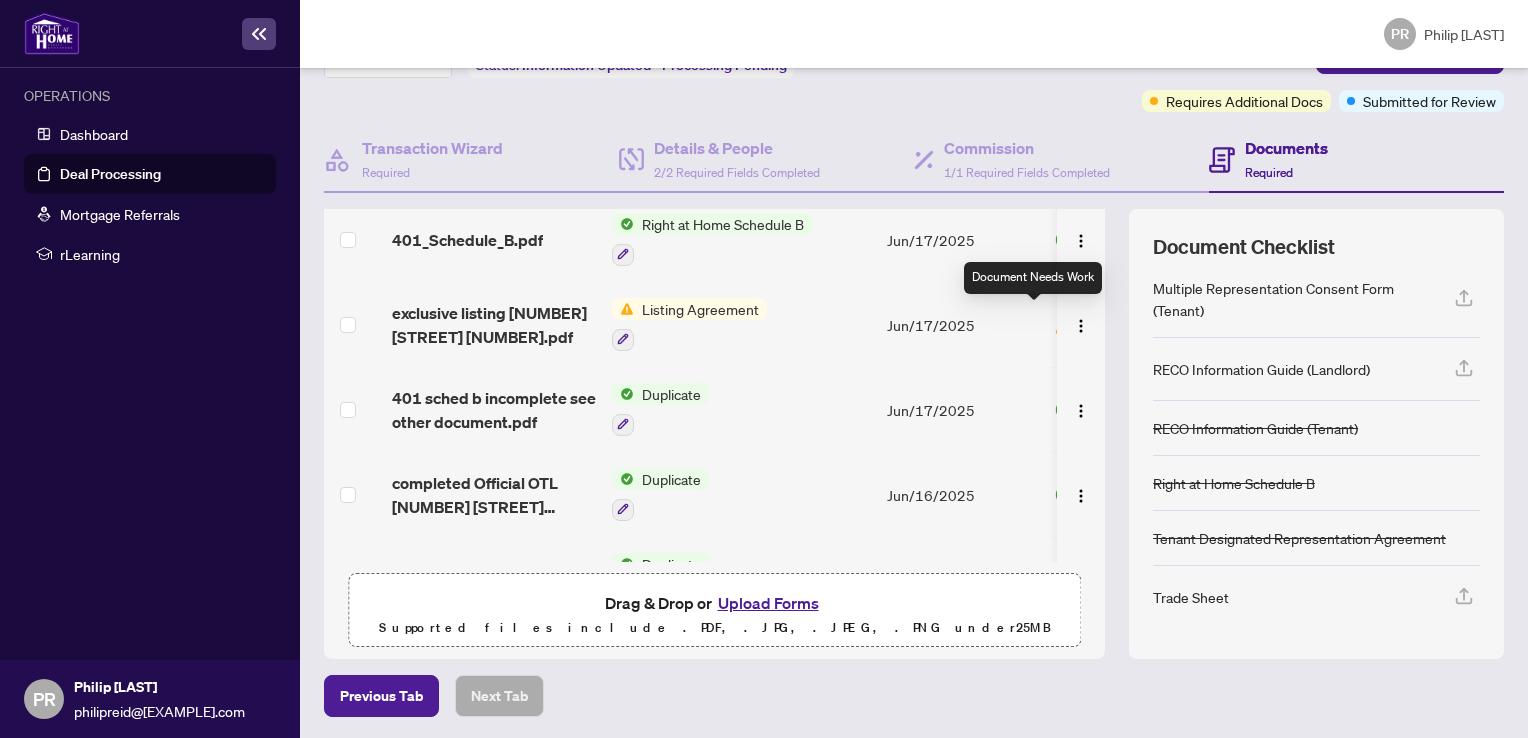 click at bounding box center [1065, 325] 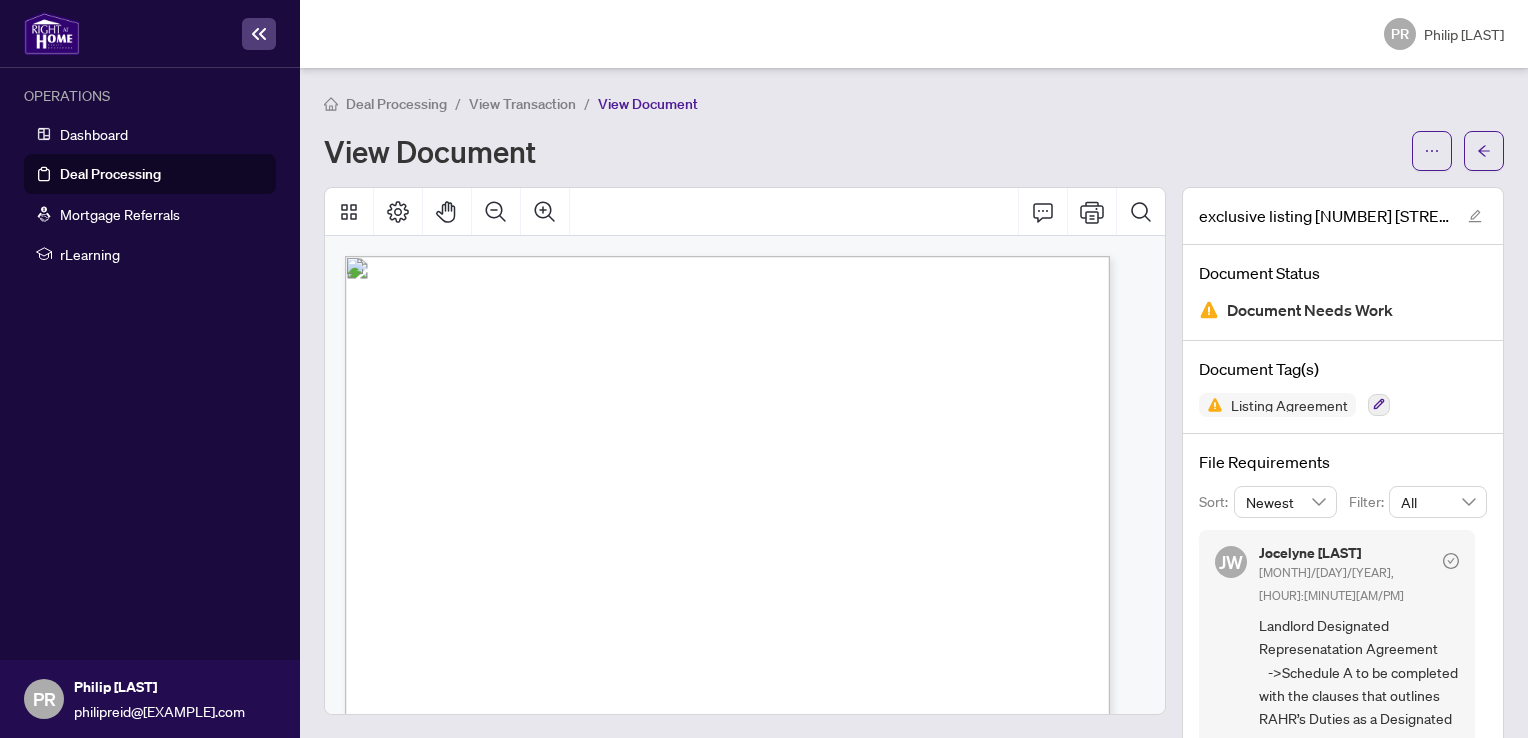 scroll, scrollTop: 80, scrollLeft: 0, axis: vertical 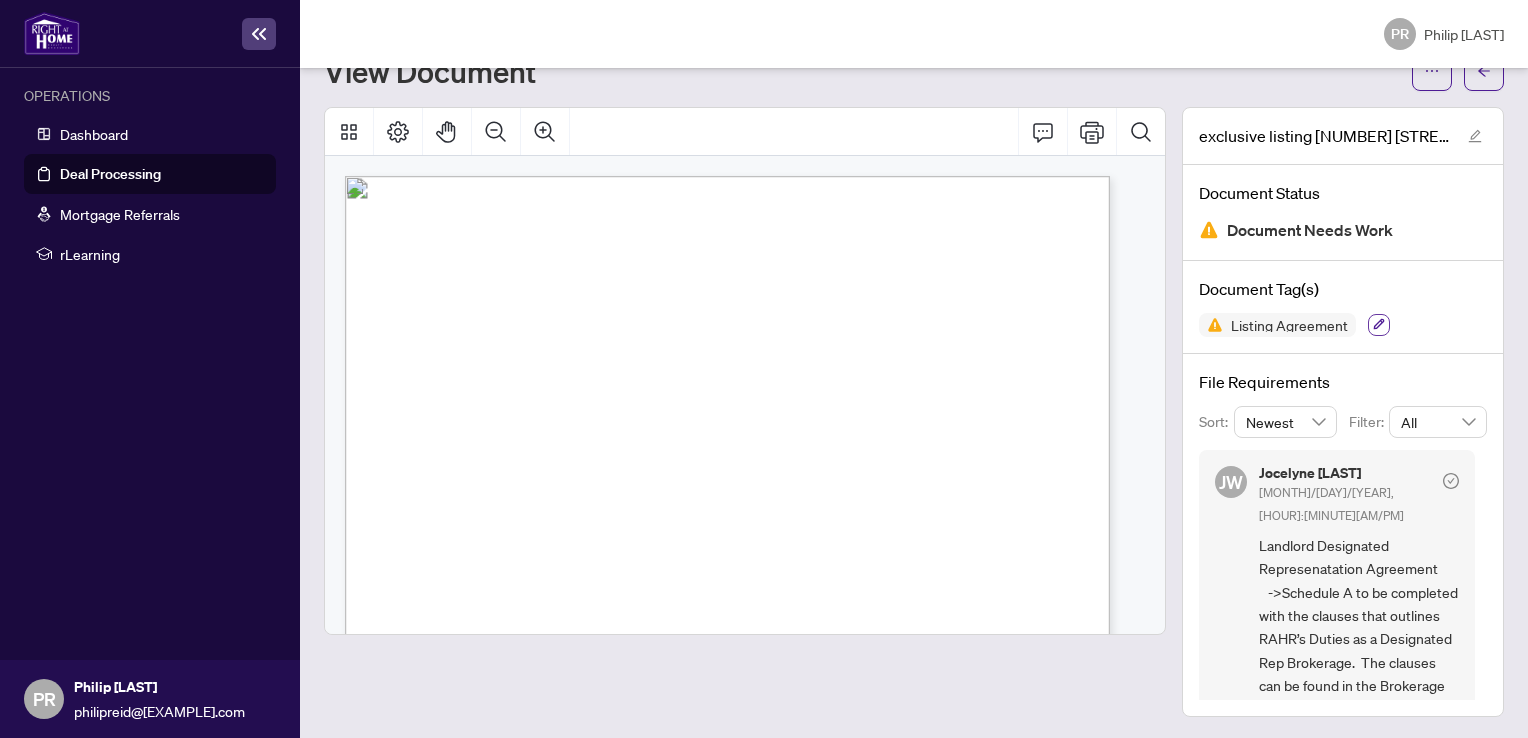 click 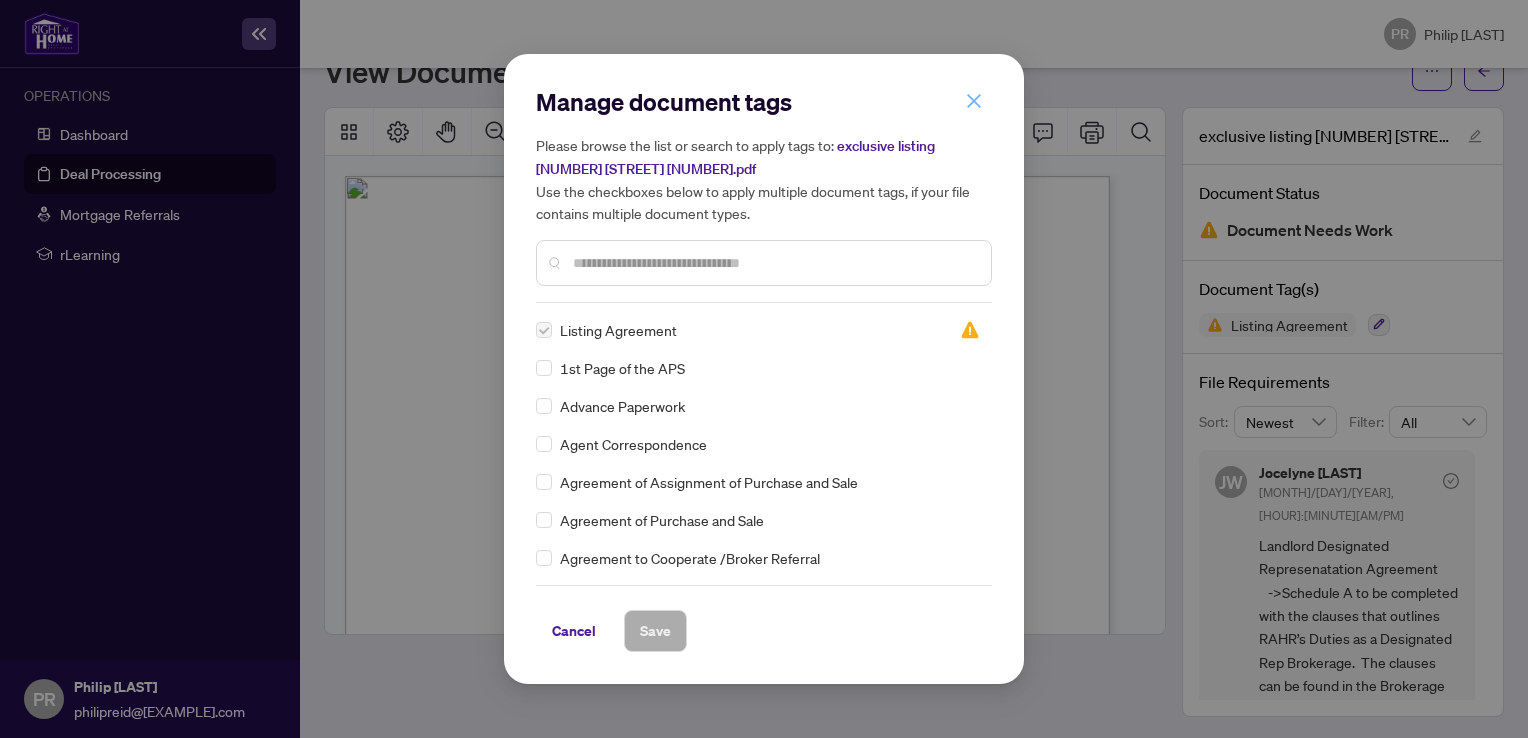 click 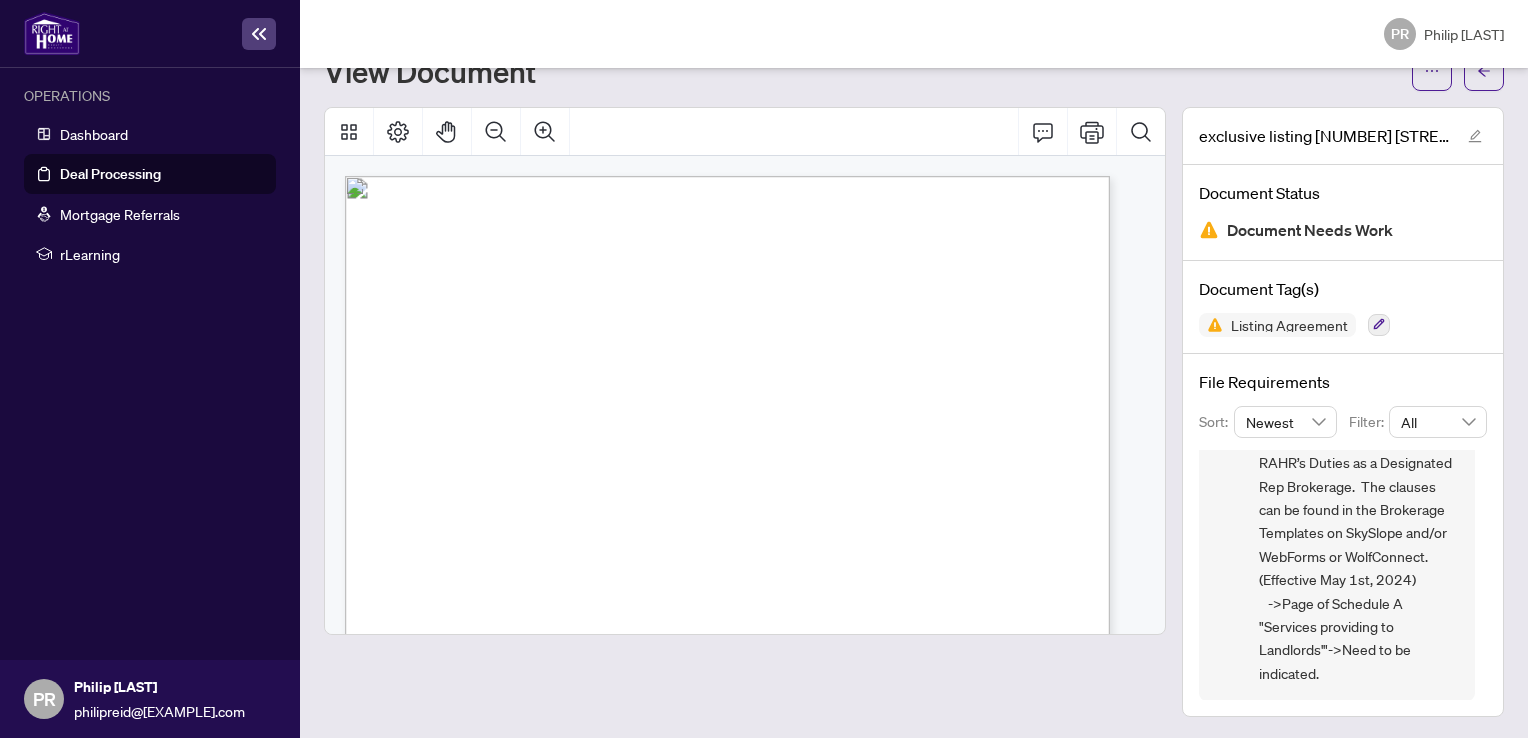scroll, scrollTop: 0, scrollLeft: 0, axis: both 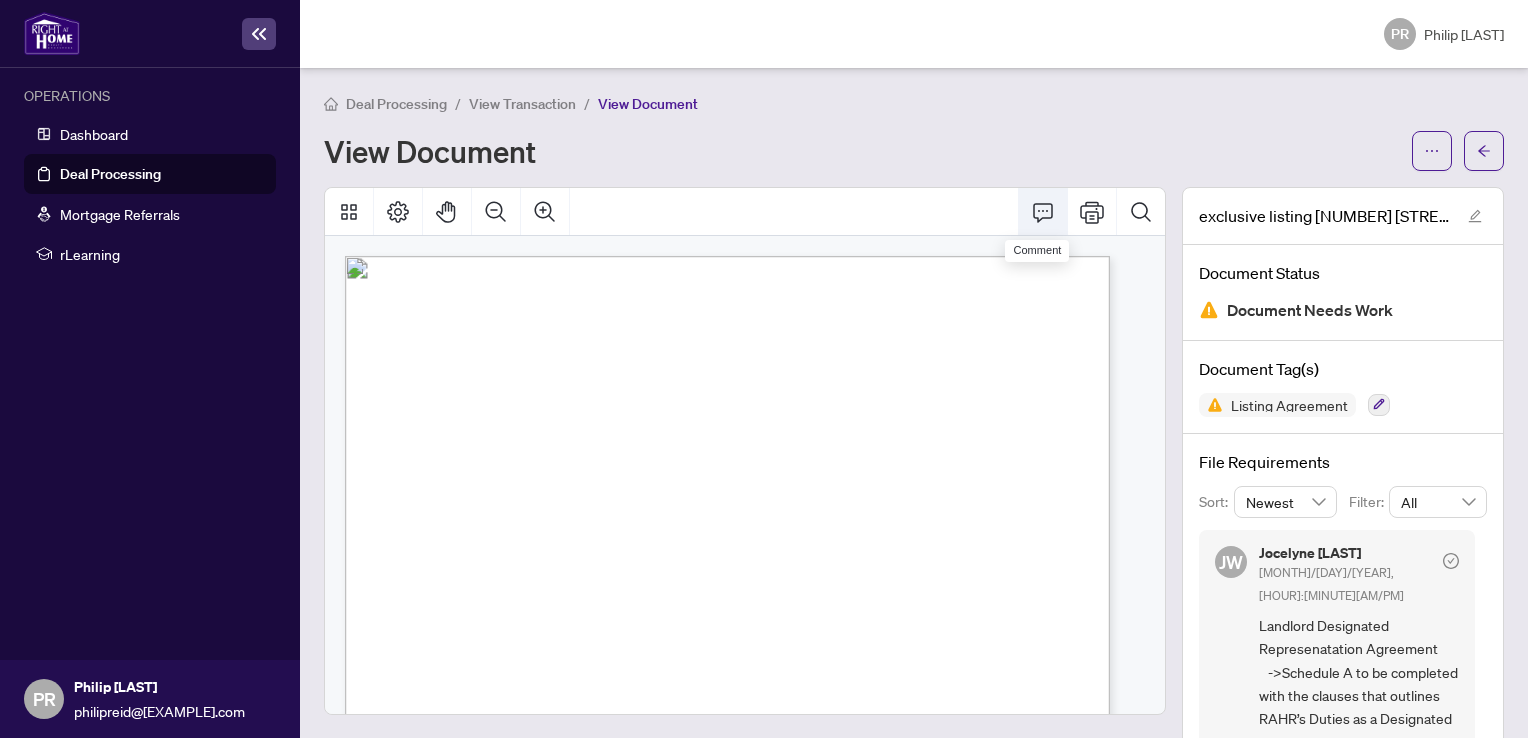click 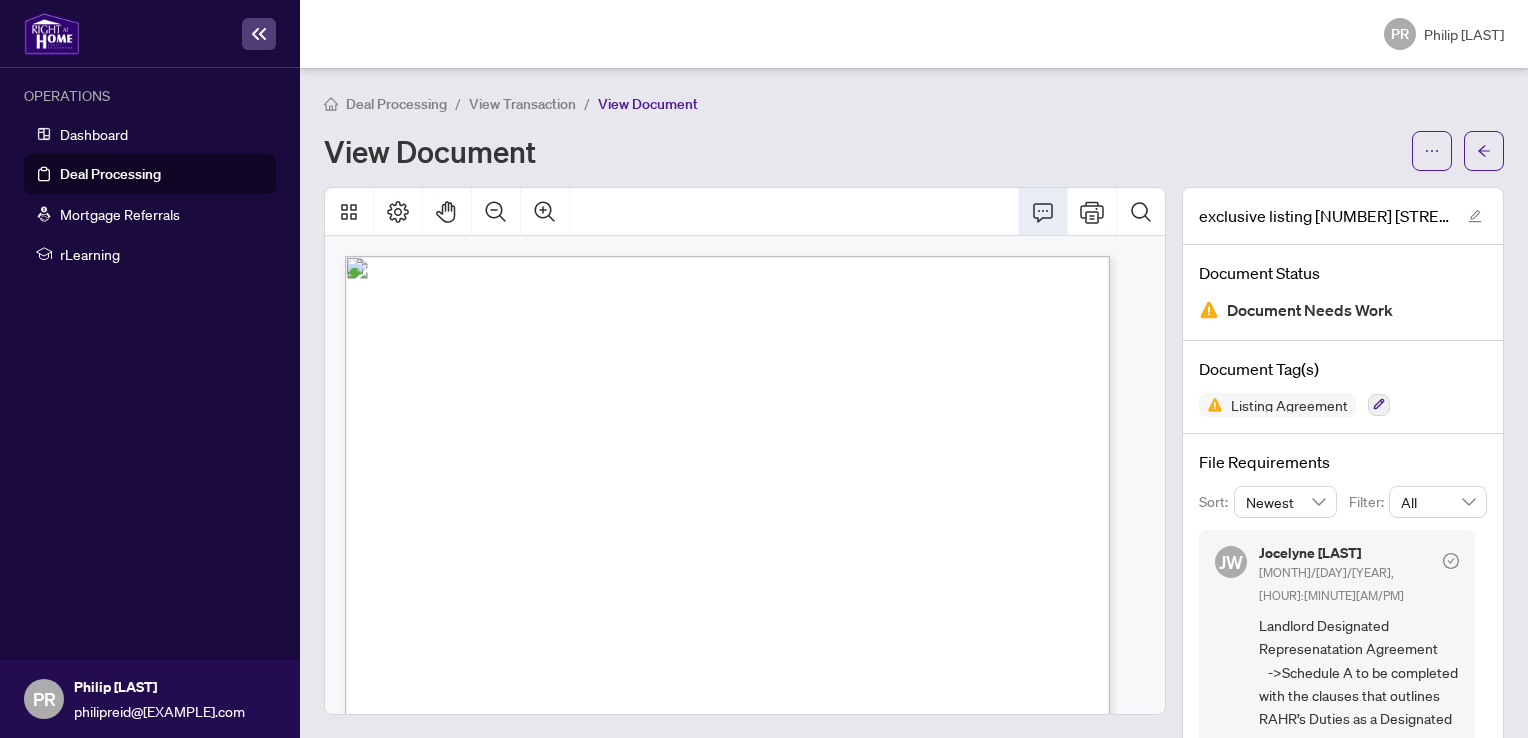 scroll, scrollTop: 0, scrollLeft: 314, axis: horizontal 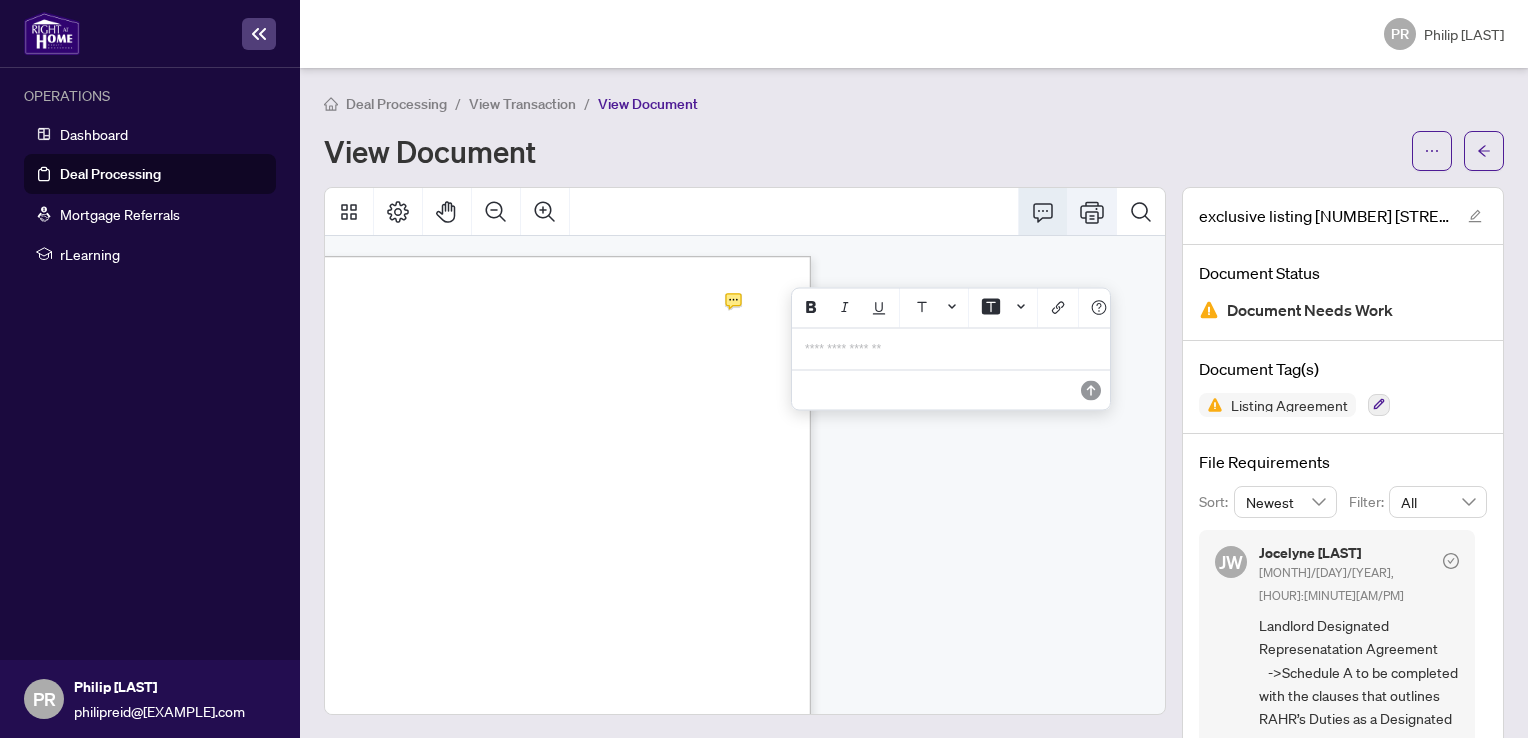 click at bounding box center [1092, 212] 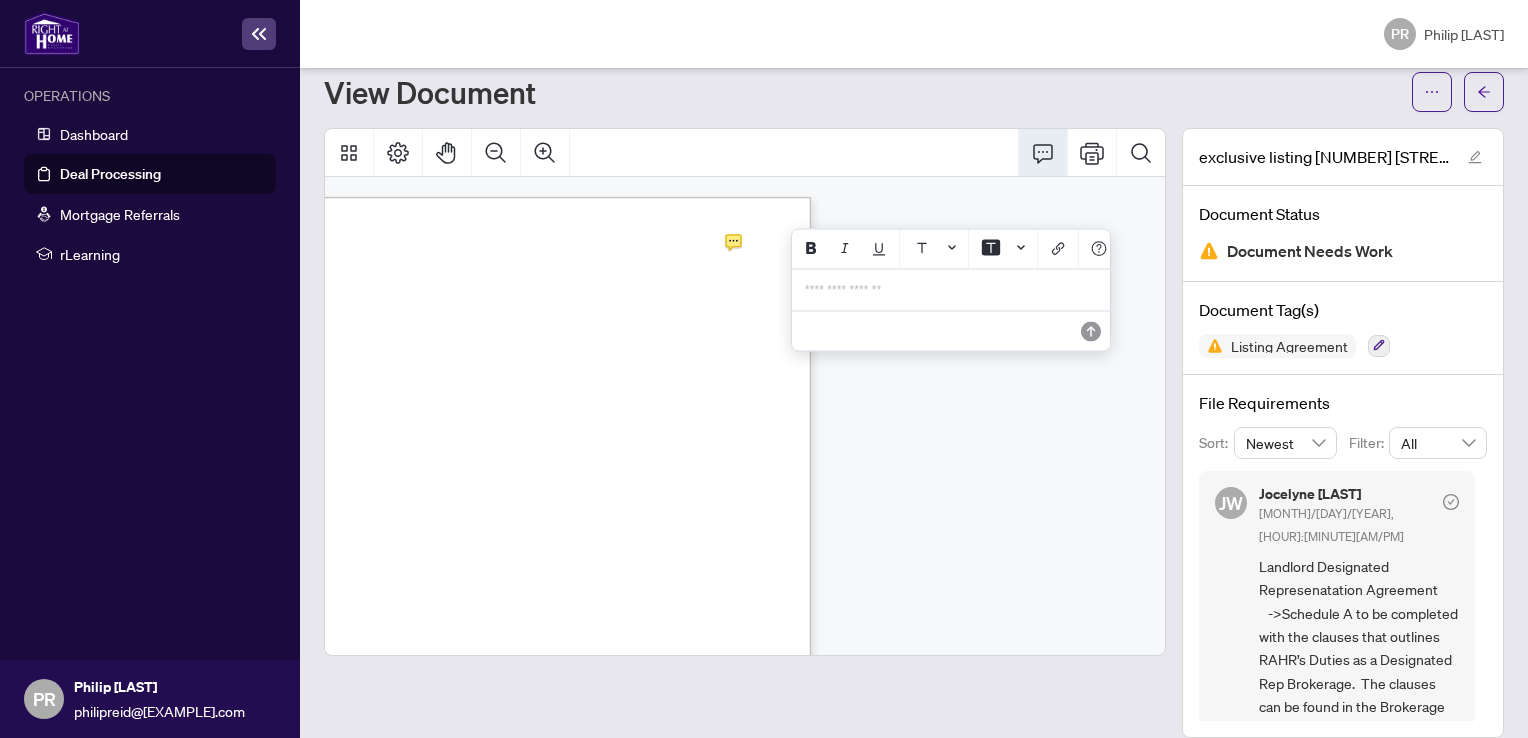 scroll, scrollTop: 0, scrollLeft: 0, axis: both 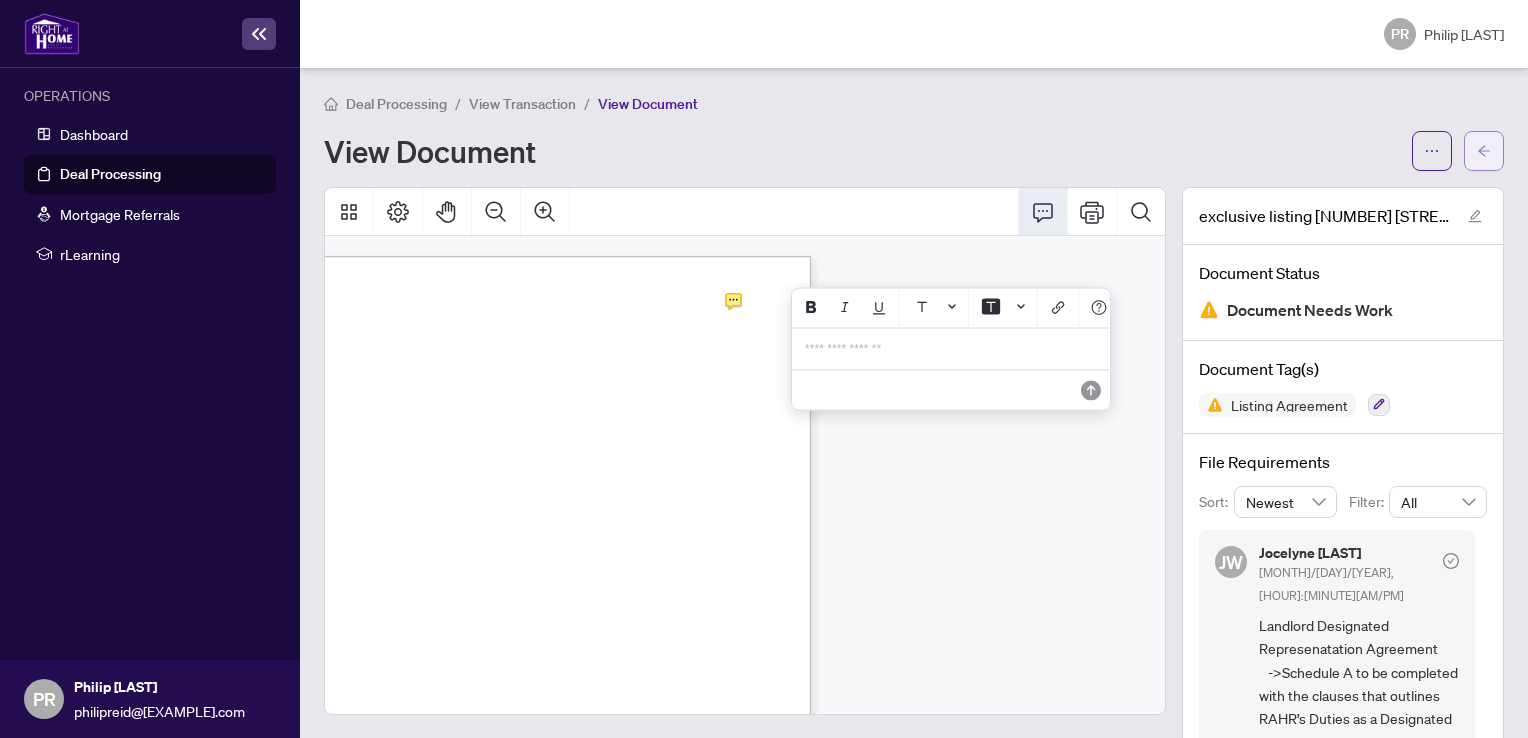click 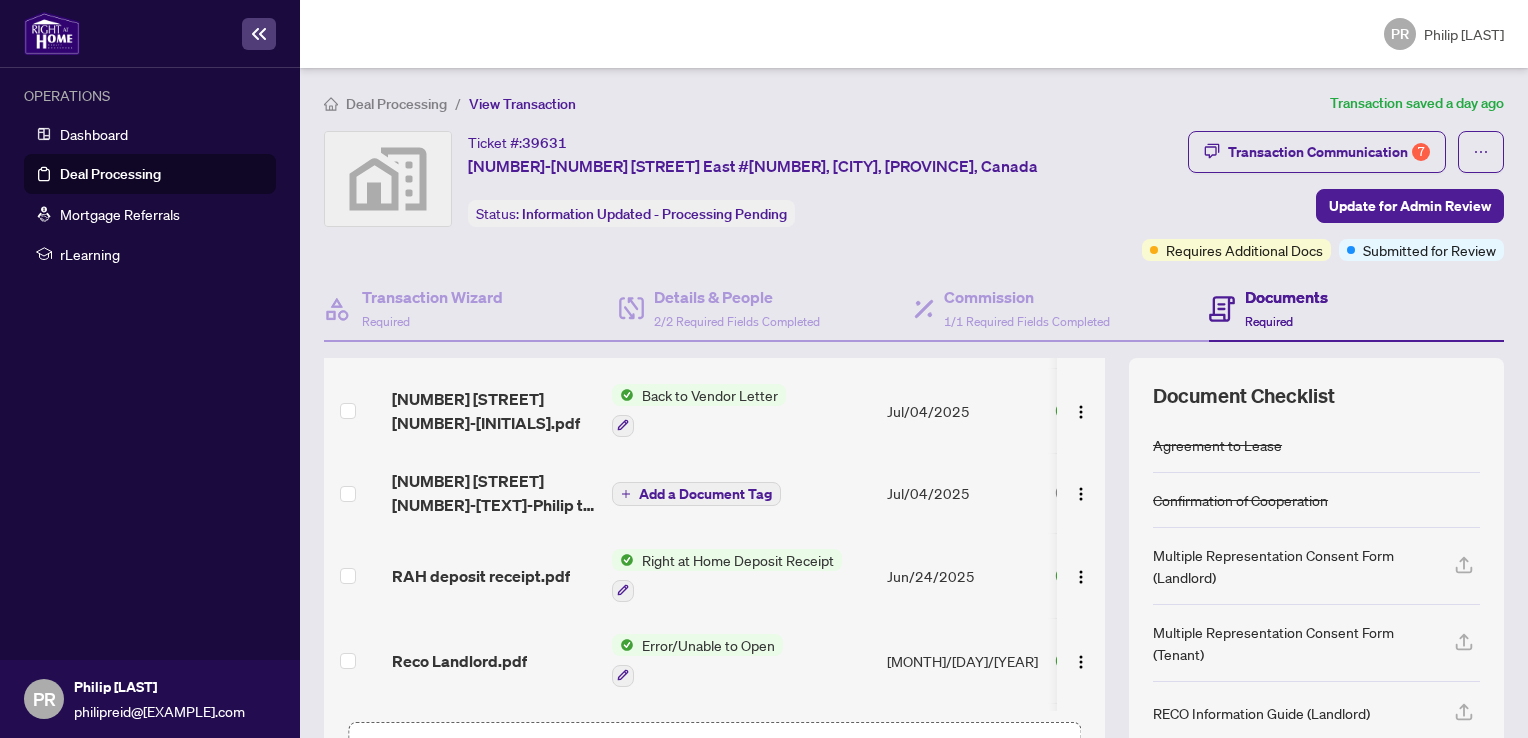 scroll, scrollTop: 220, scrollLeft: 0, axis: vertical 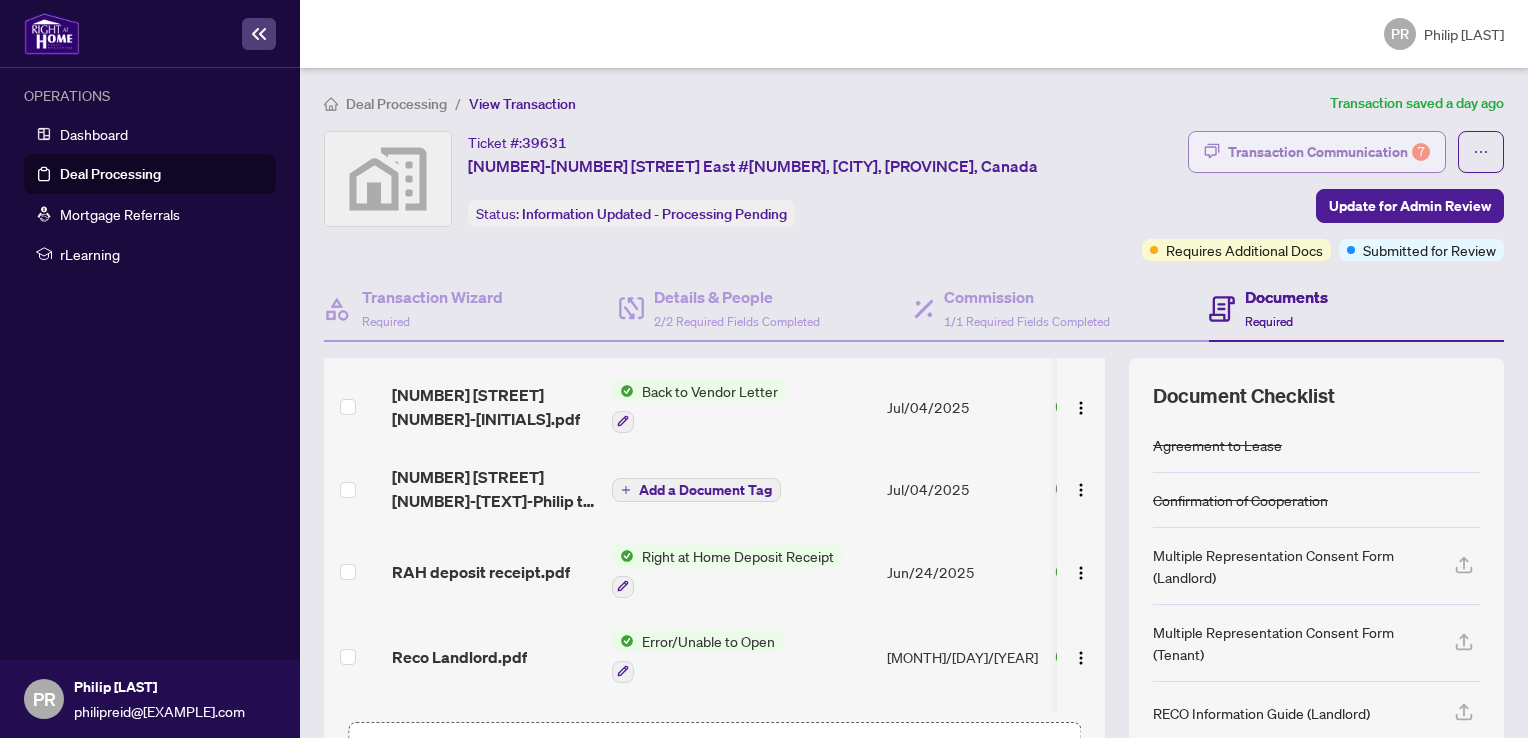 click on "Transaction Communication 7" at bounding box center [1329, 152] 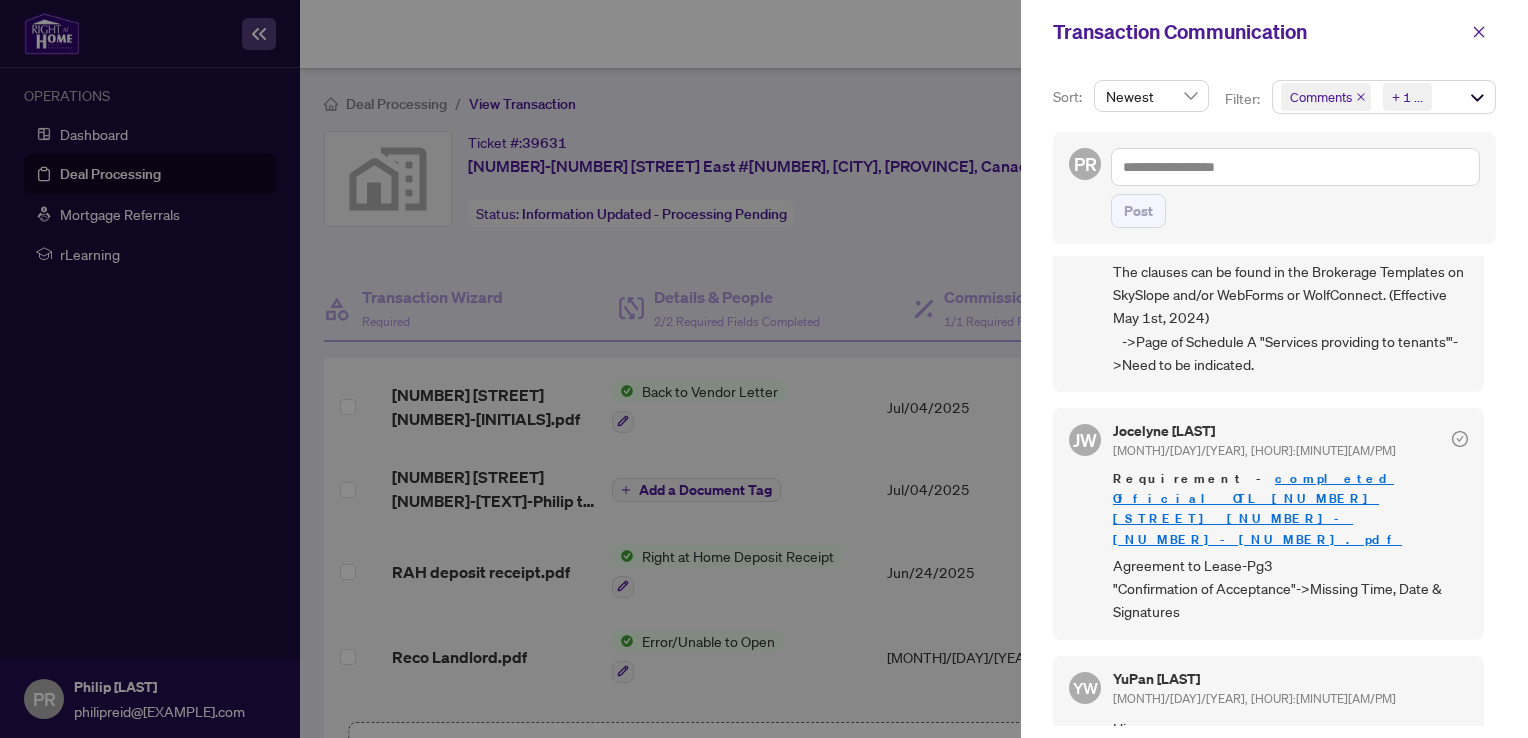 scroll, scrollTop: 1612, scrollLeft: 0, axis: vertical 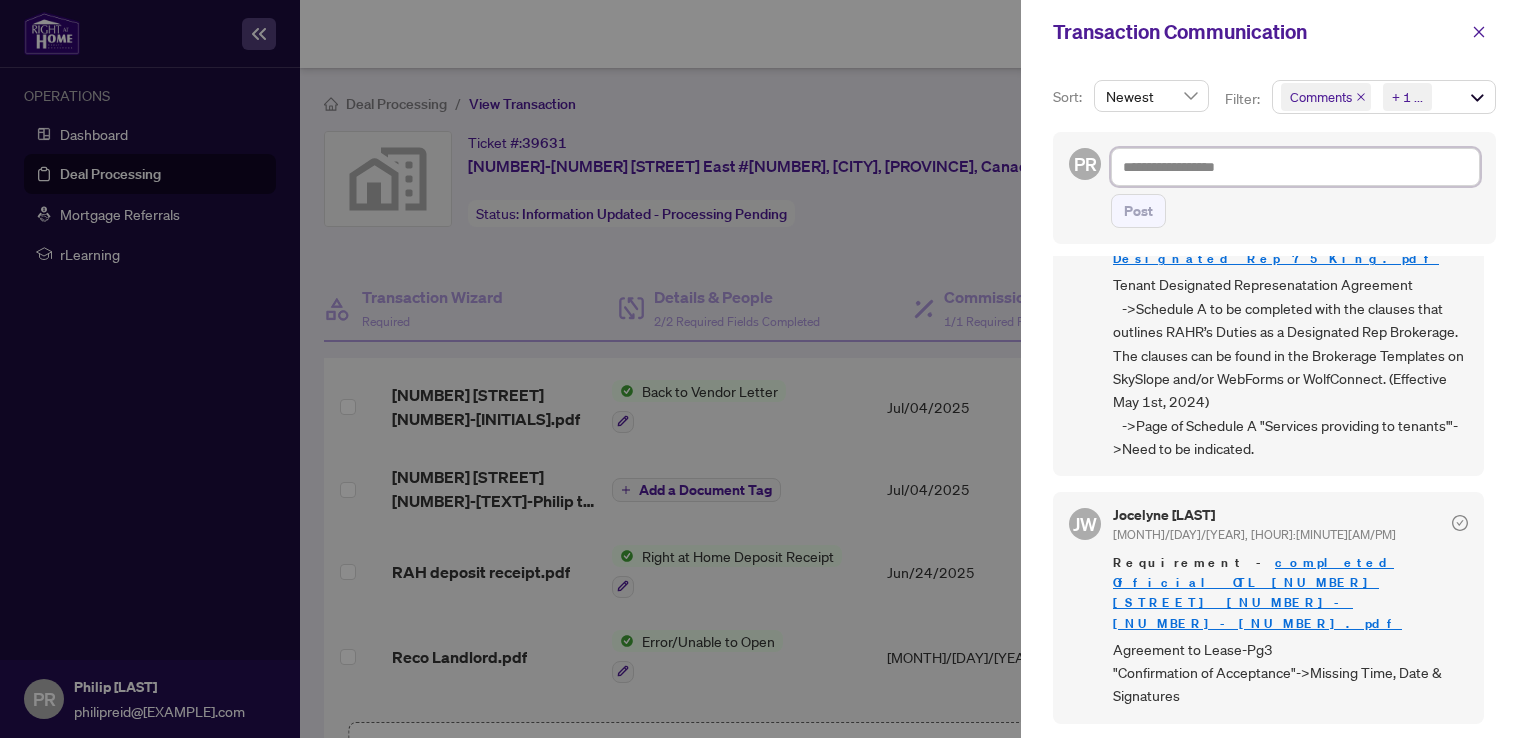 click at bounding box center [1295, 167] 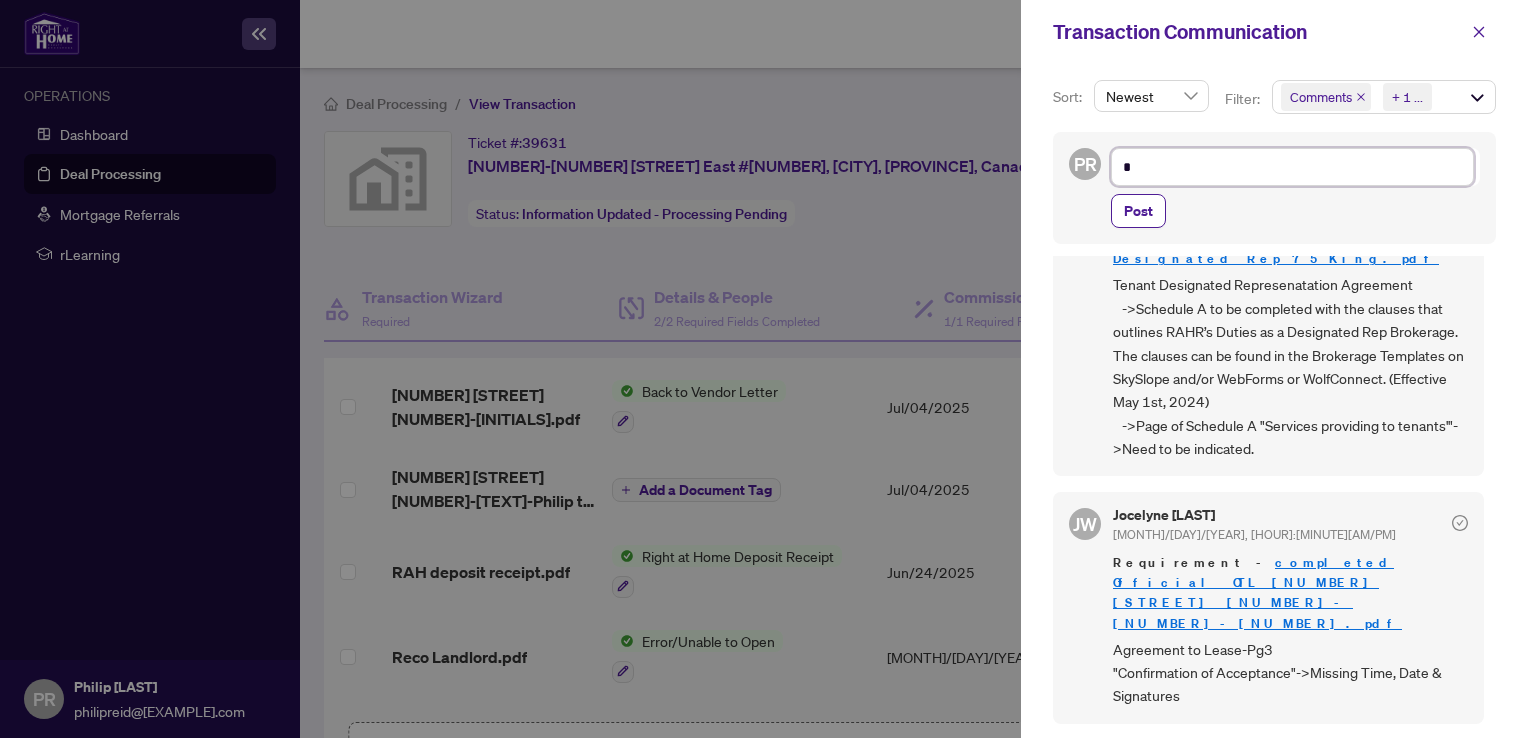 type on "**" 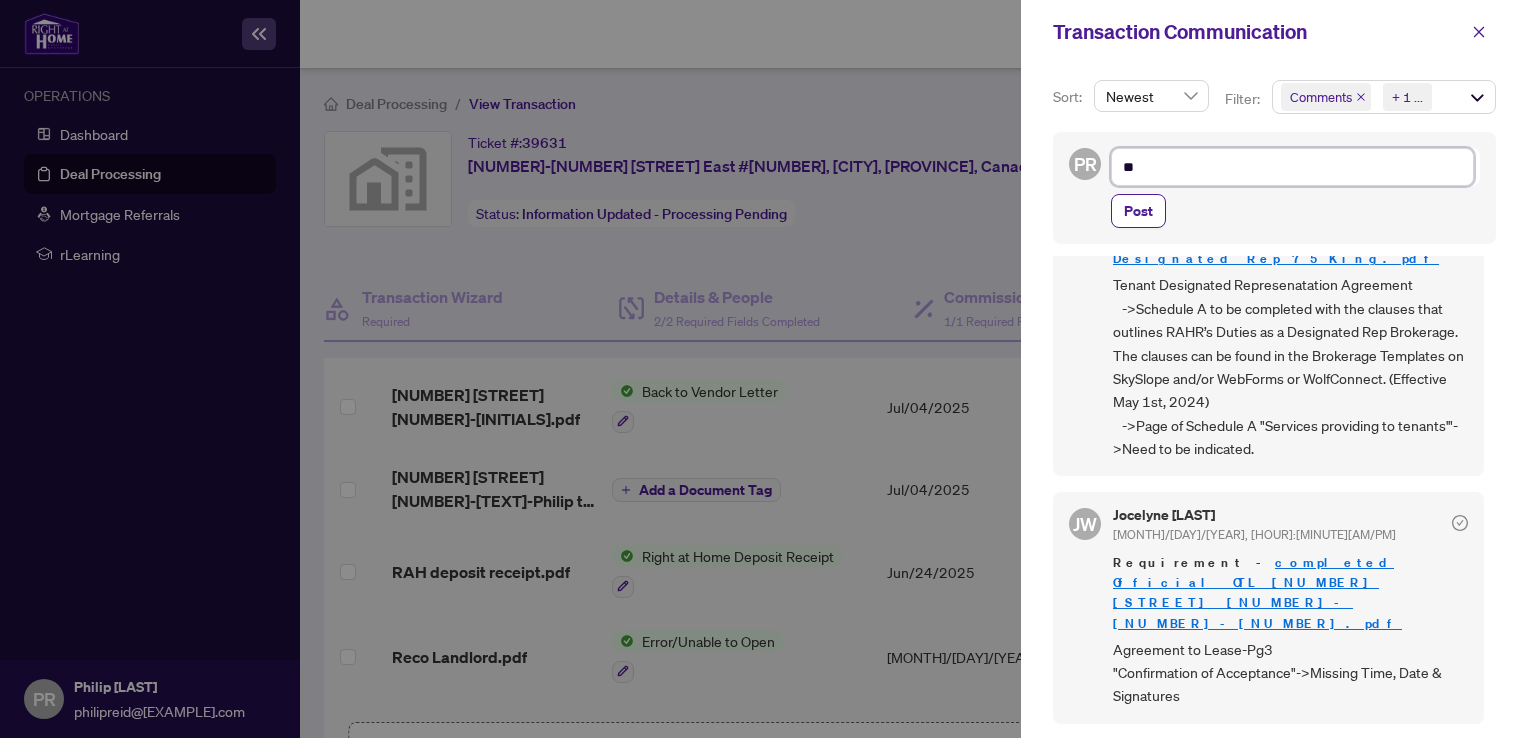type on "***" 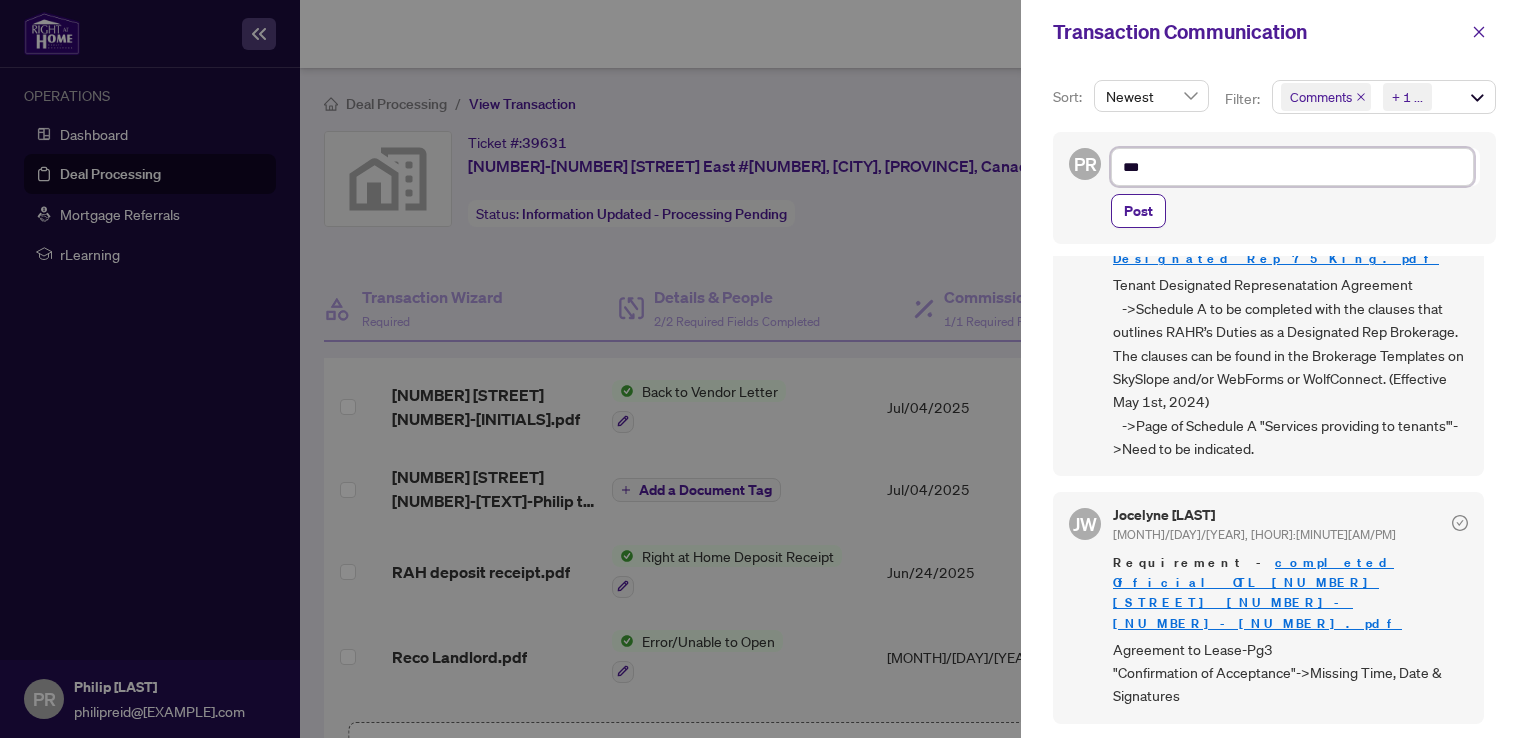 type on "****" 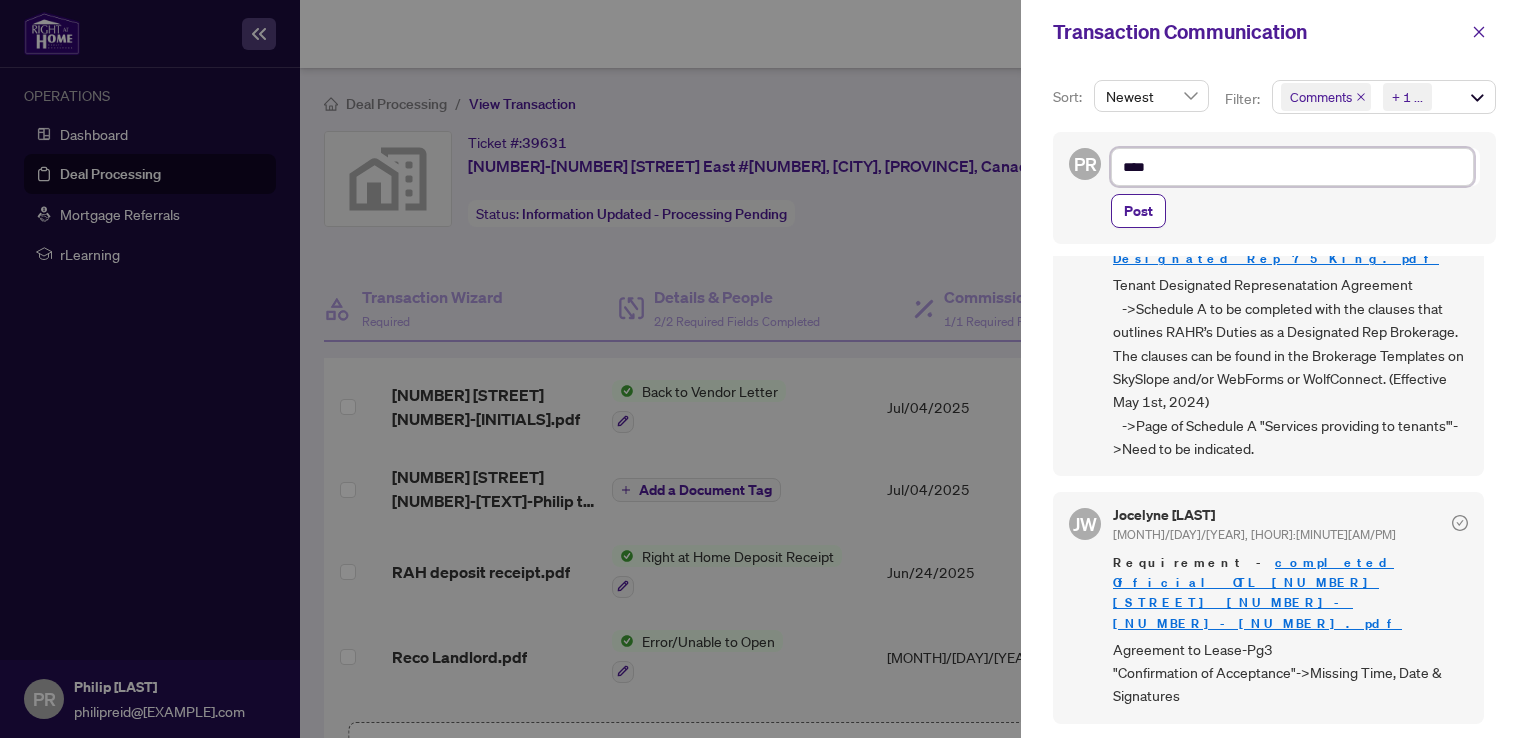 type on "****" 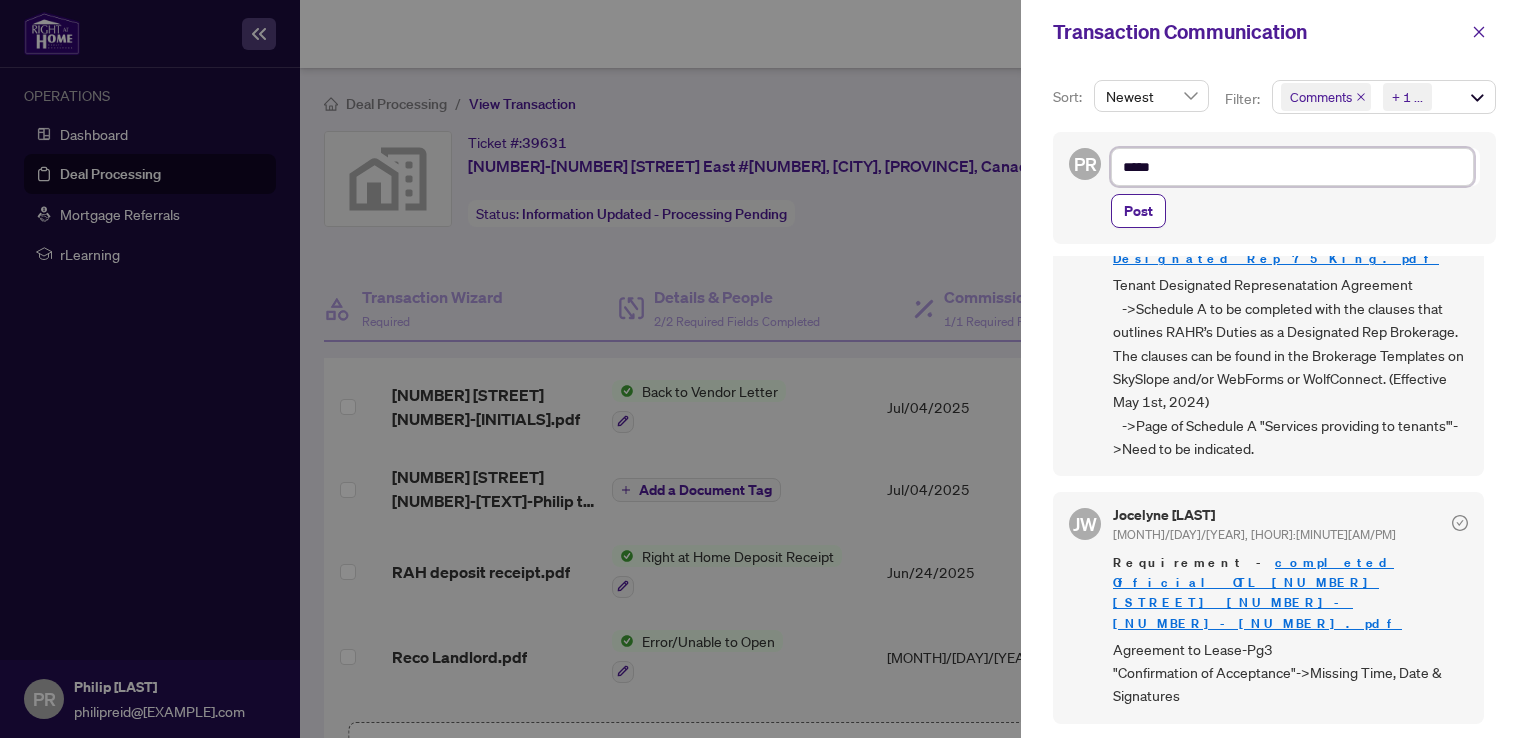 type on "******" 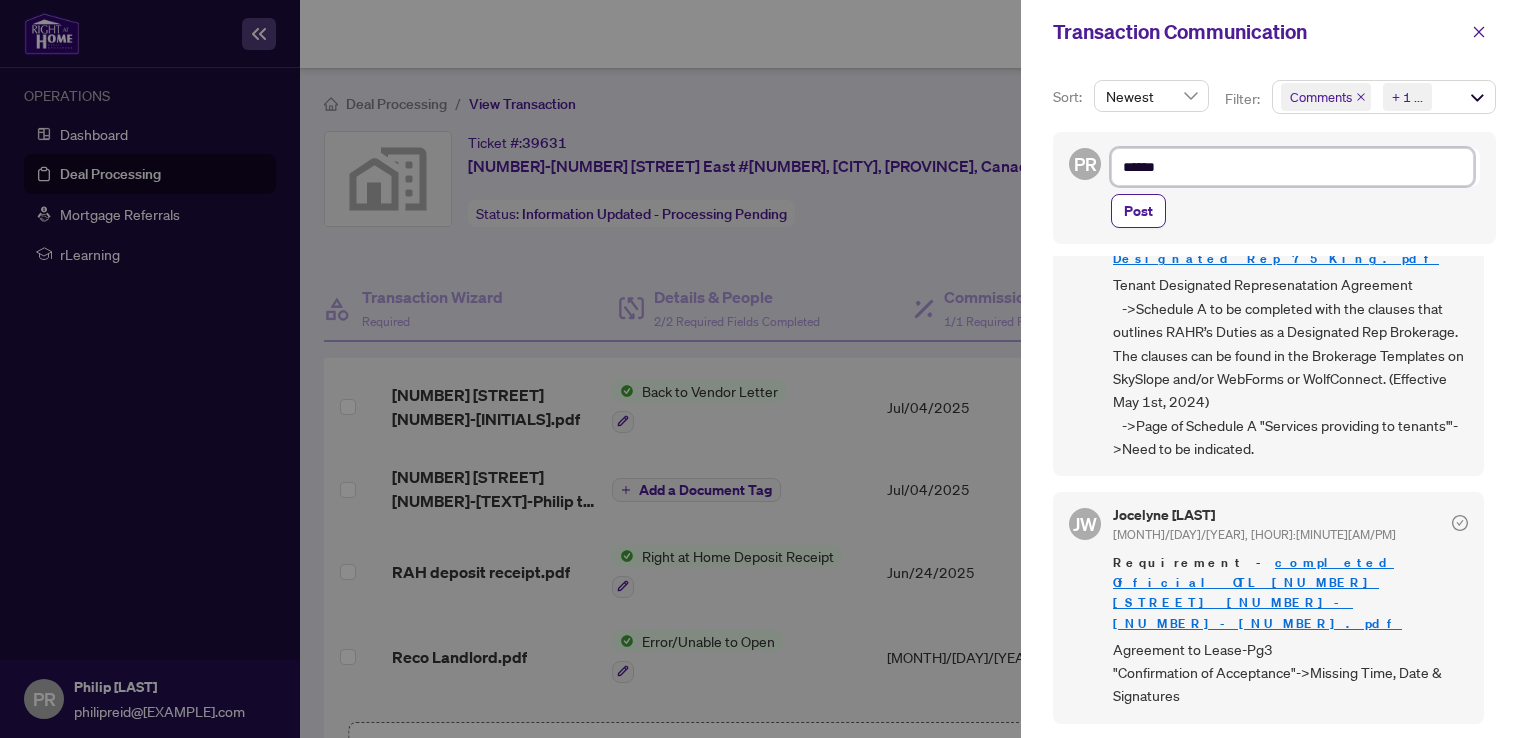 type on "*******" 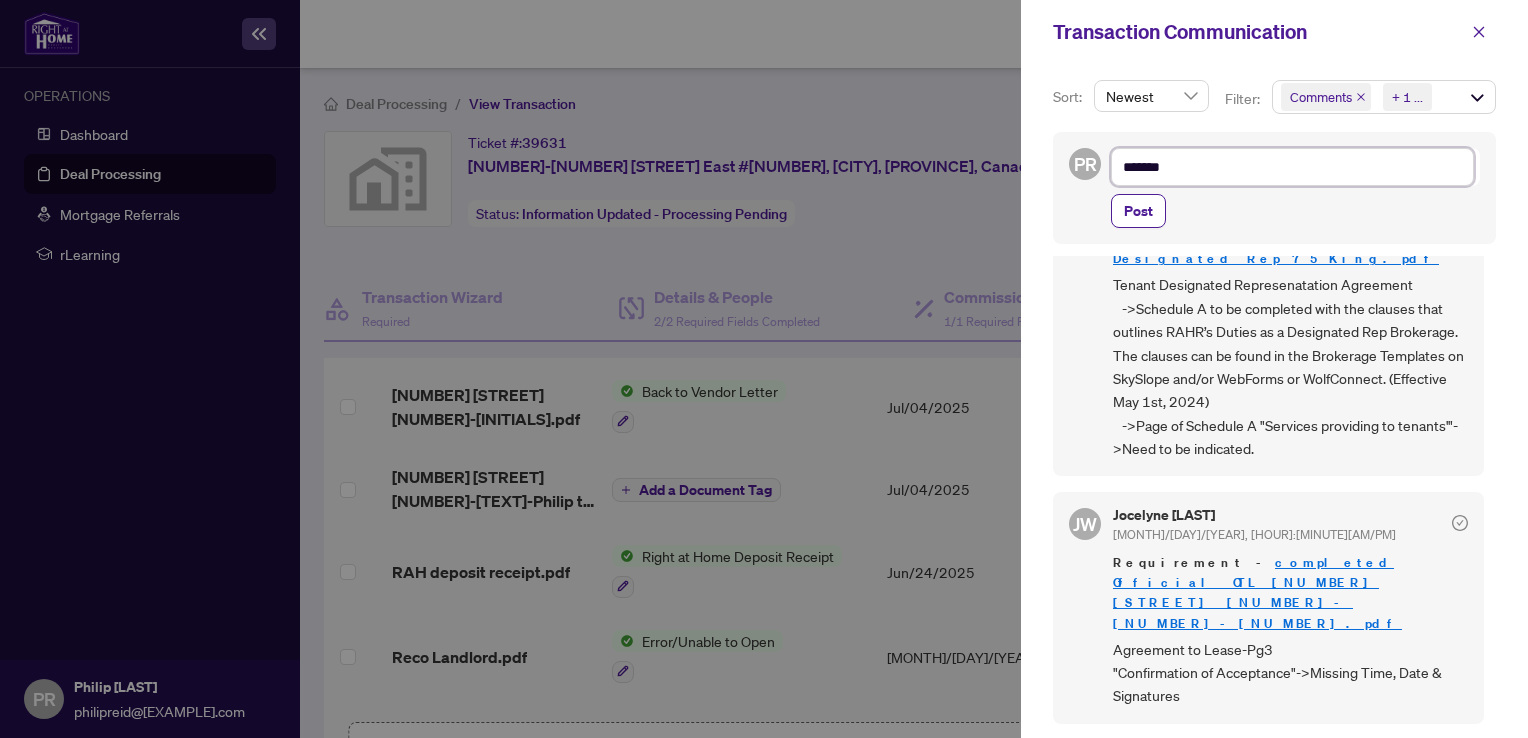 type on "********" 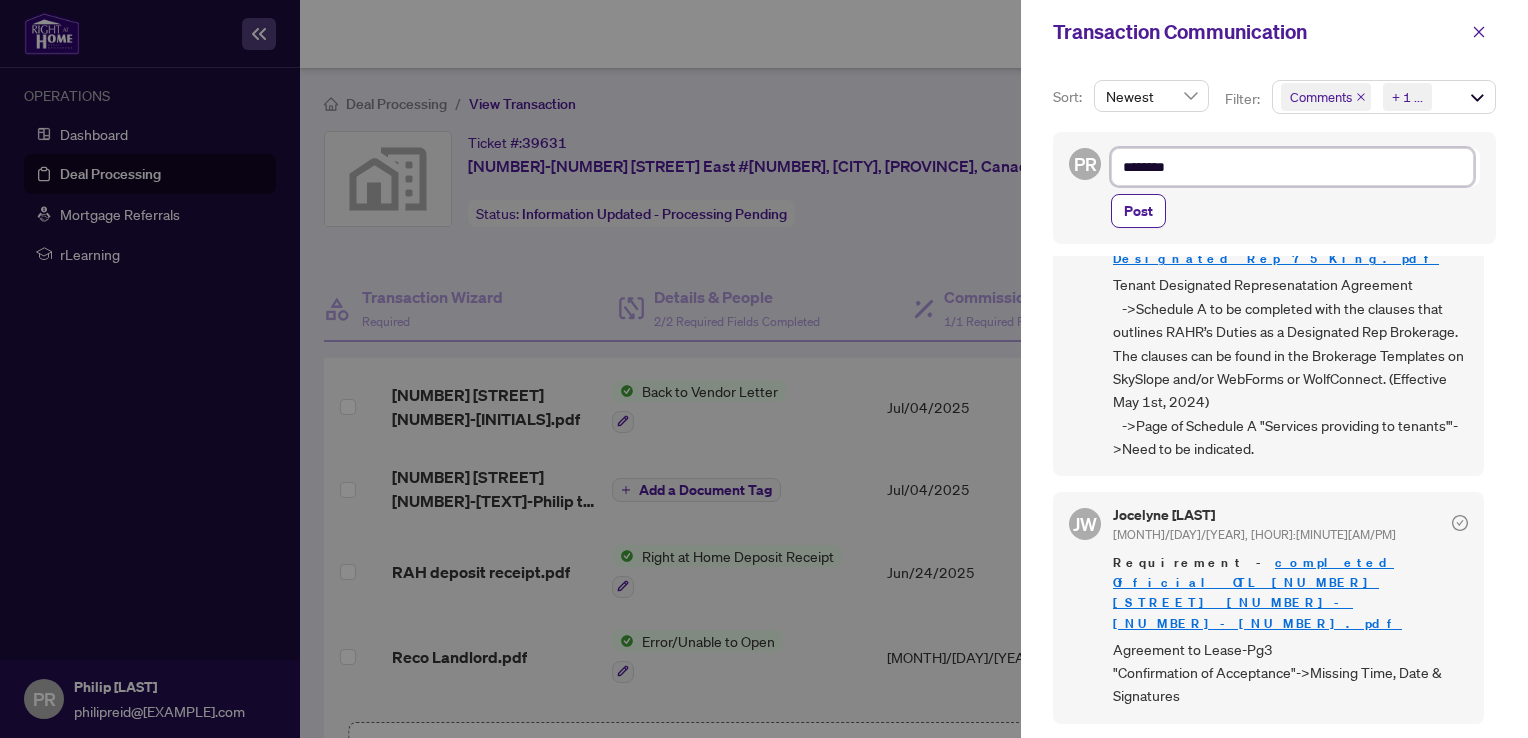 type on "********" 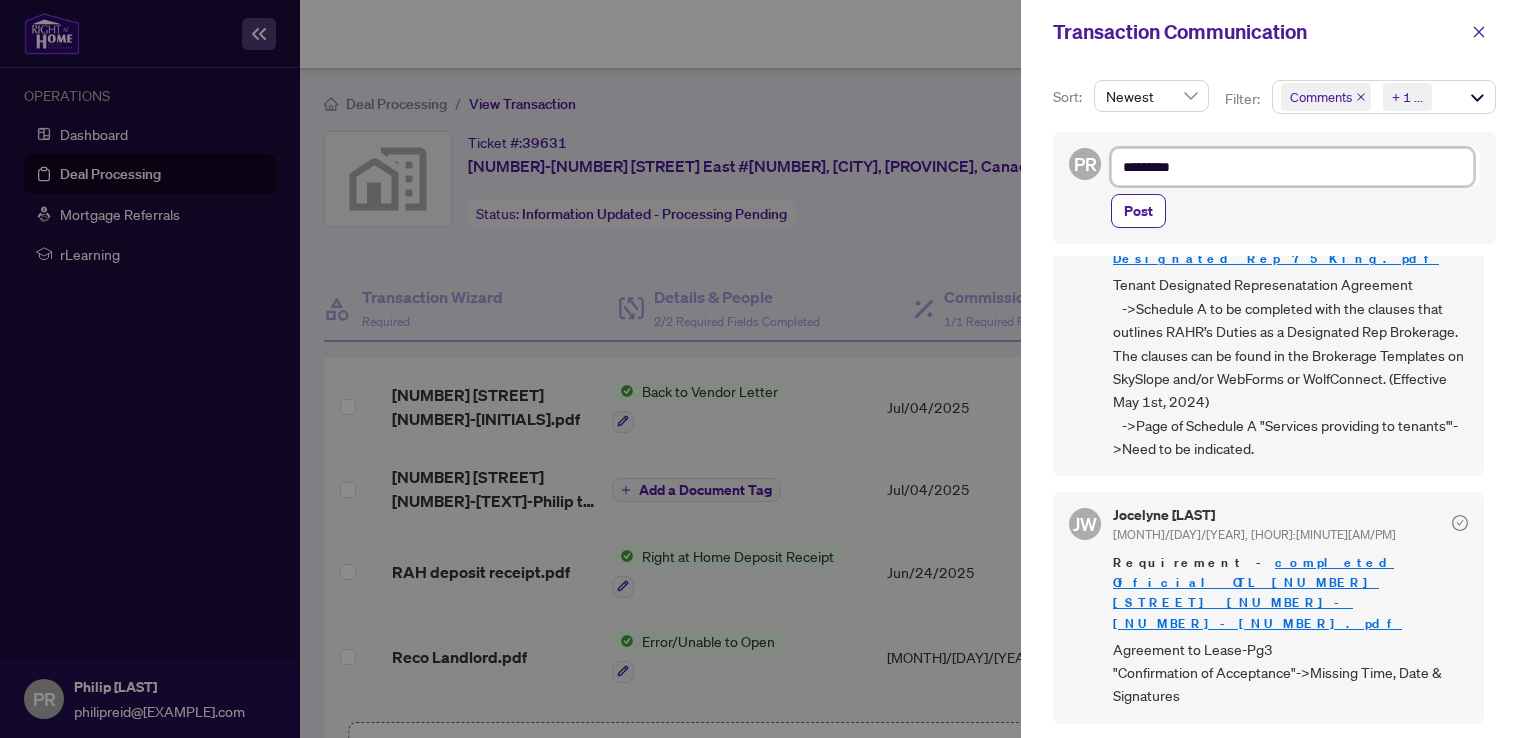 type on "**********" 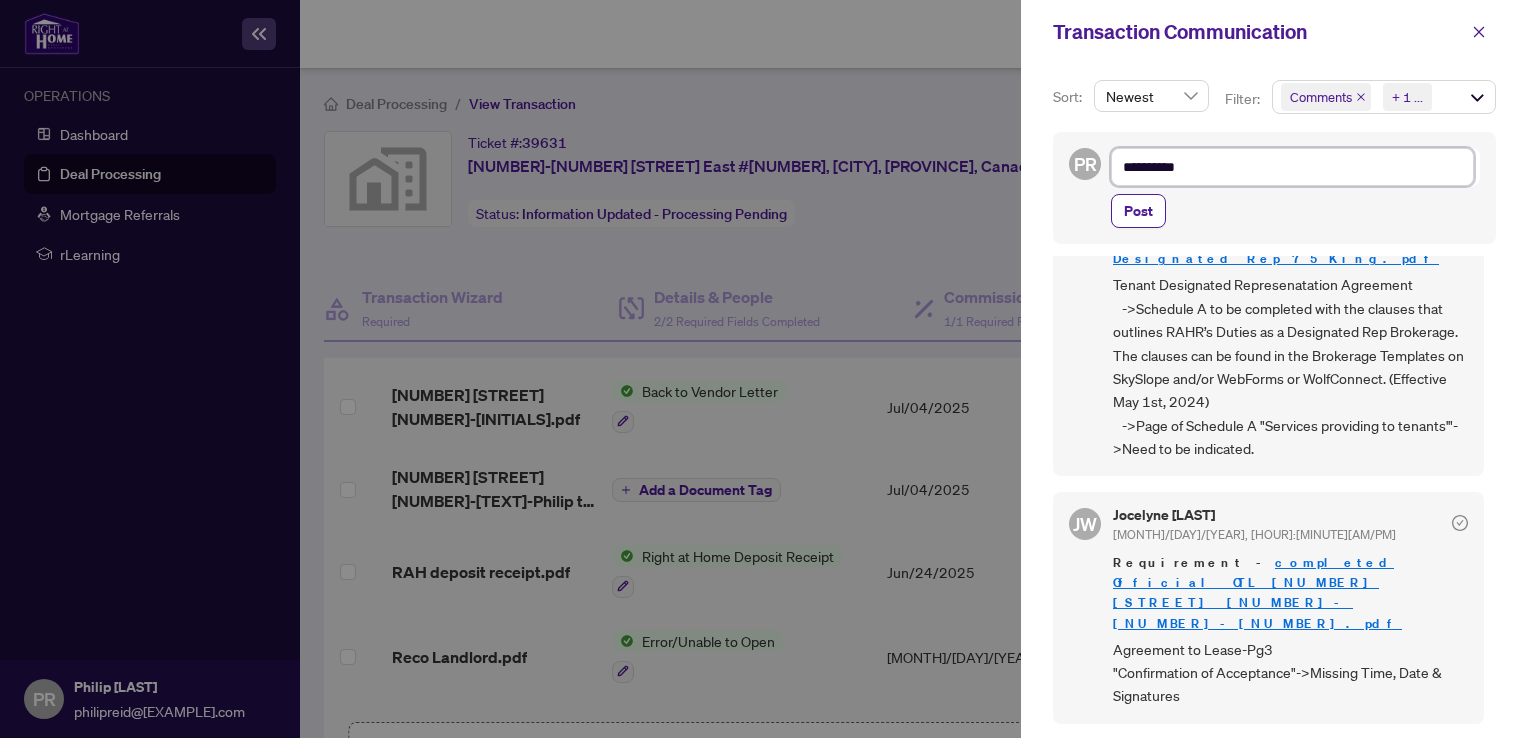 type on "**********" 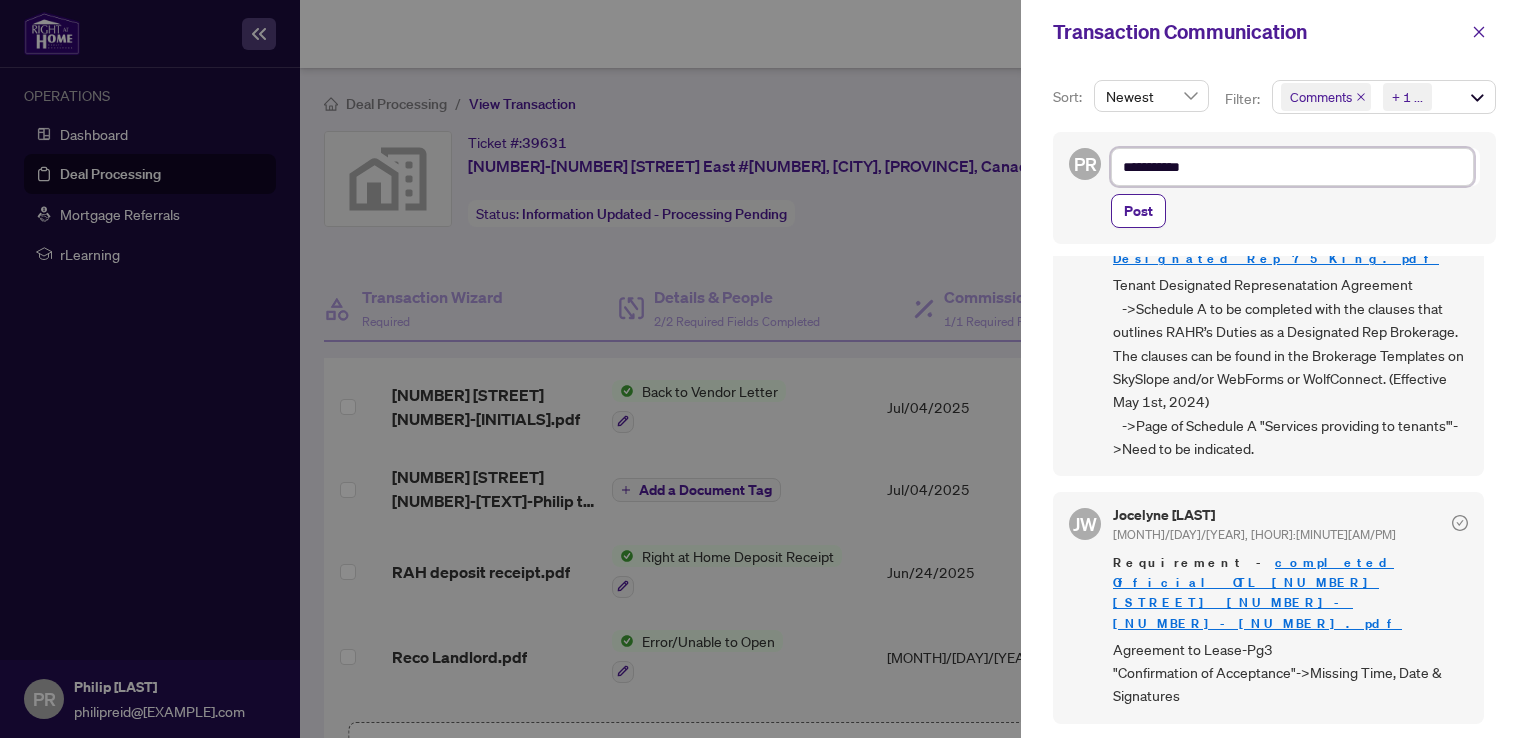 type on "**********" 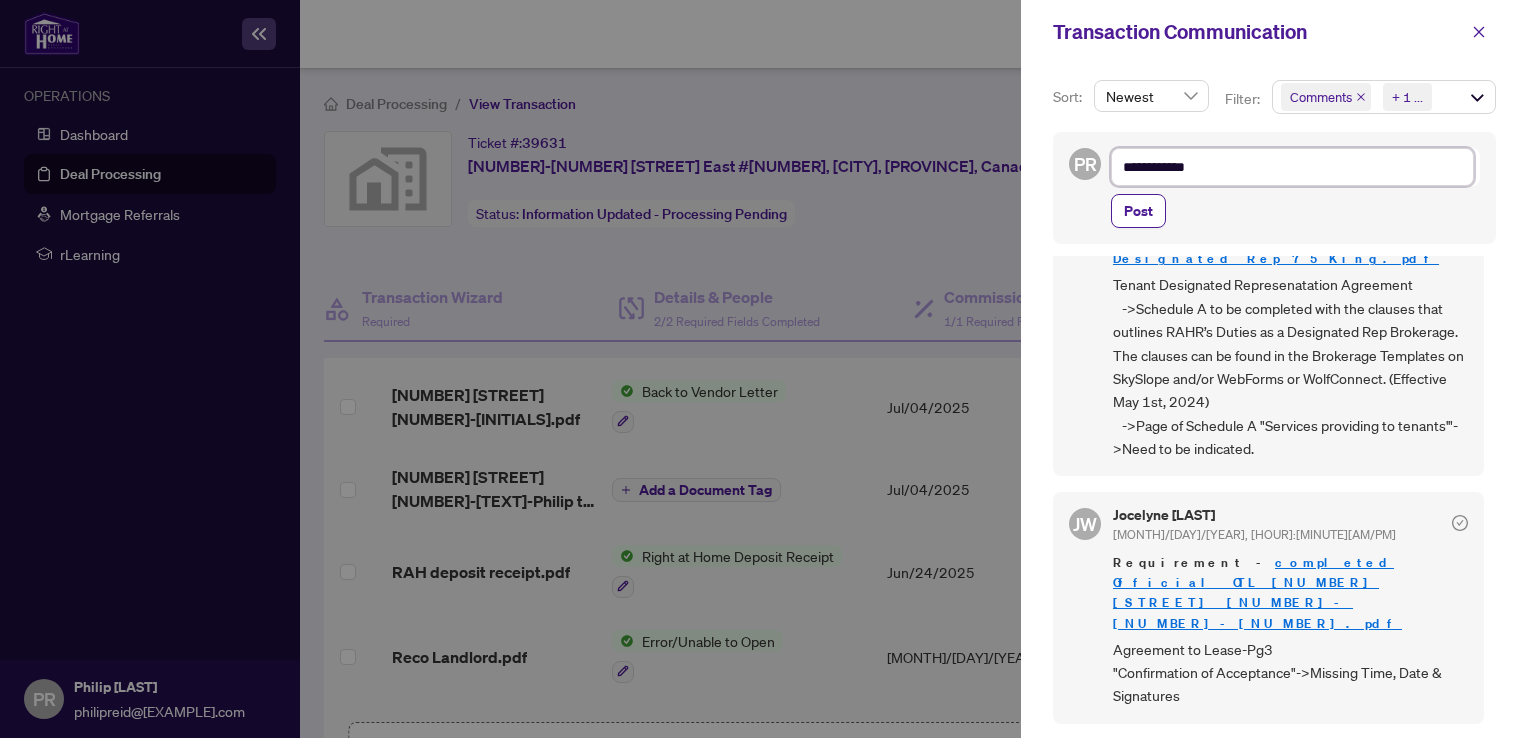 type on "**********" 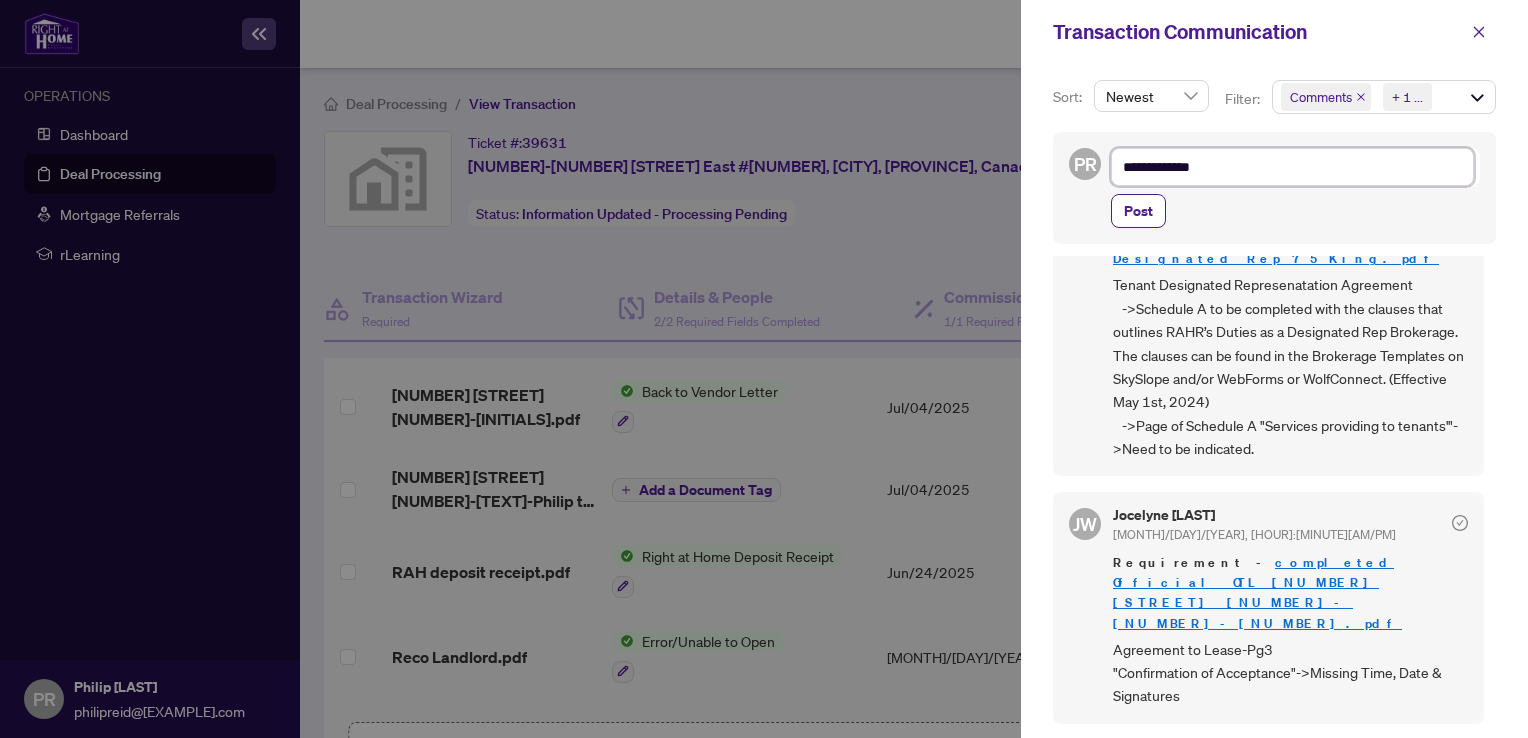 type on "**********" 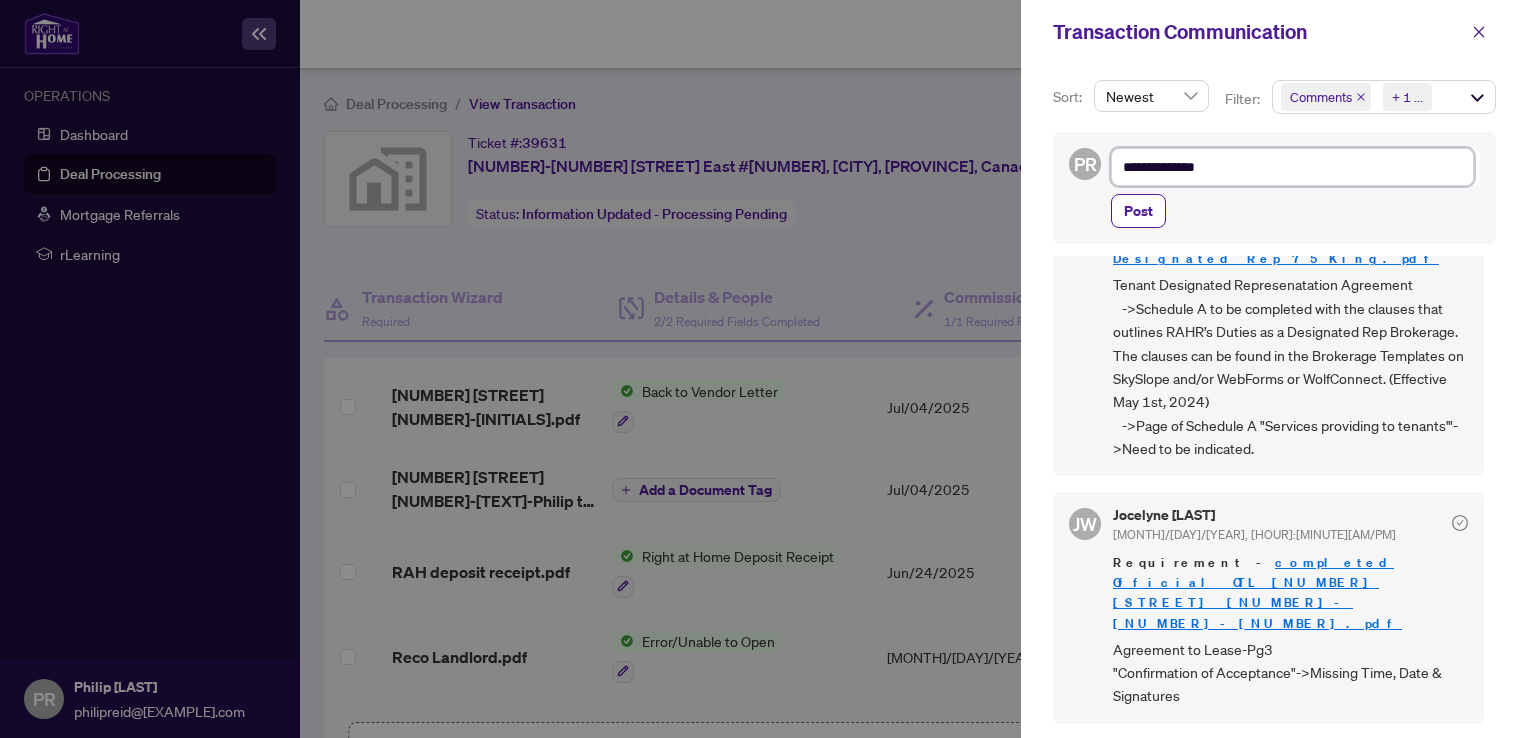 type on "**********" 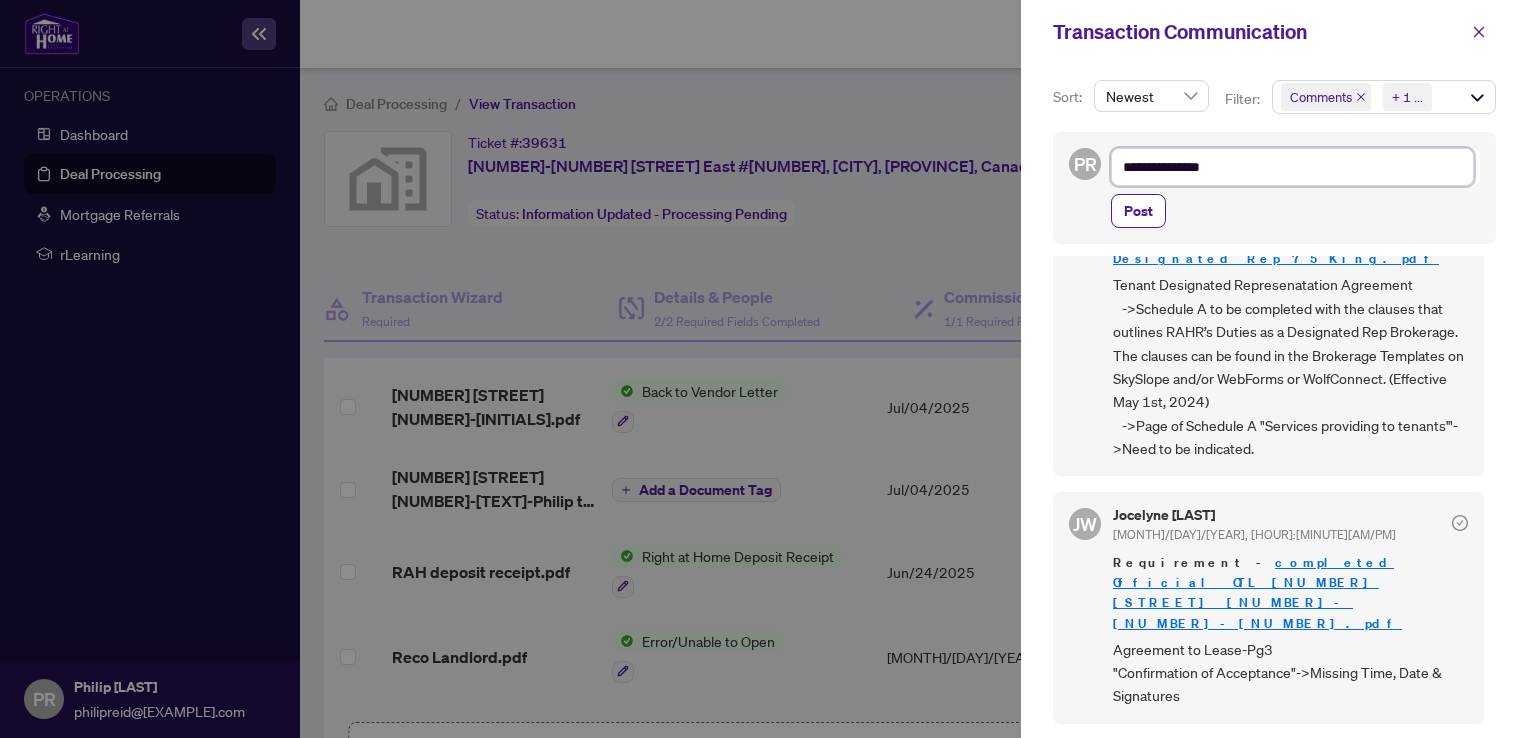 type on "**********" 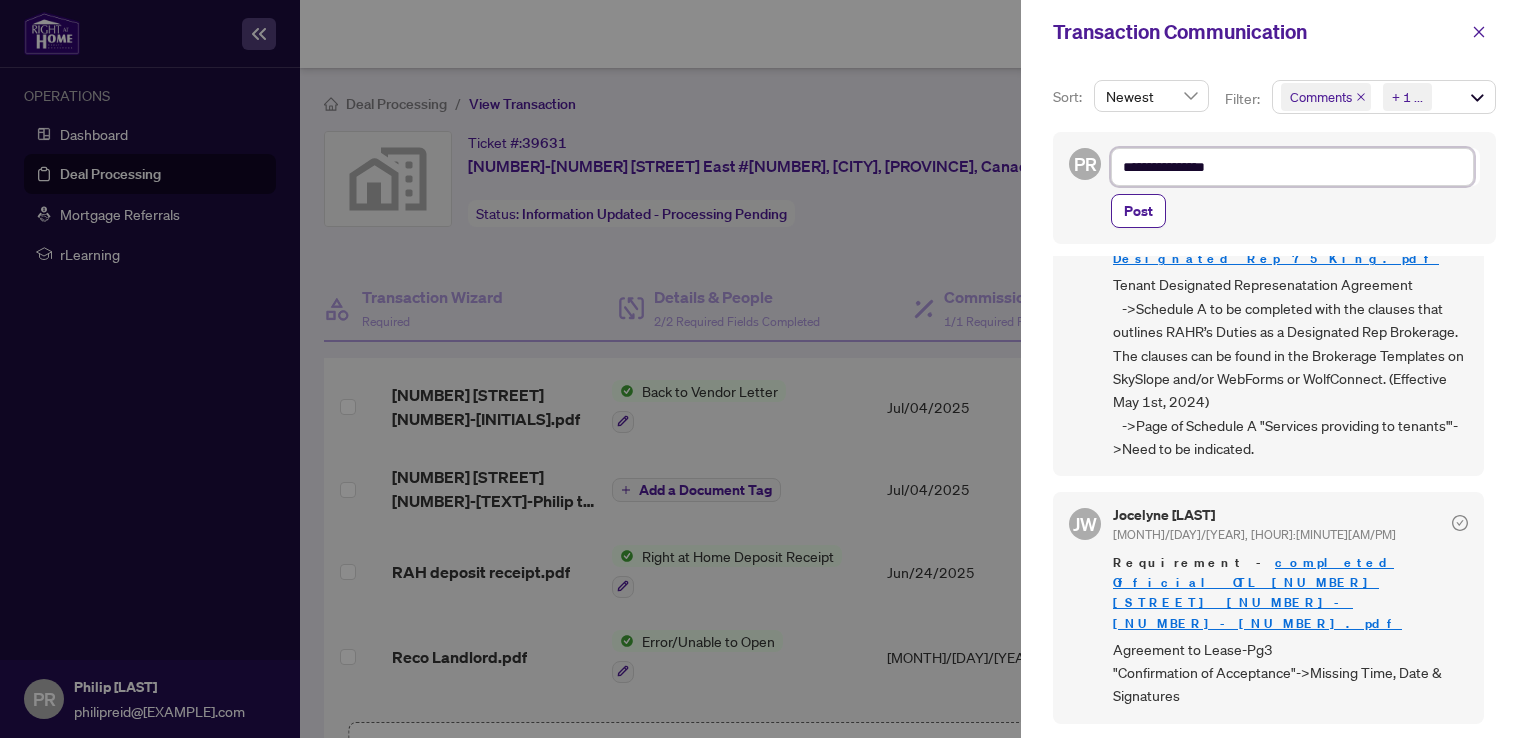 type on "**********" 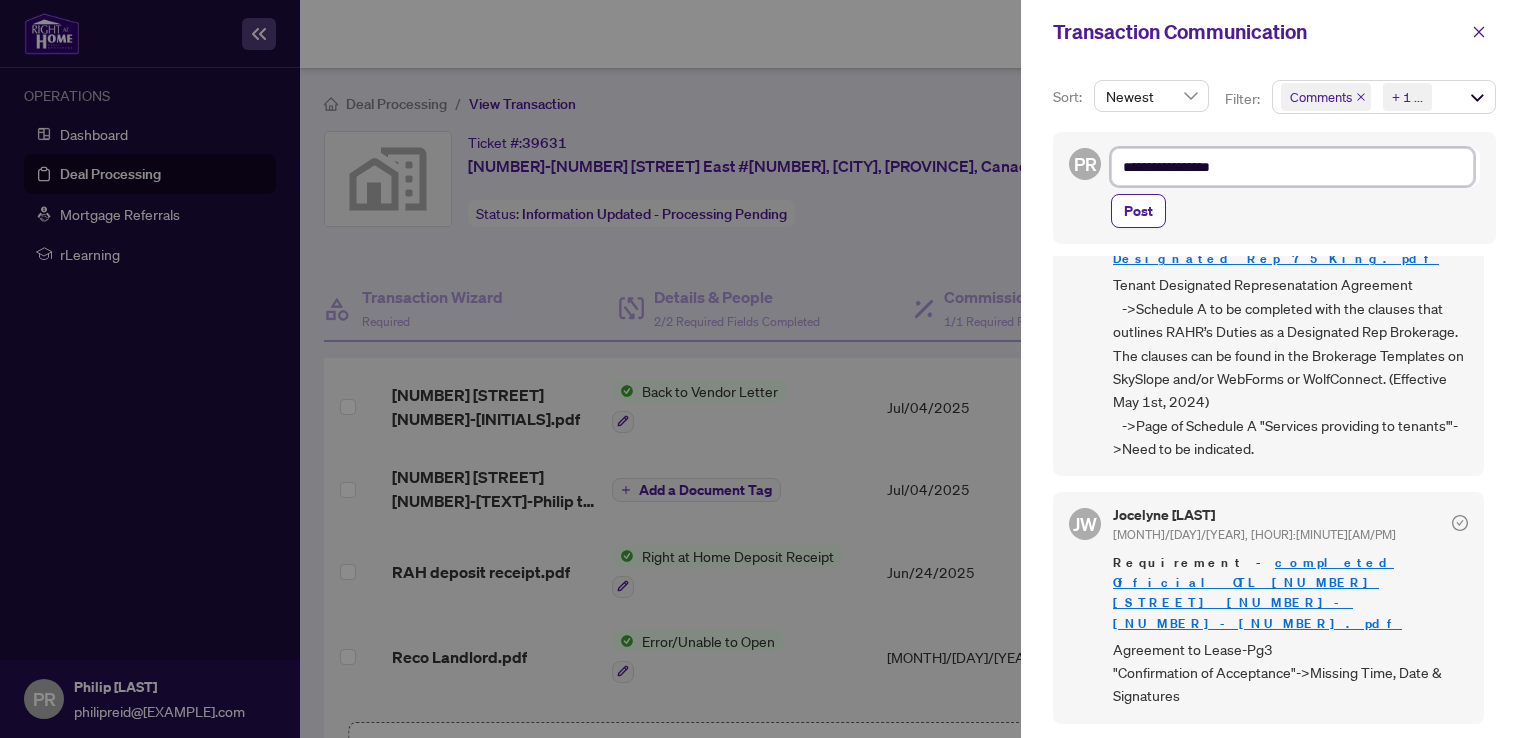type on "**********" 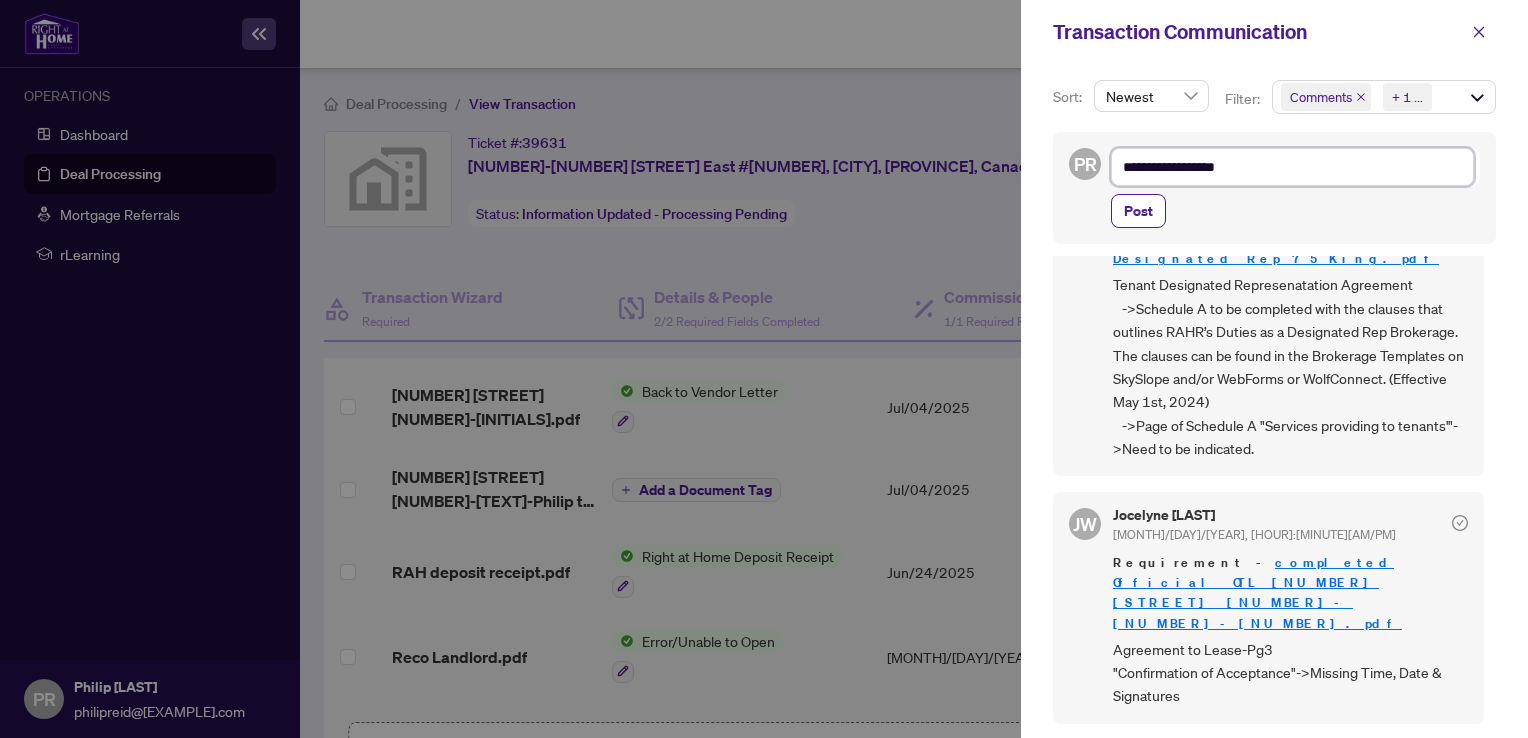 type on "**********" 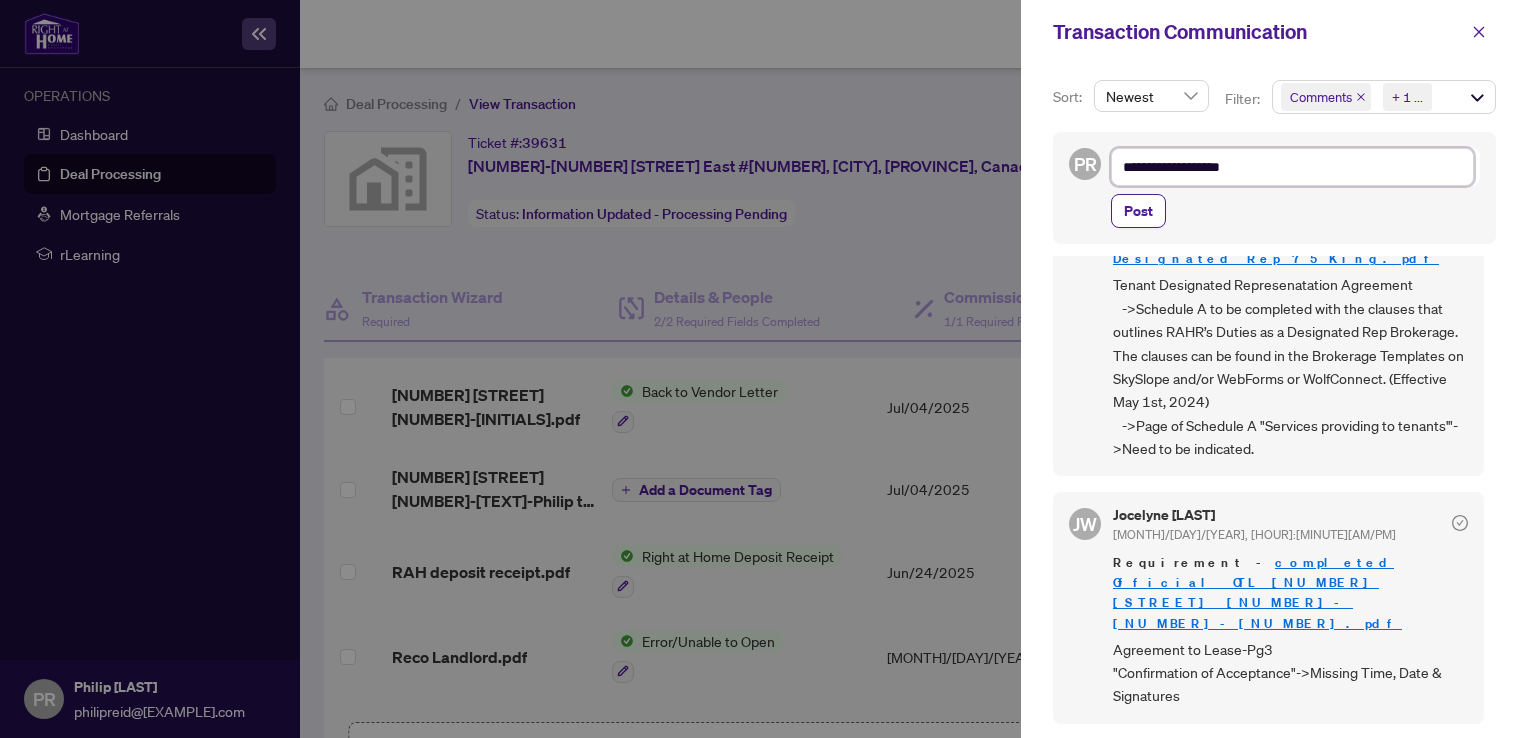 type on "**********" 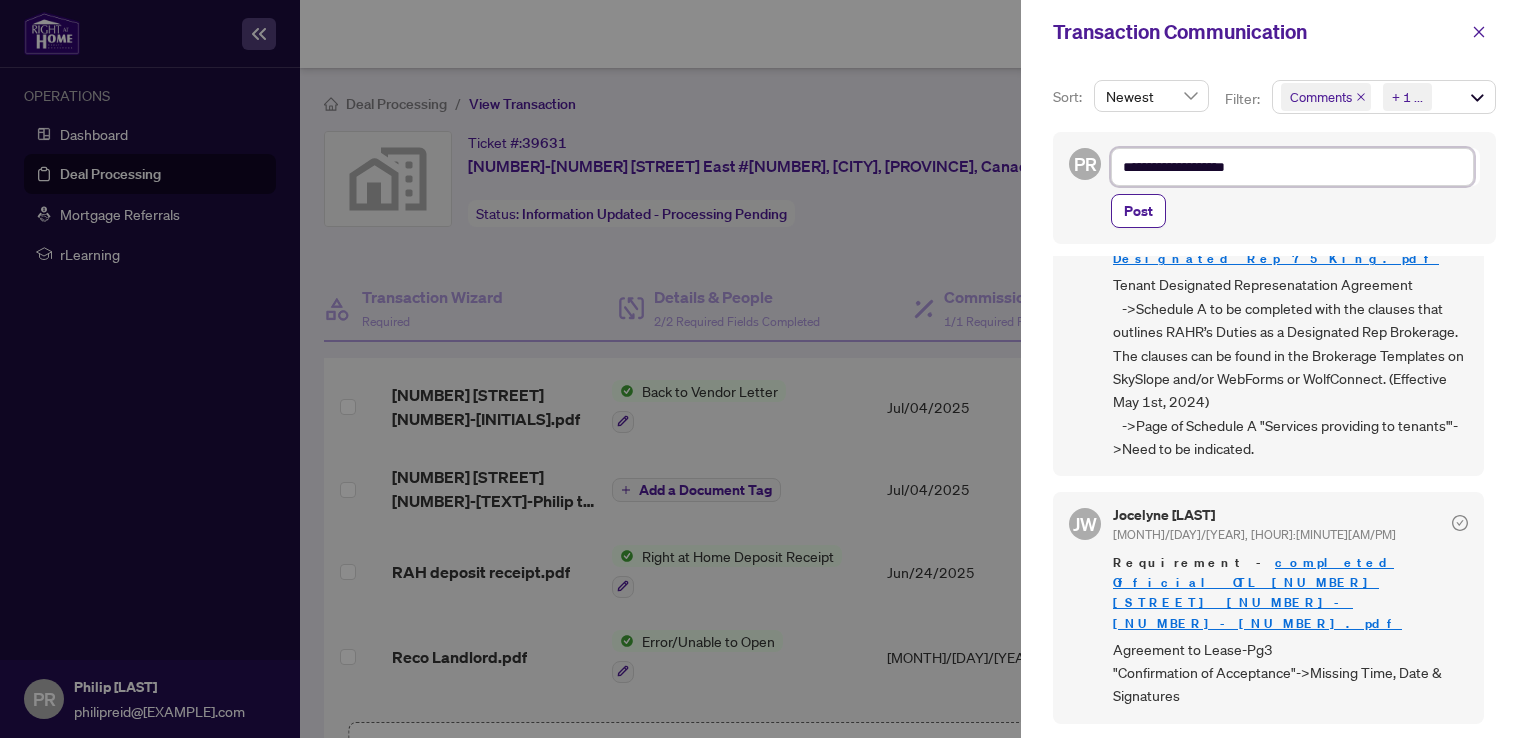 type on "**********" 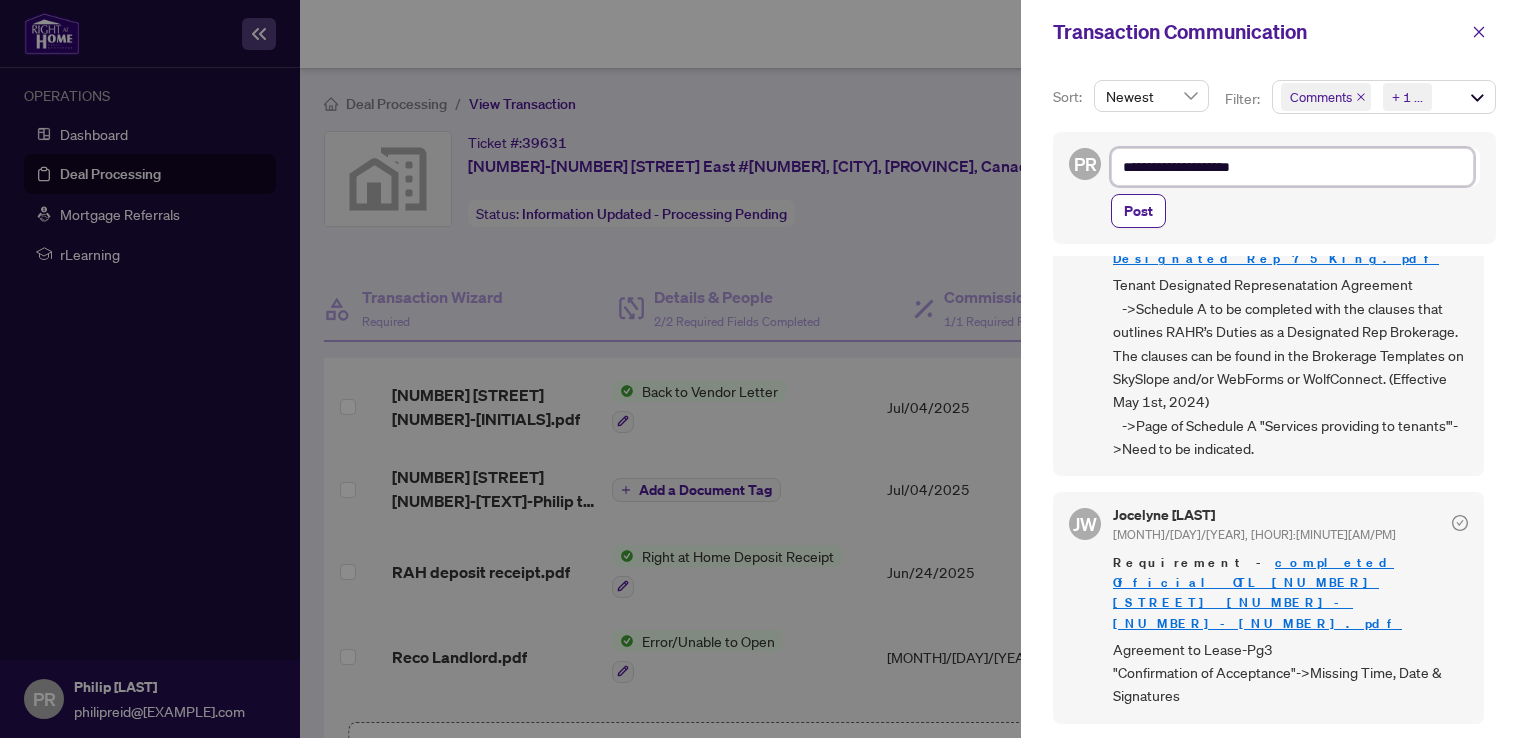 type on "**********" 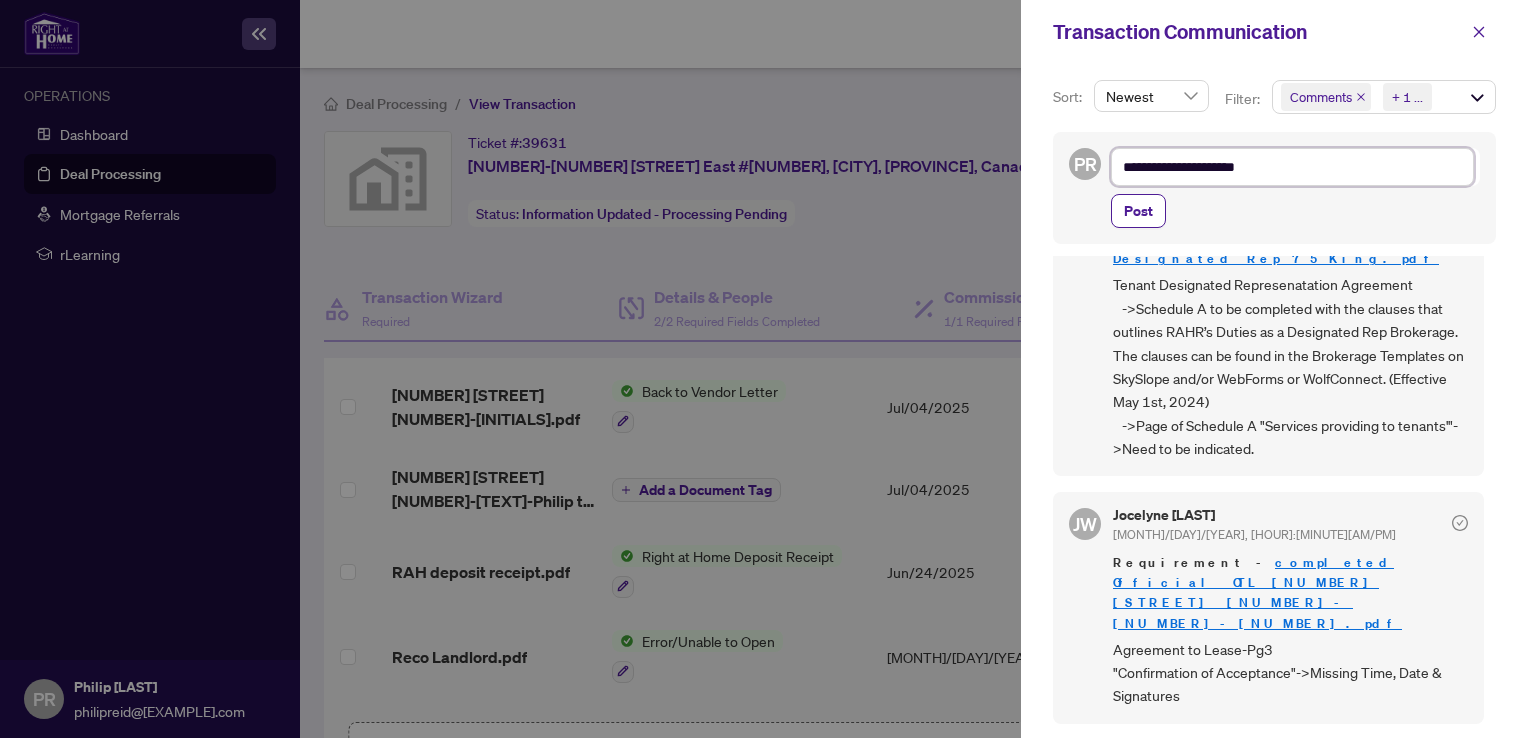 type on "**********" 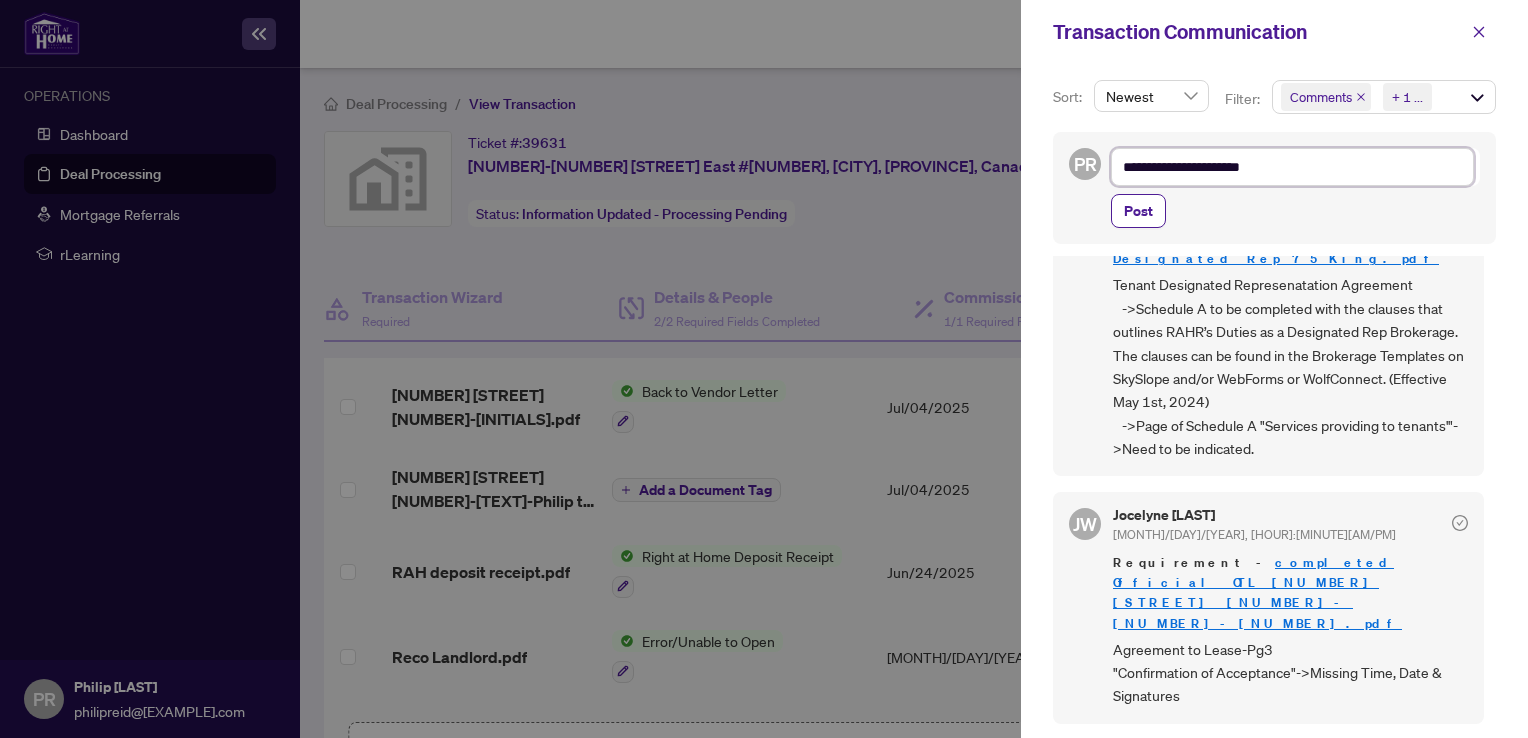 type on "**********" 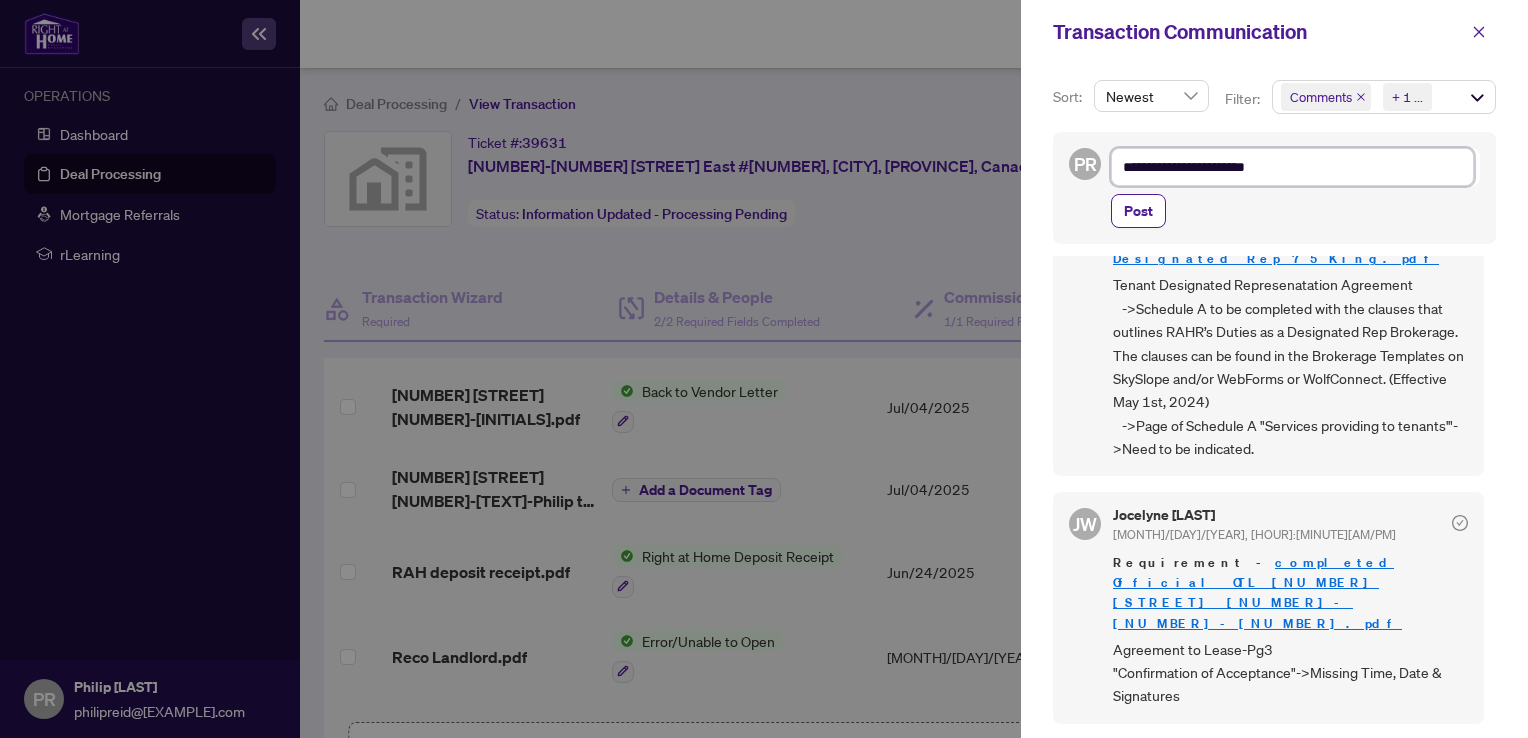 type on "**********" 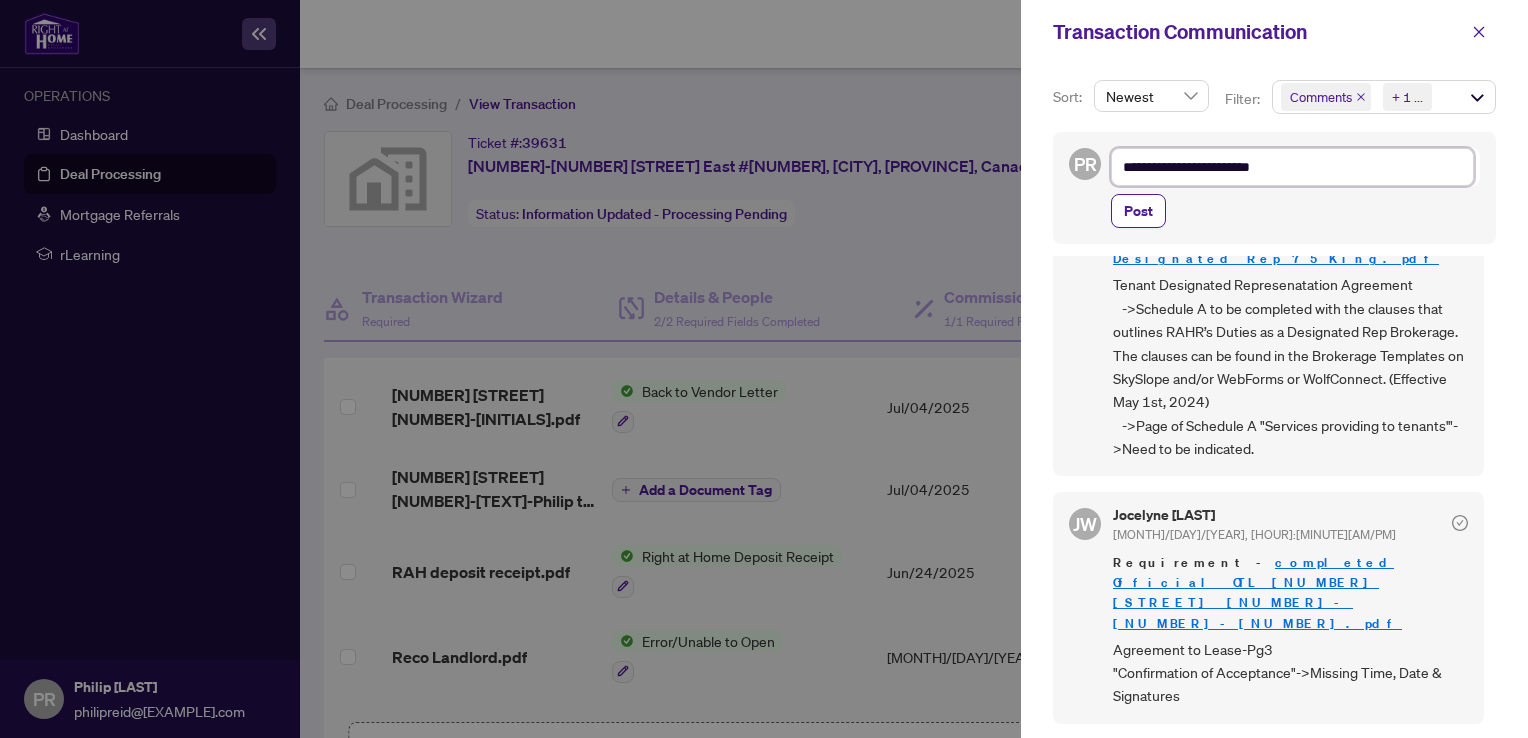 type on "**********" 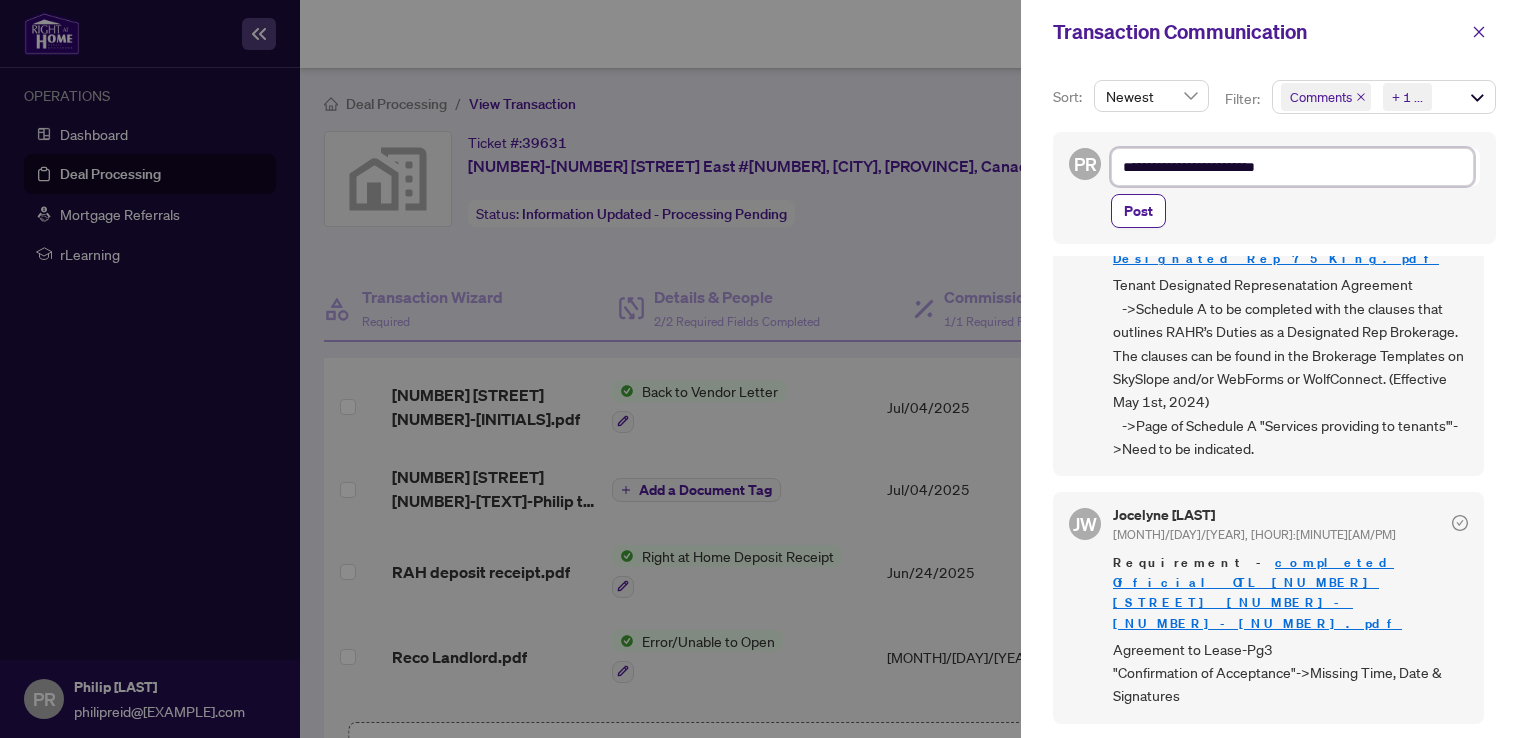 type on "**********" 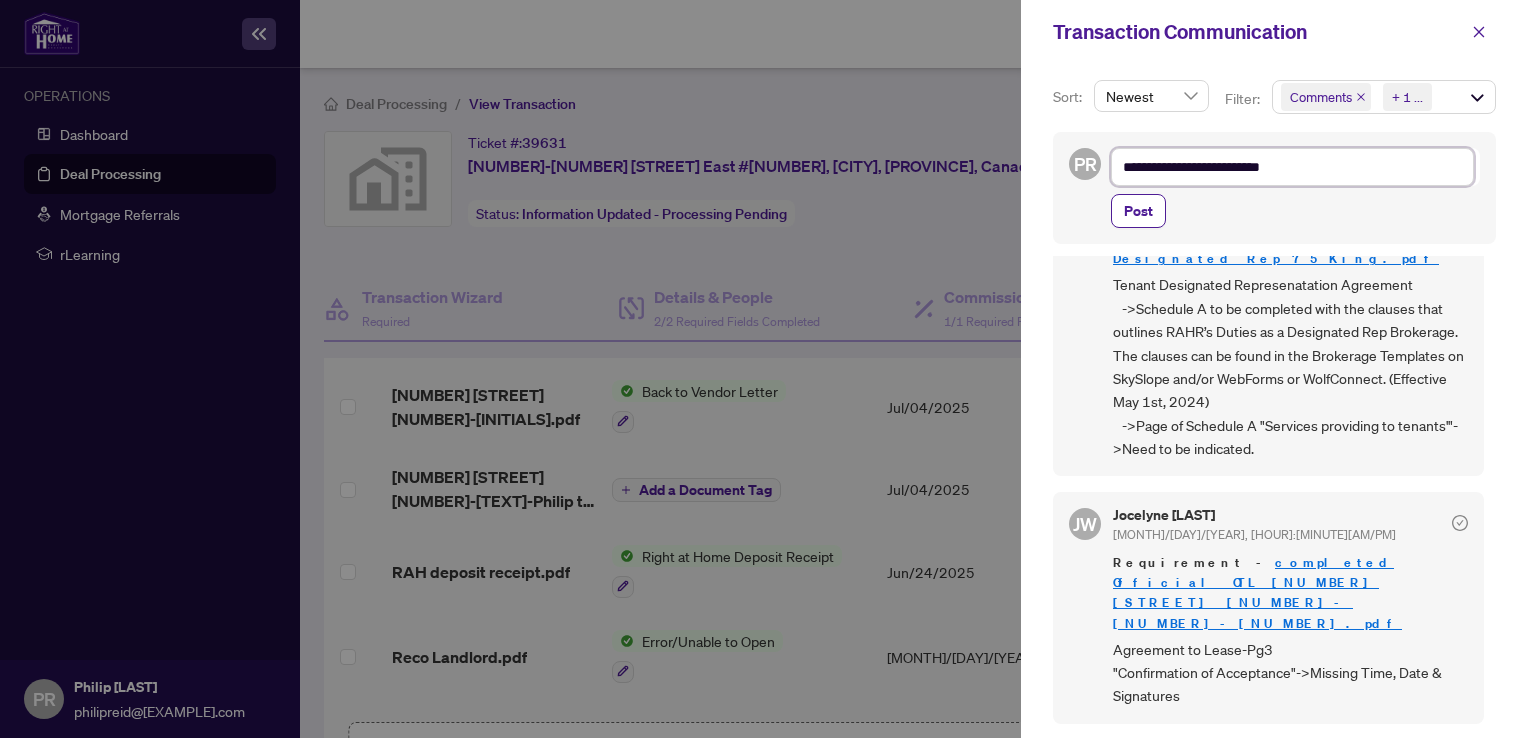 type on "**********" 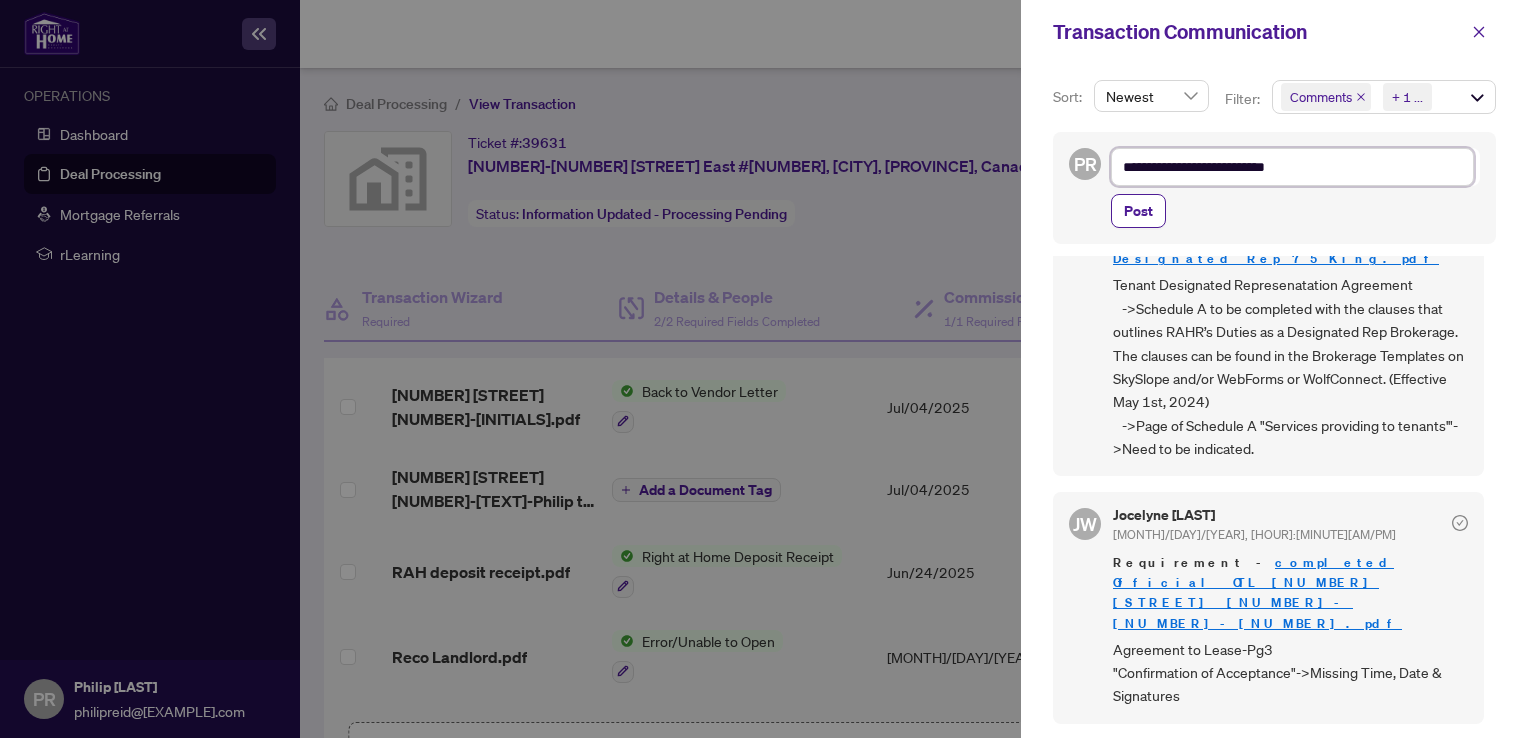 type on "**********" 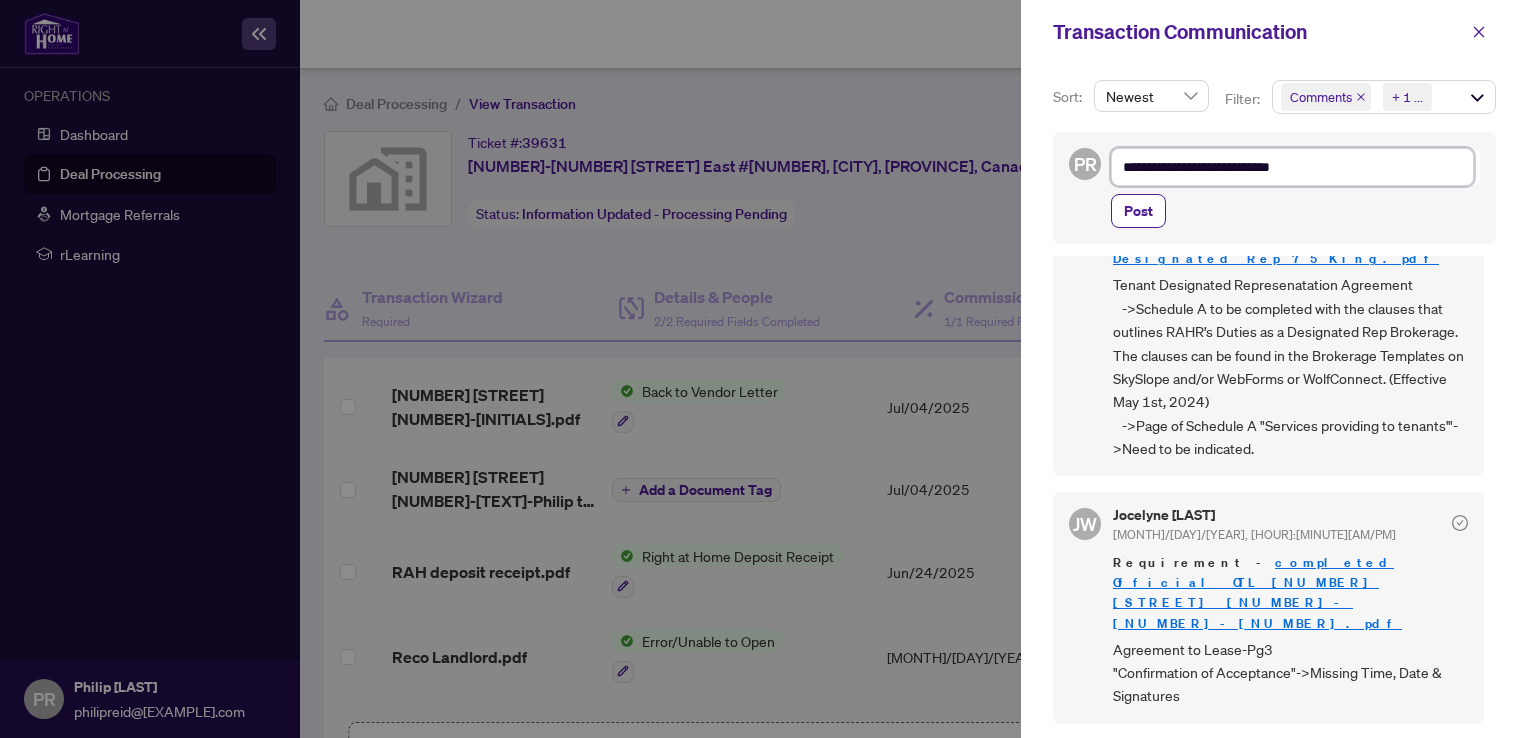 type on "**********" 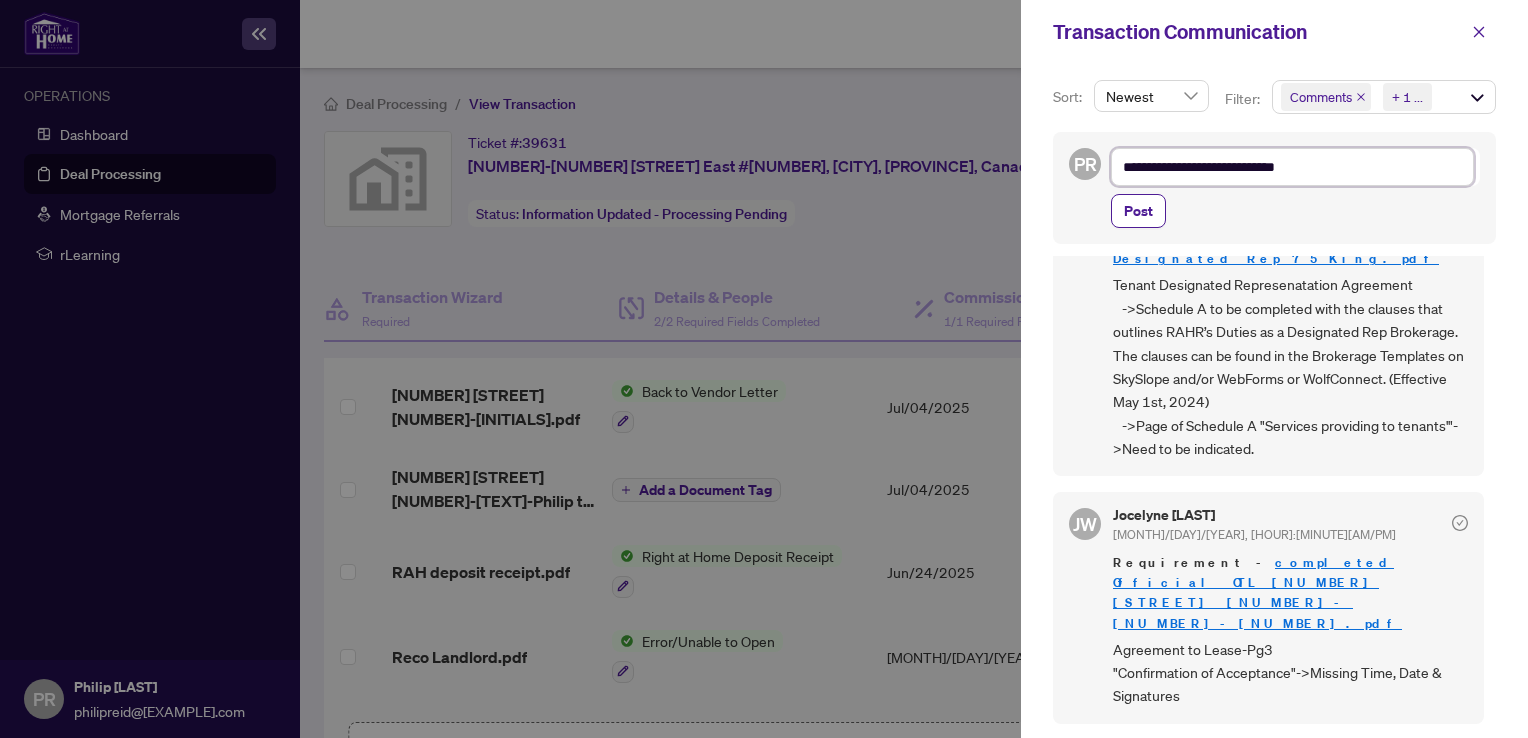 type on "**********" 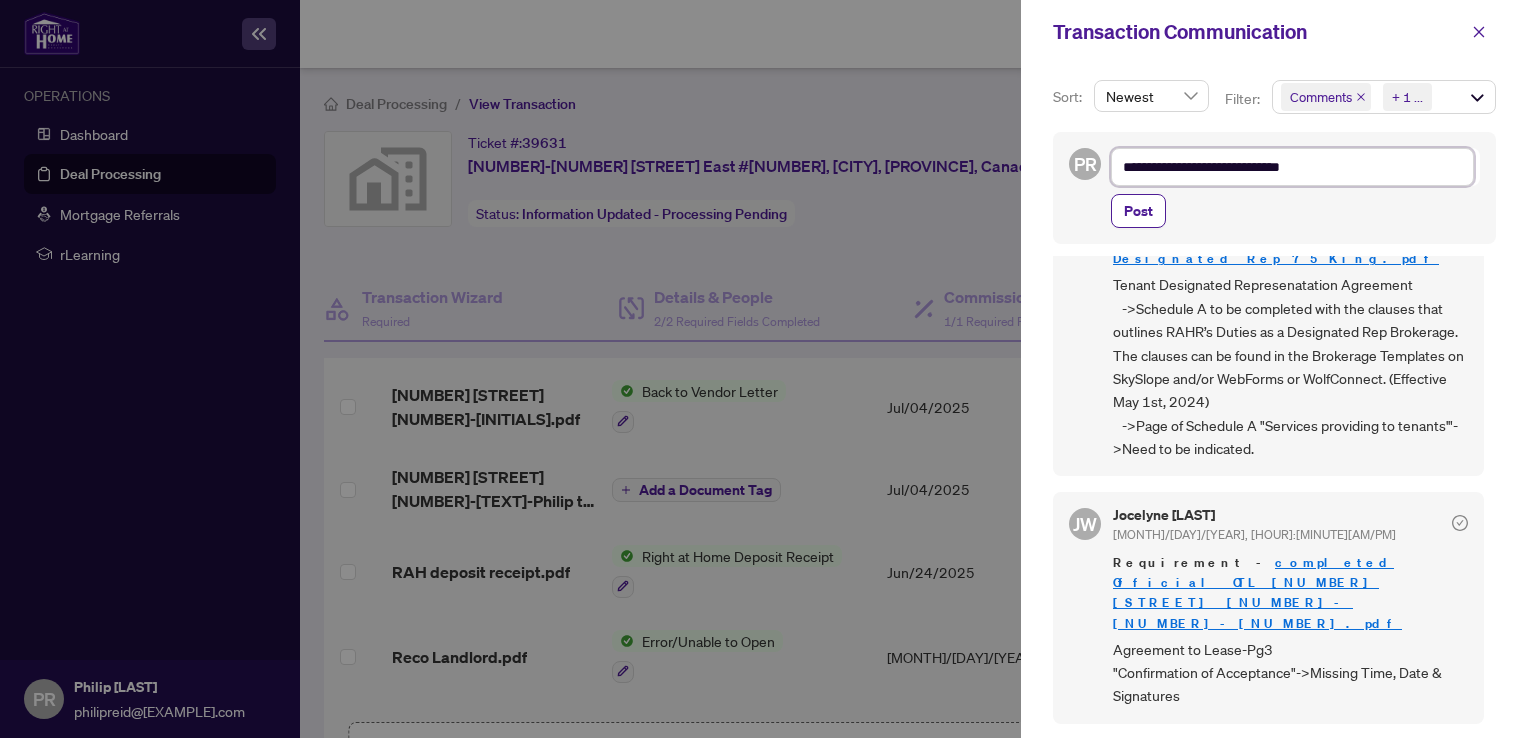 type on "**********" 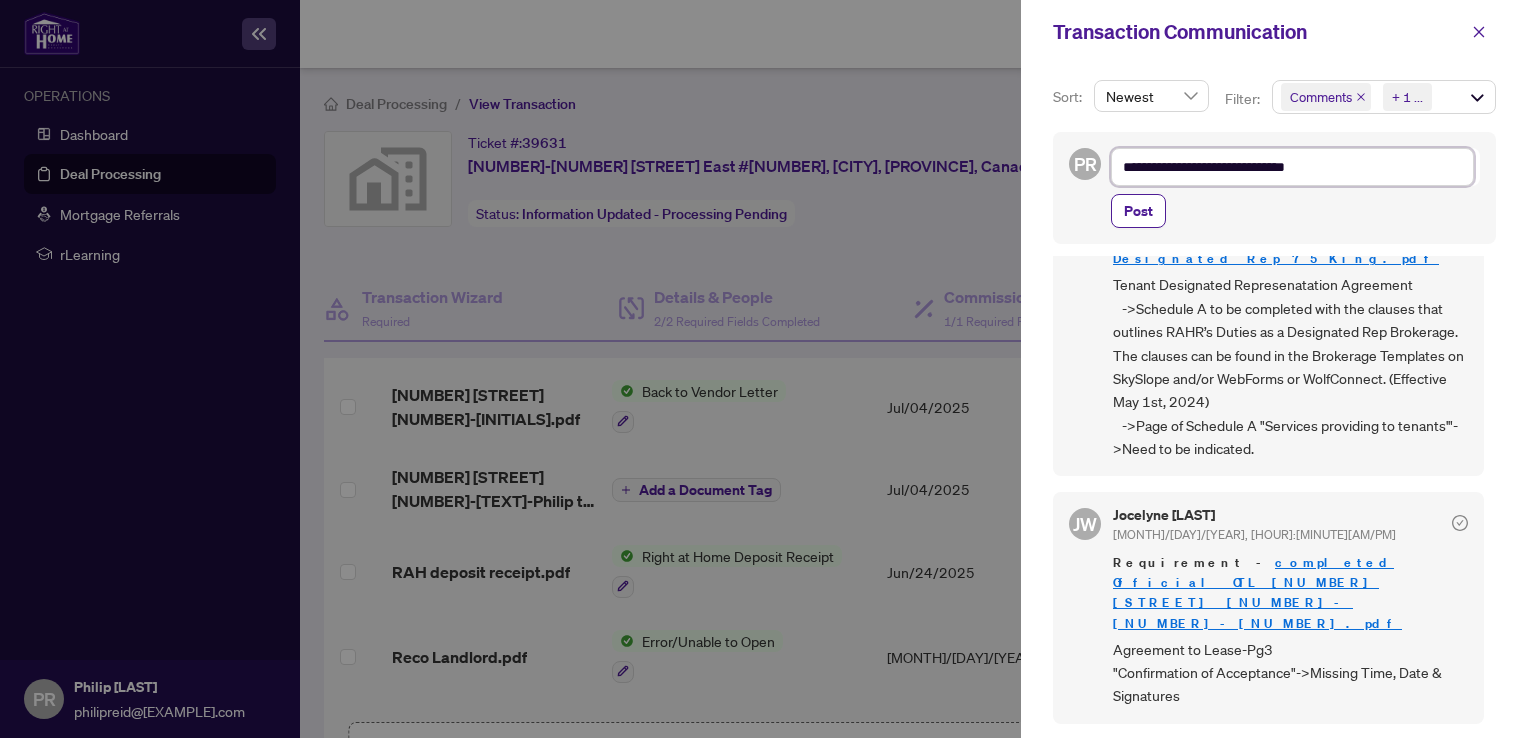type on "**********" 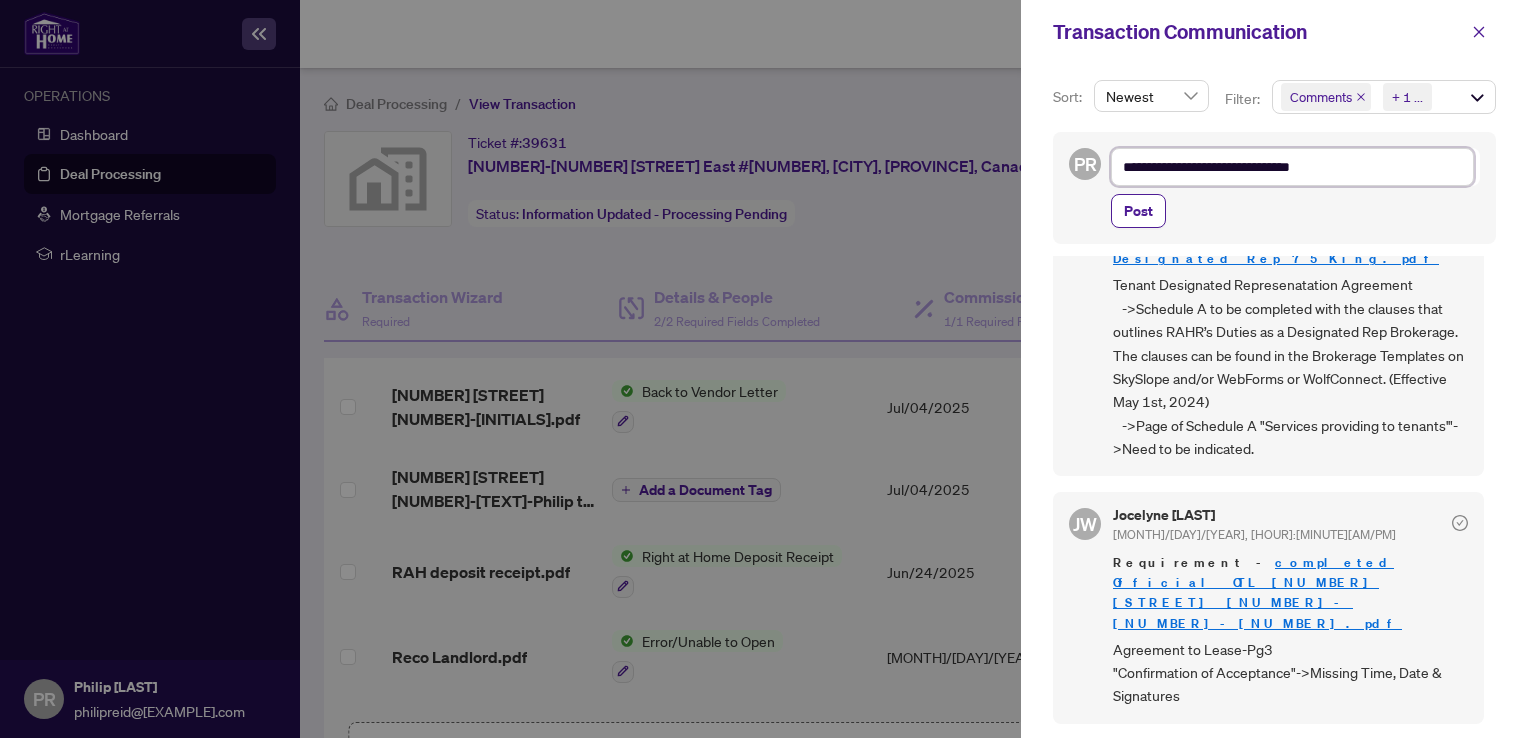 type on "**********" 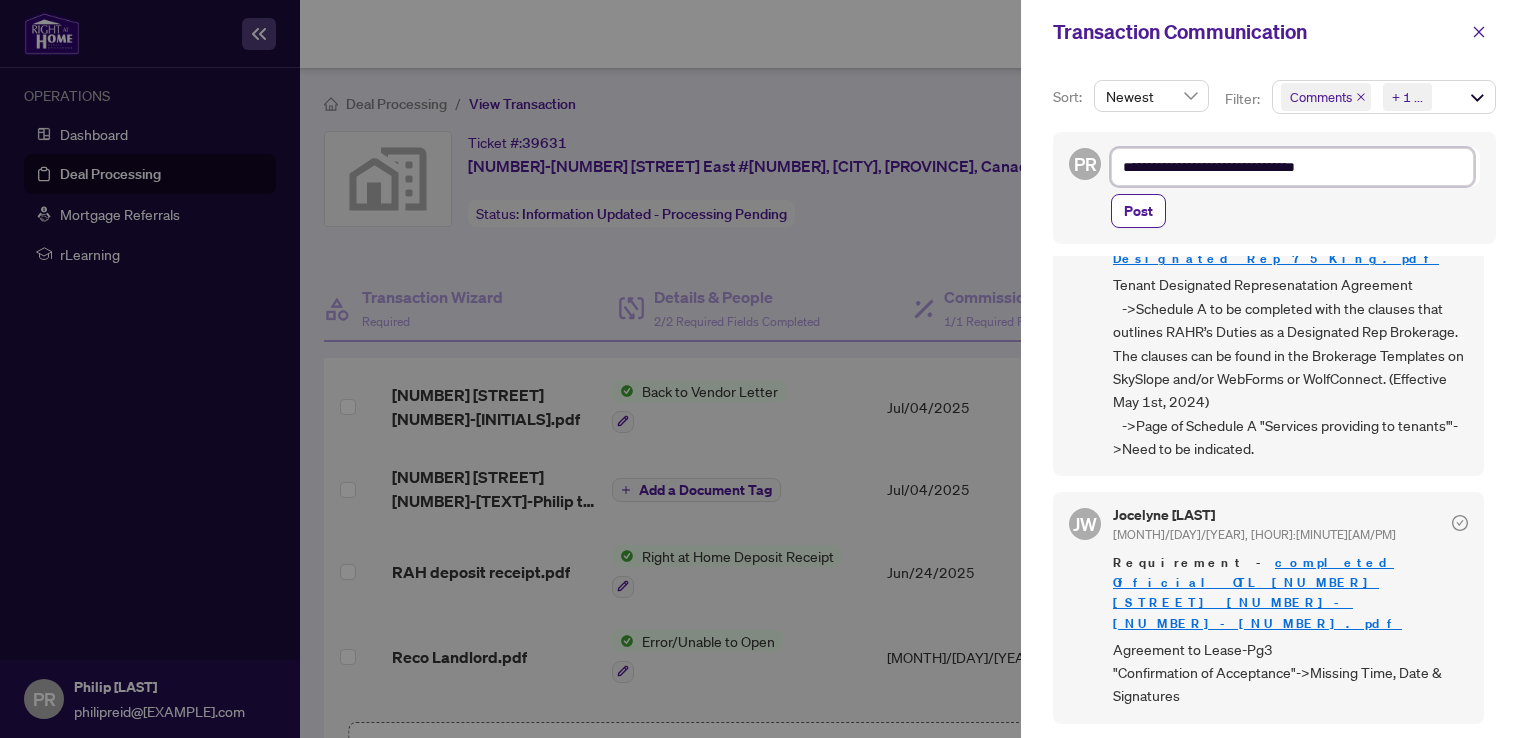 type on "**********" 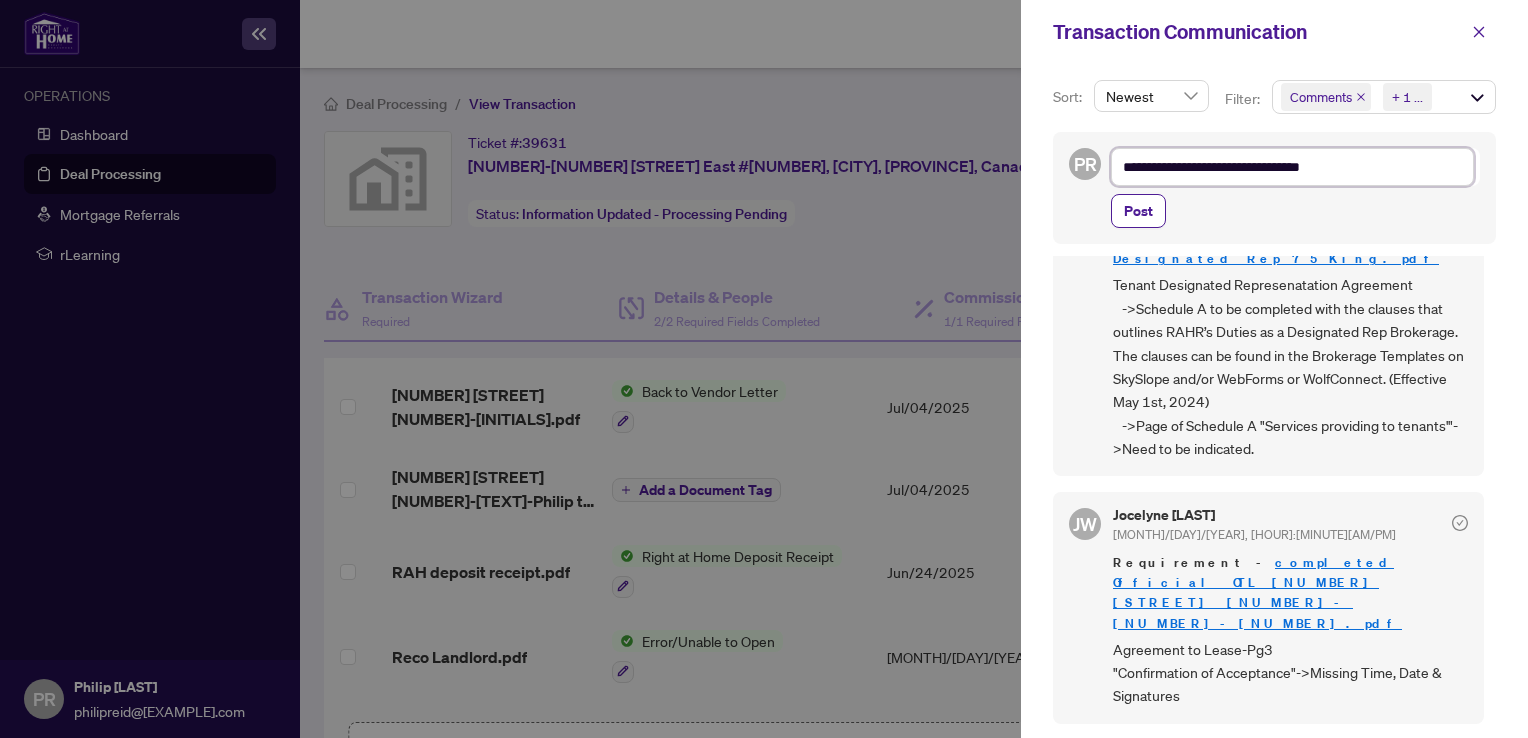 type on "**********" 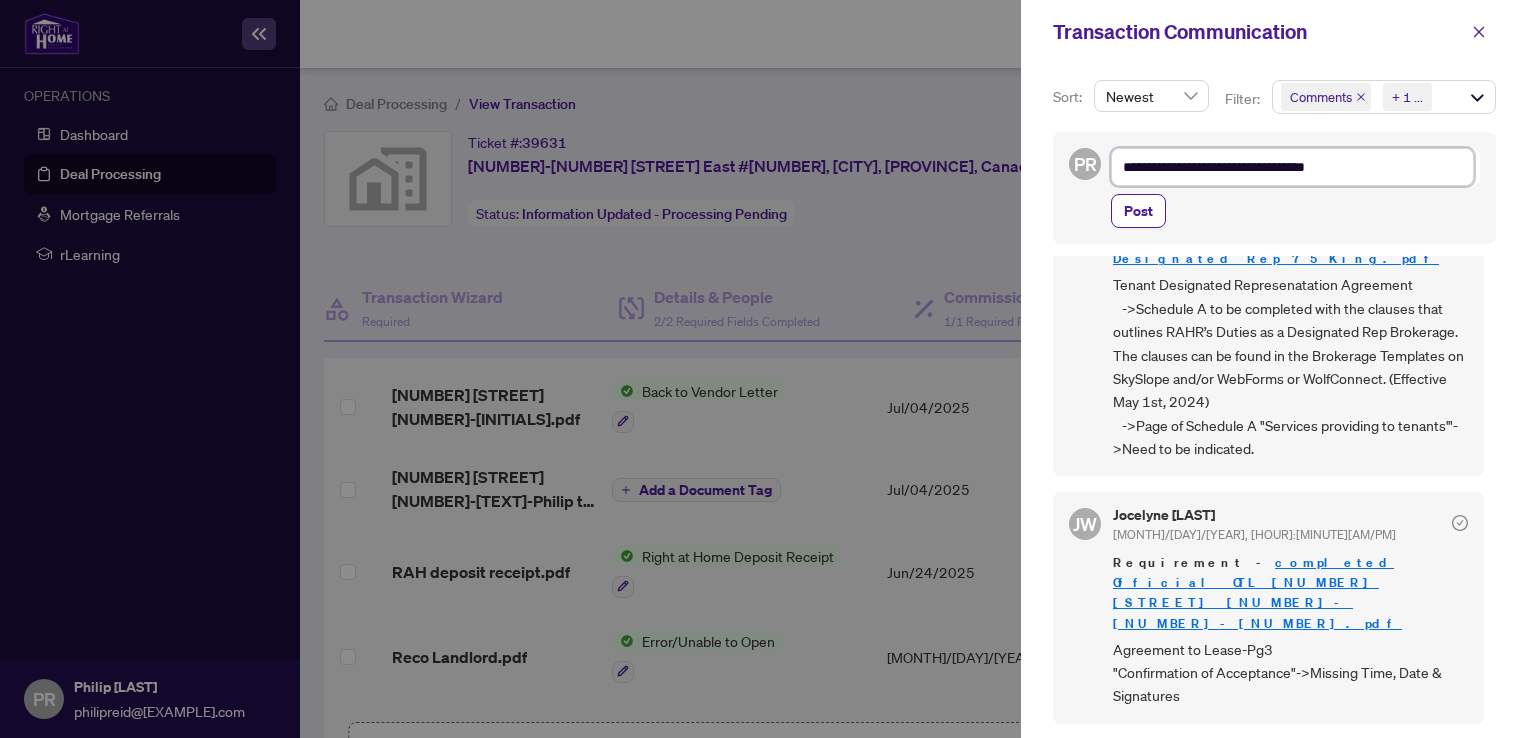 type on "**********" 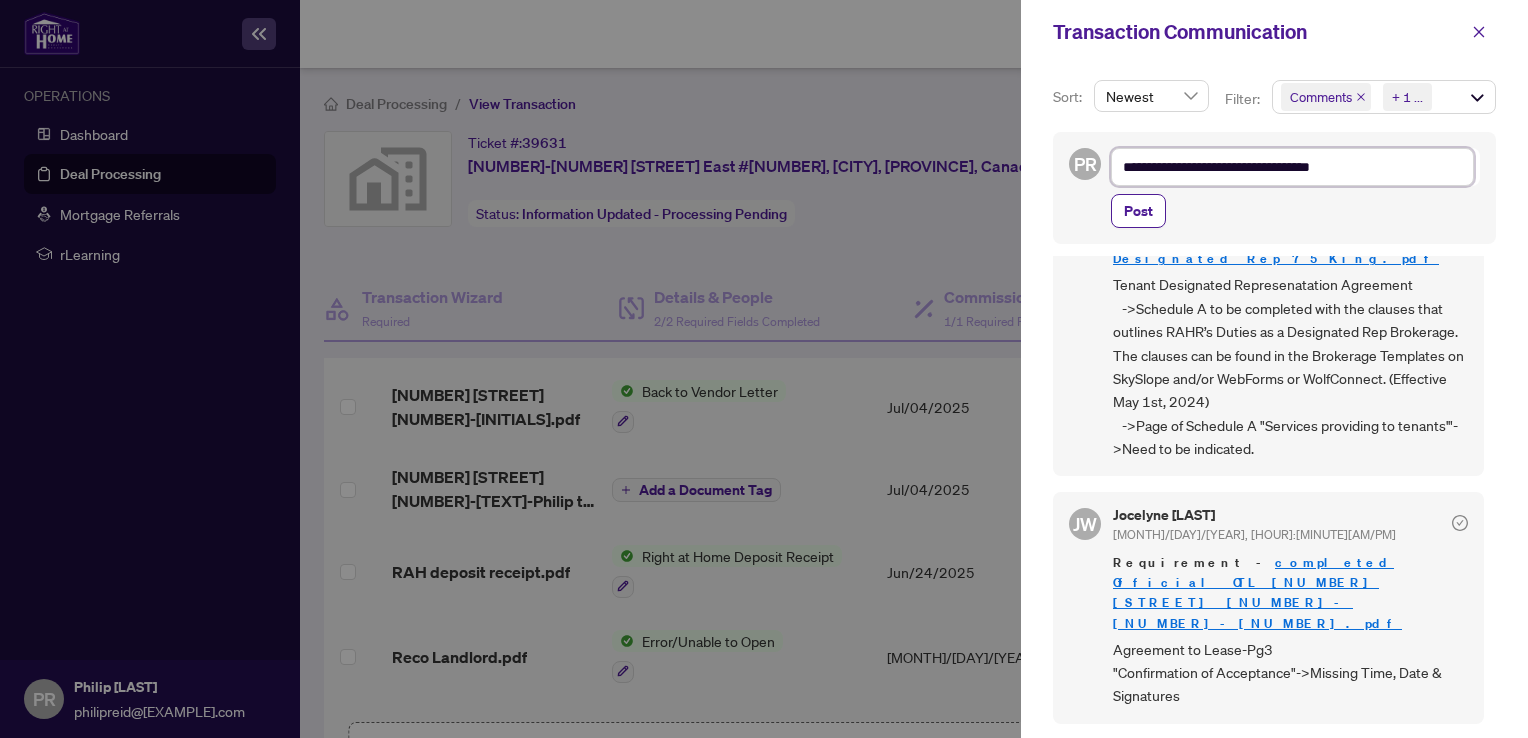 type on "**********" 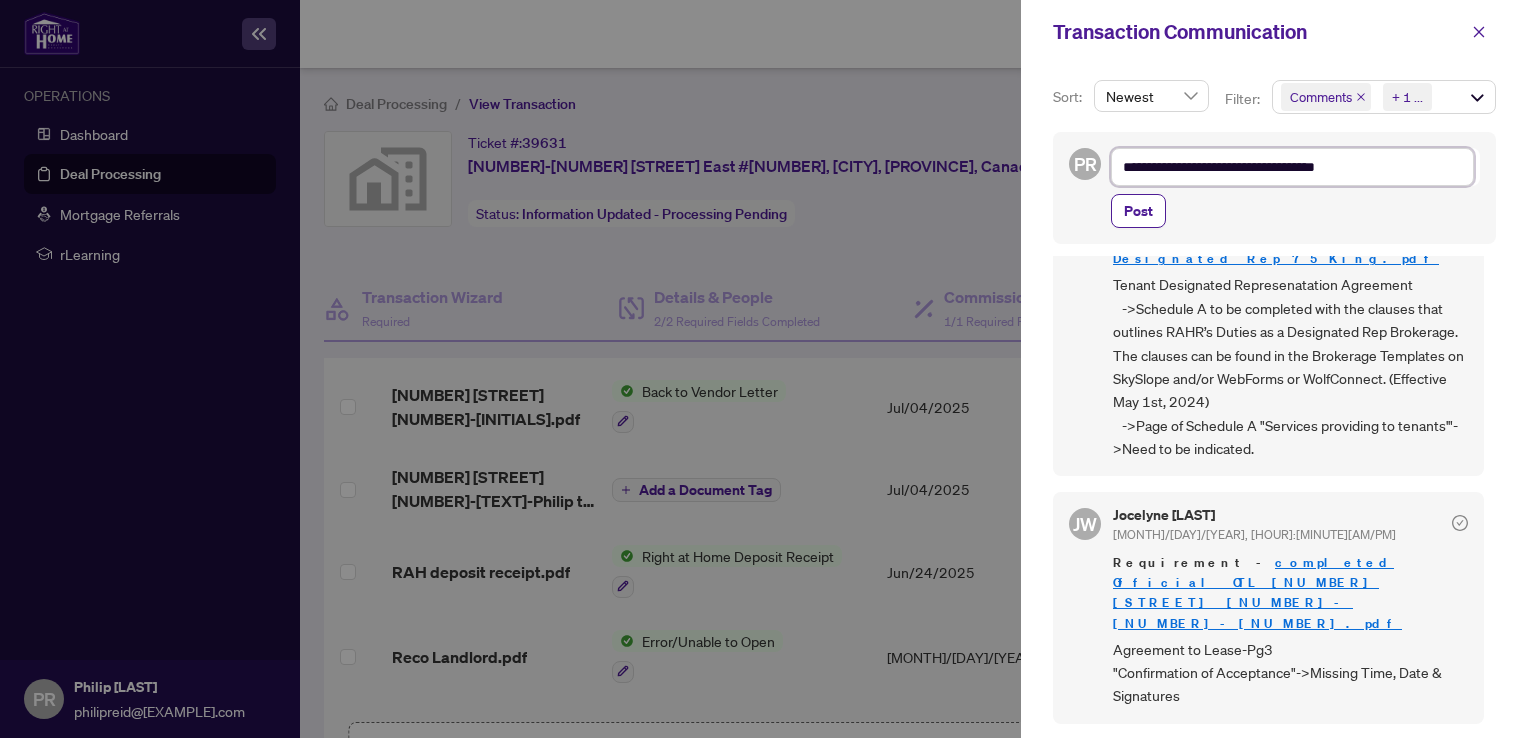 type on "**********" 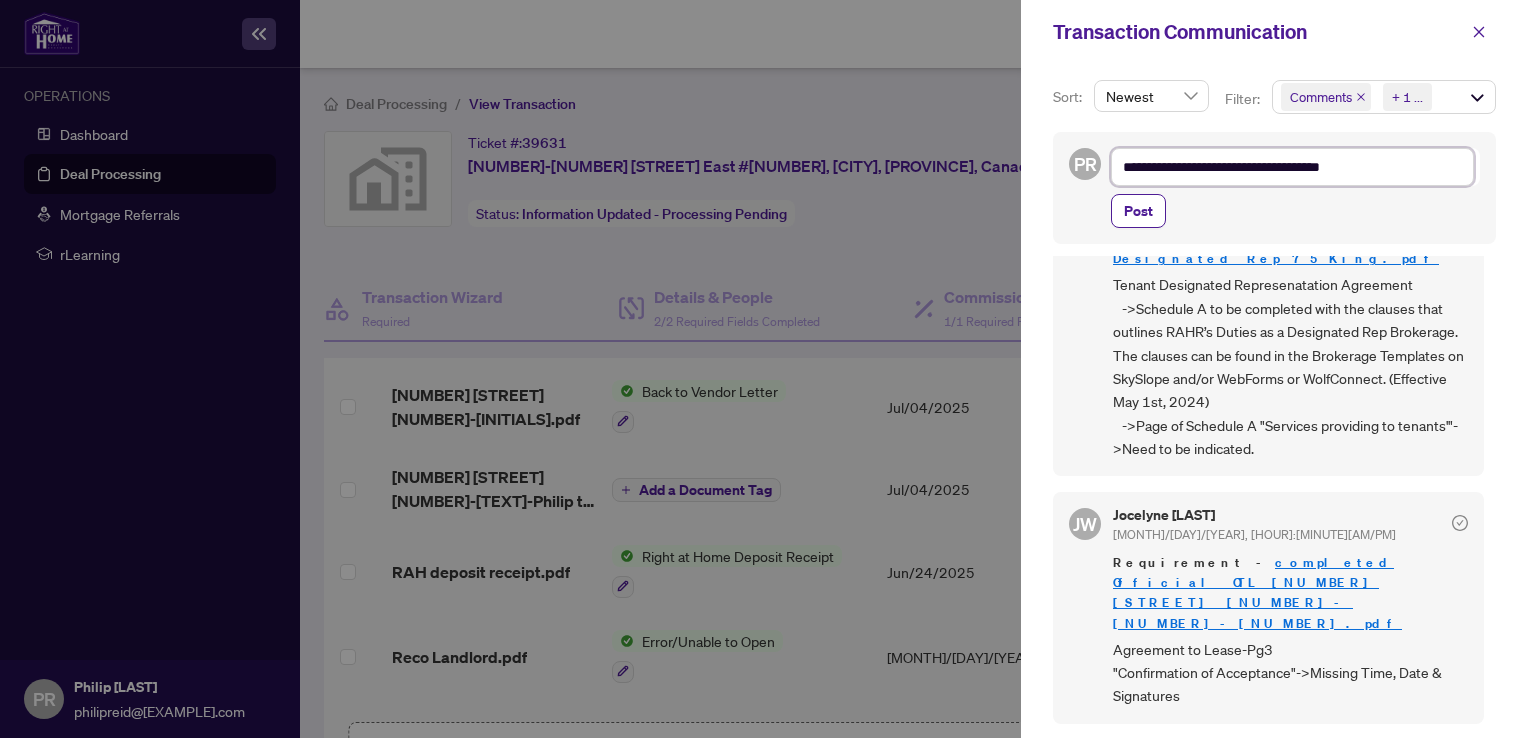 type on "**********" 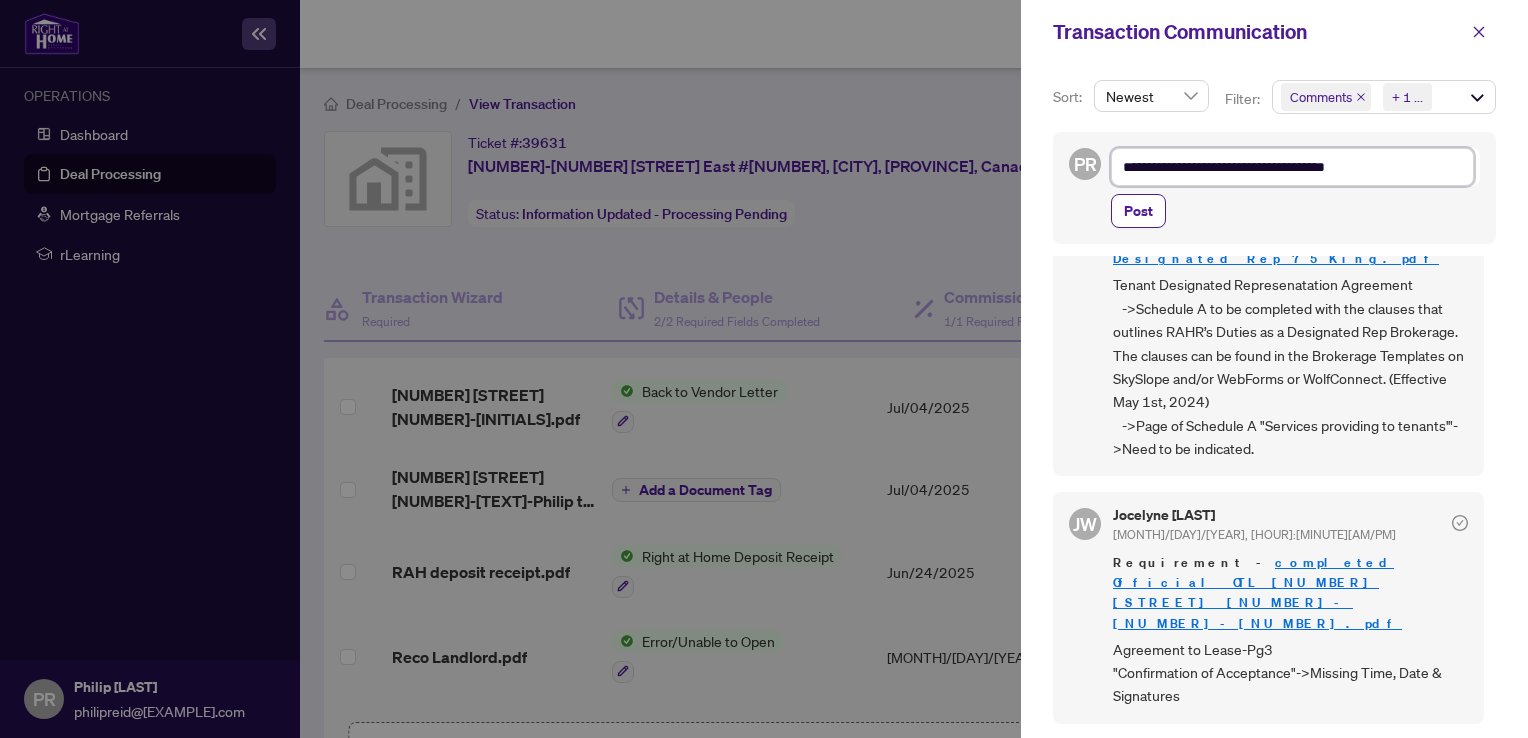 type on "**********" 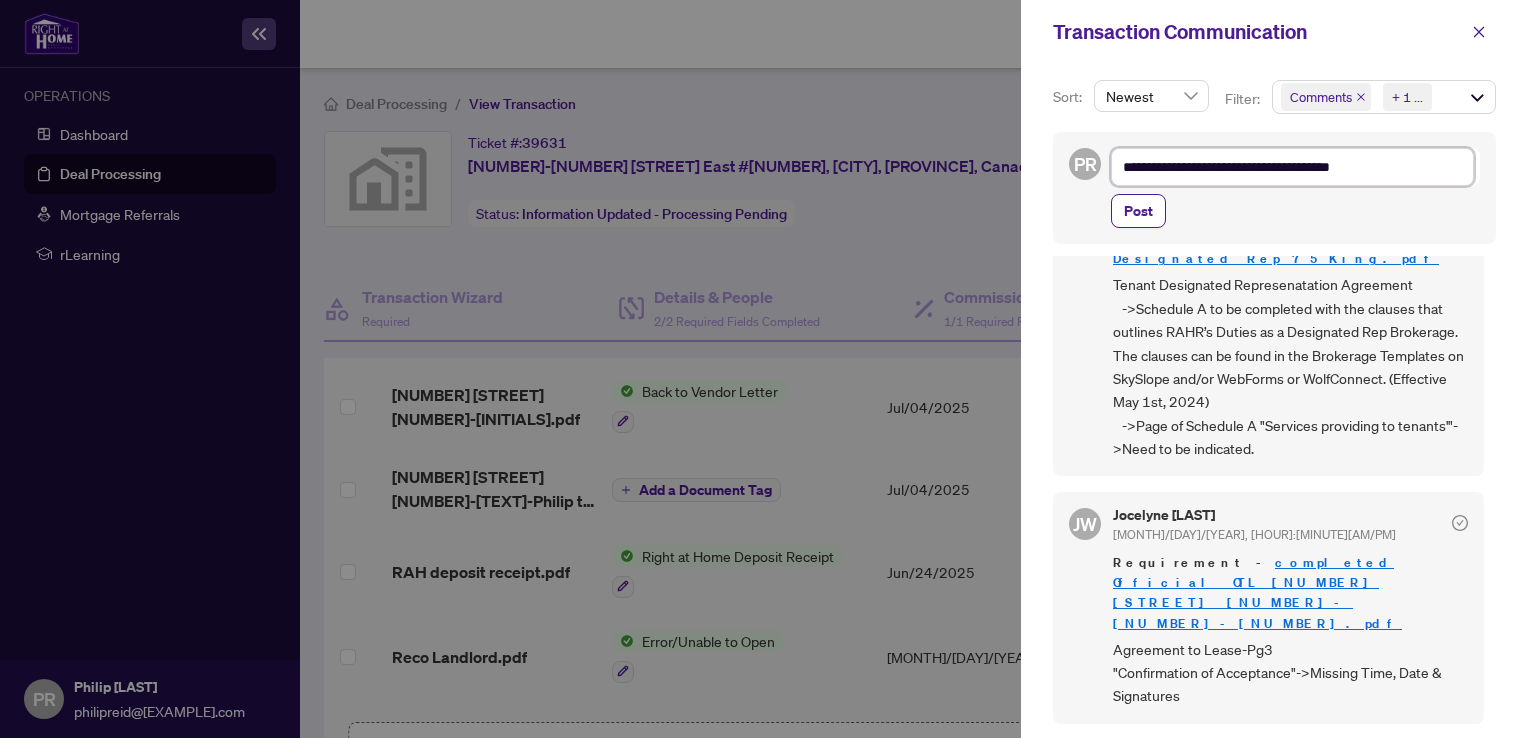 type on "**********" 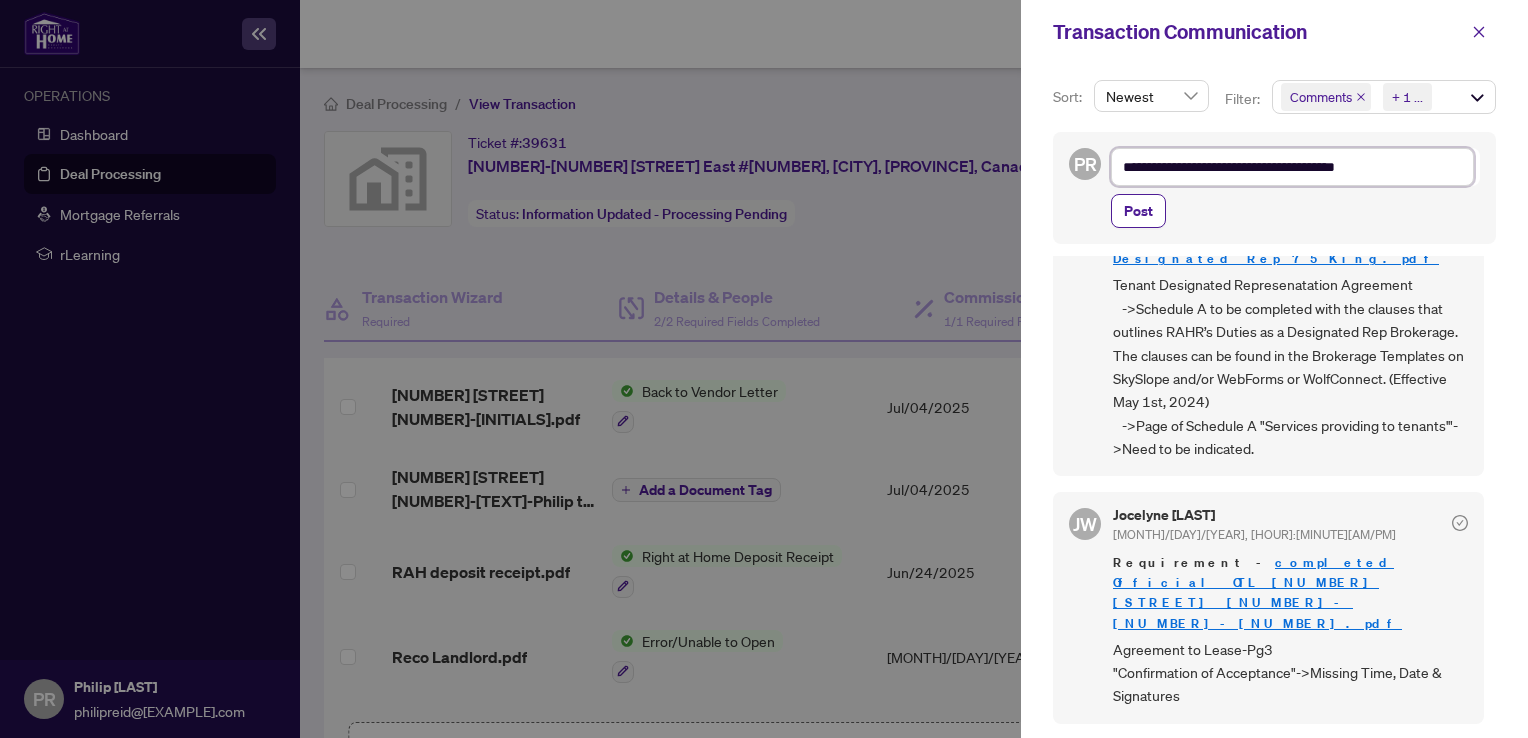 type on "**********" 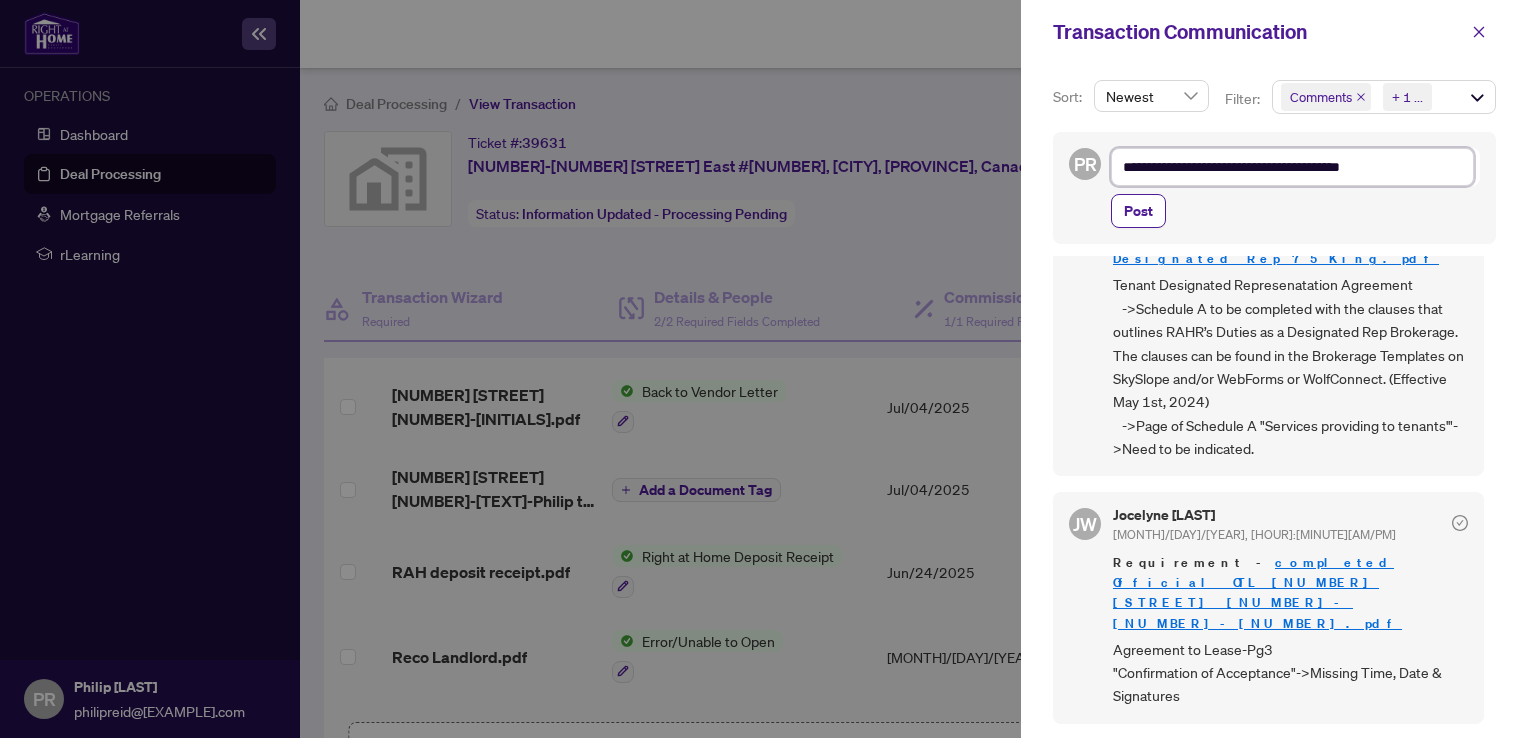 type on "**********" 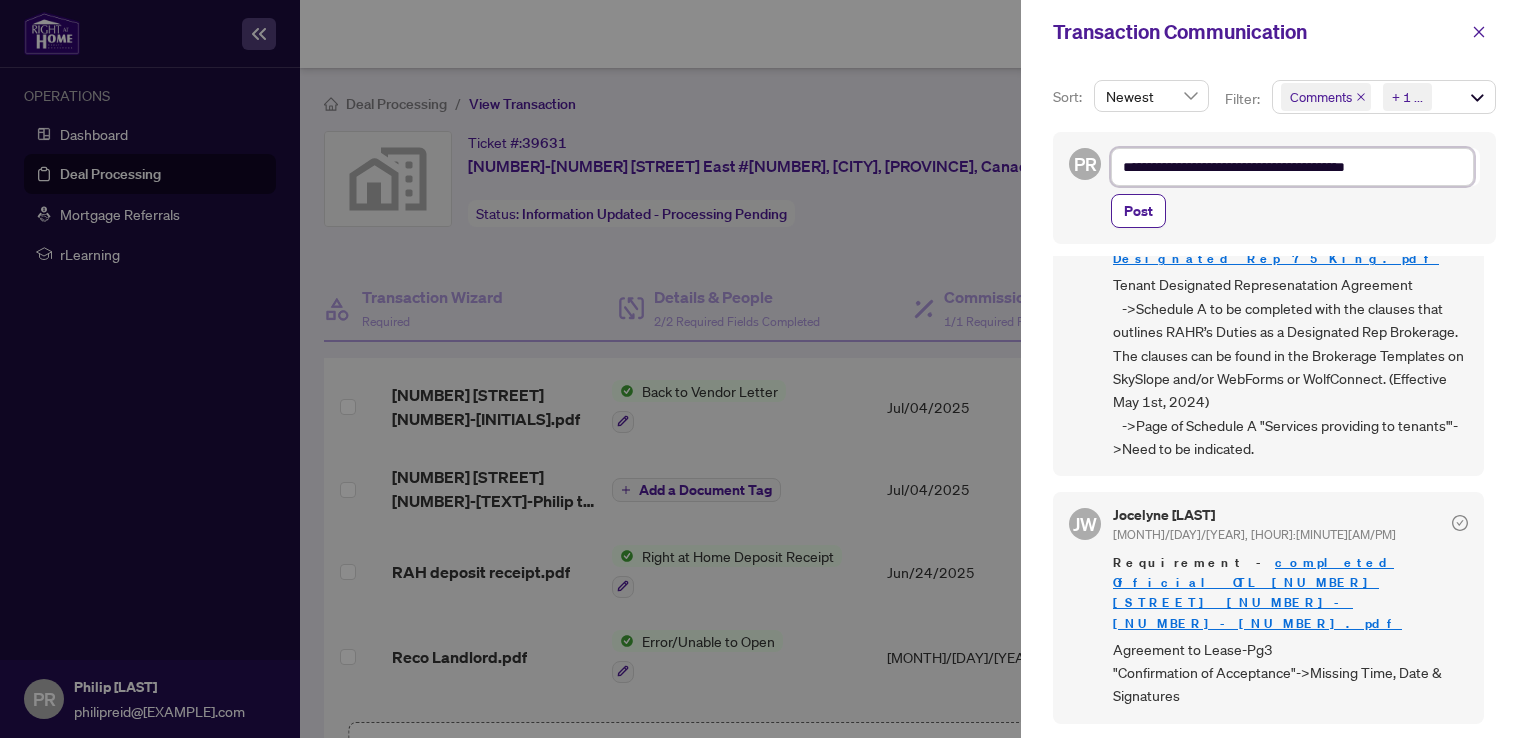 type on "**********" 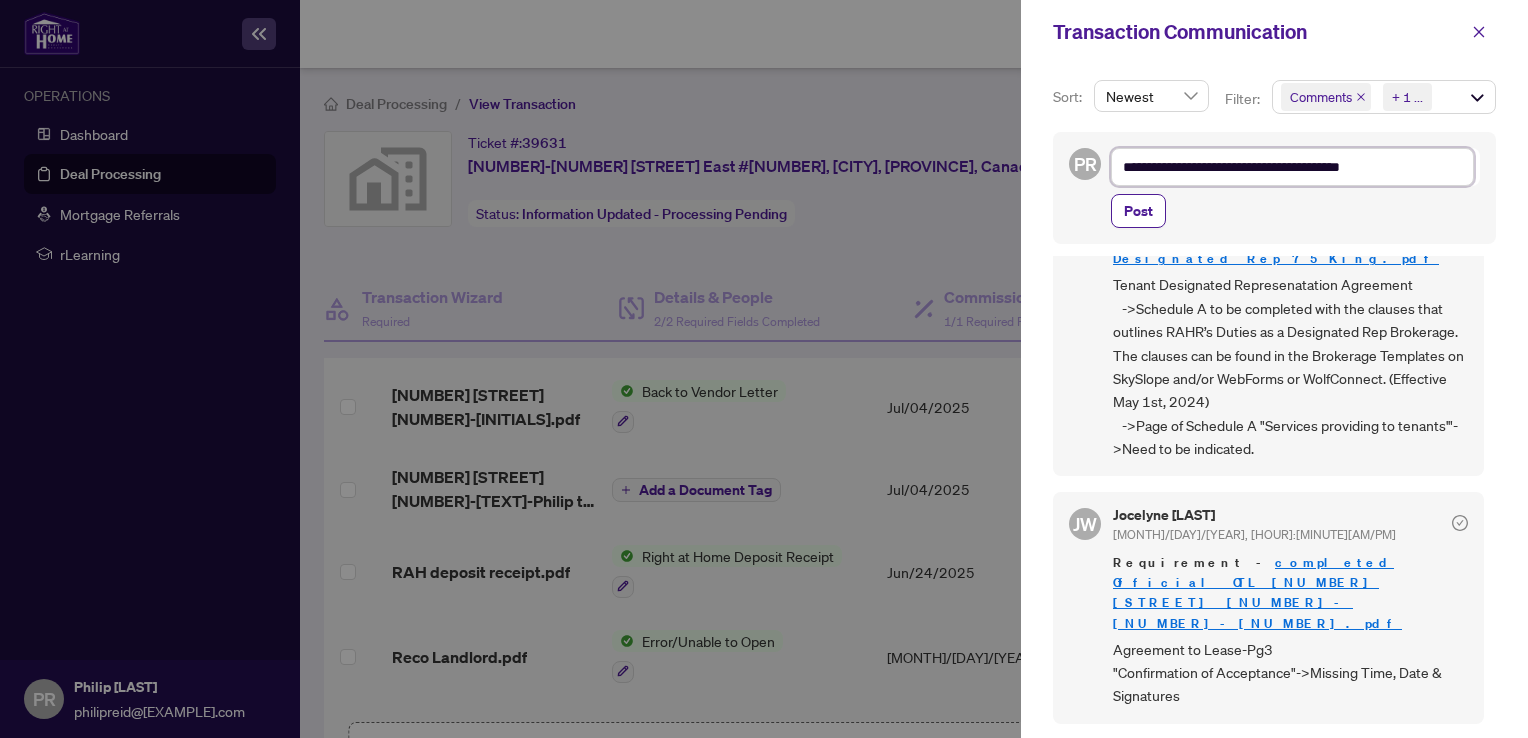 type on "**********" 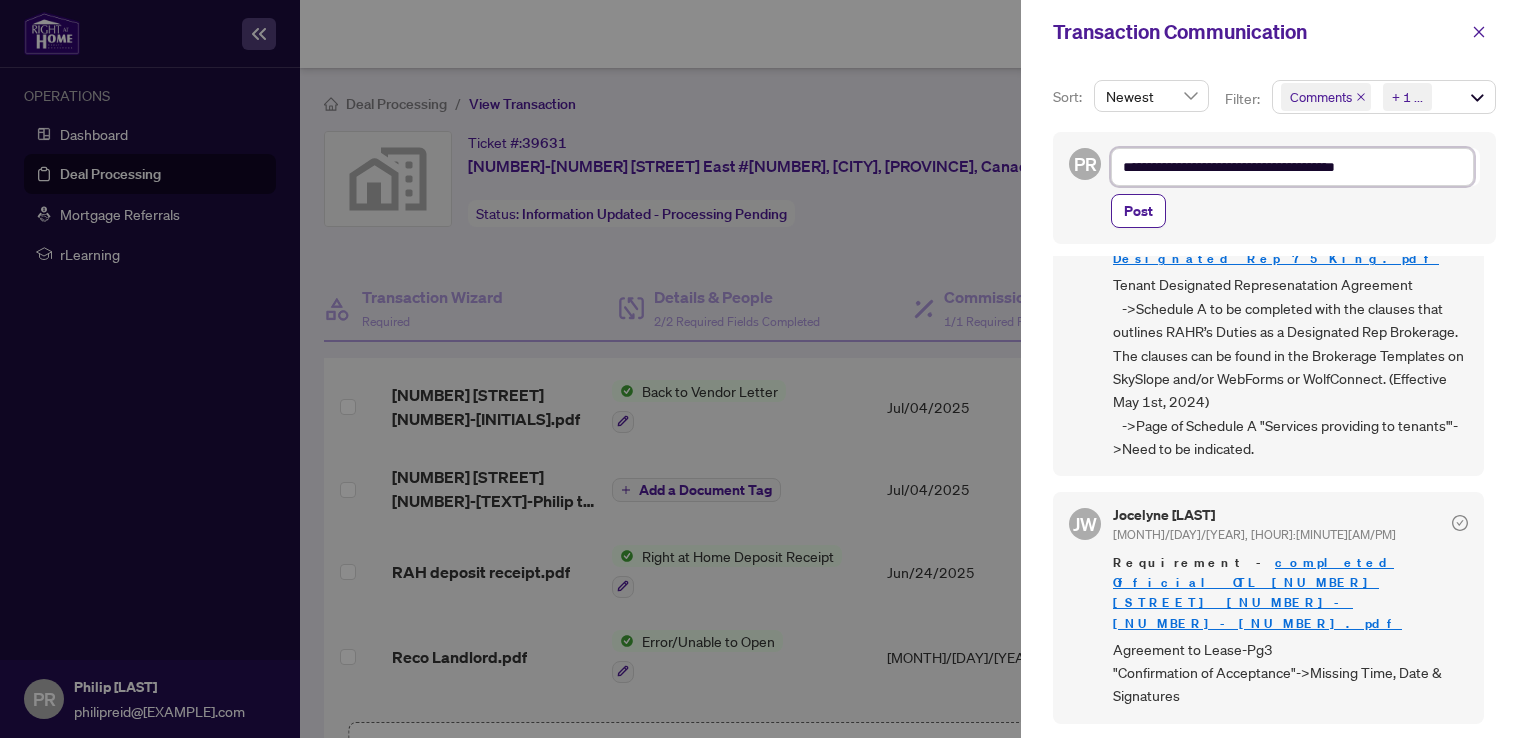 type on "**********" 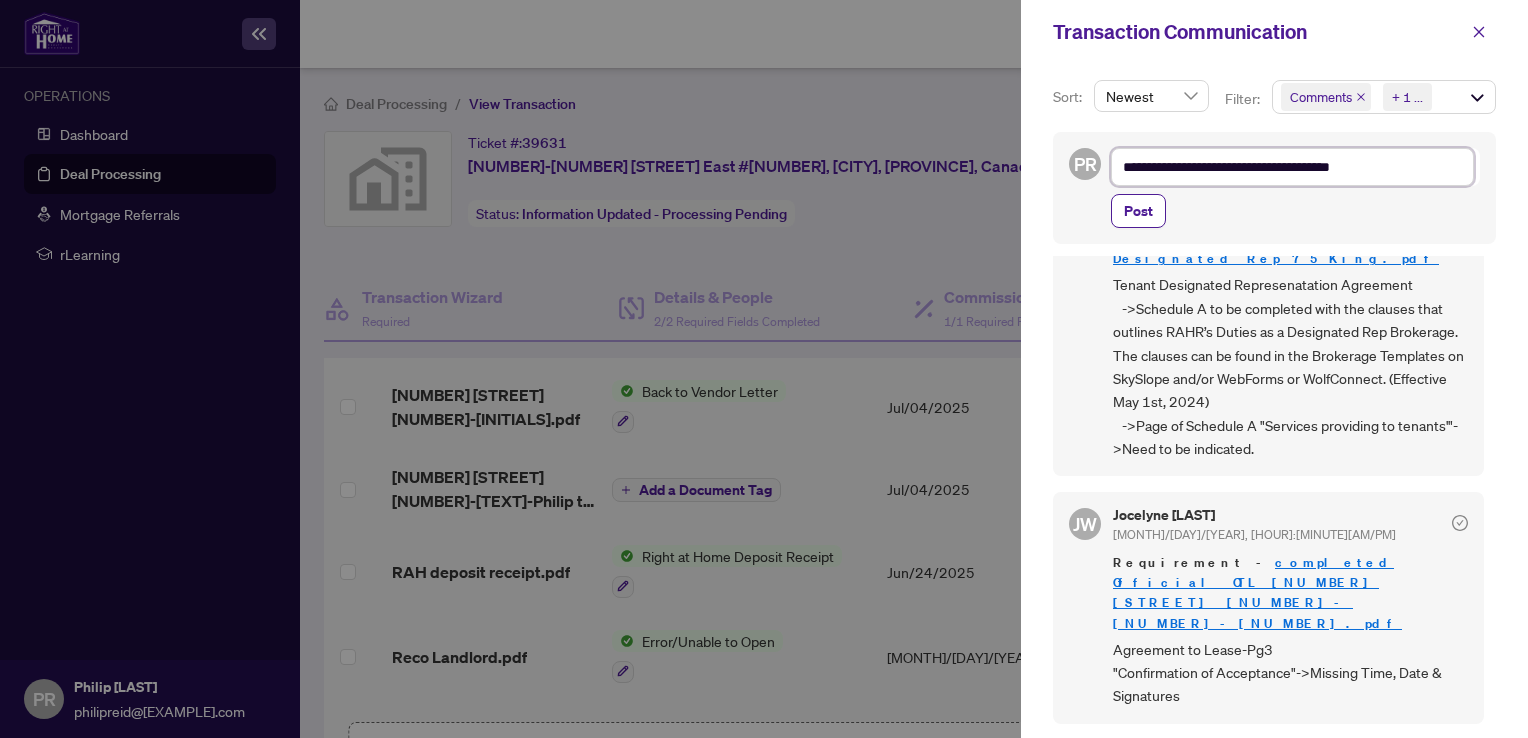 type on "**********" 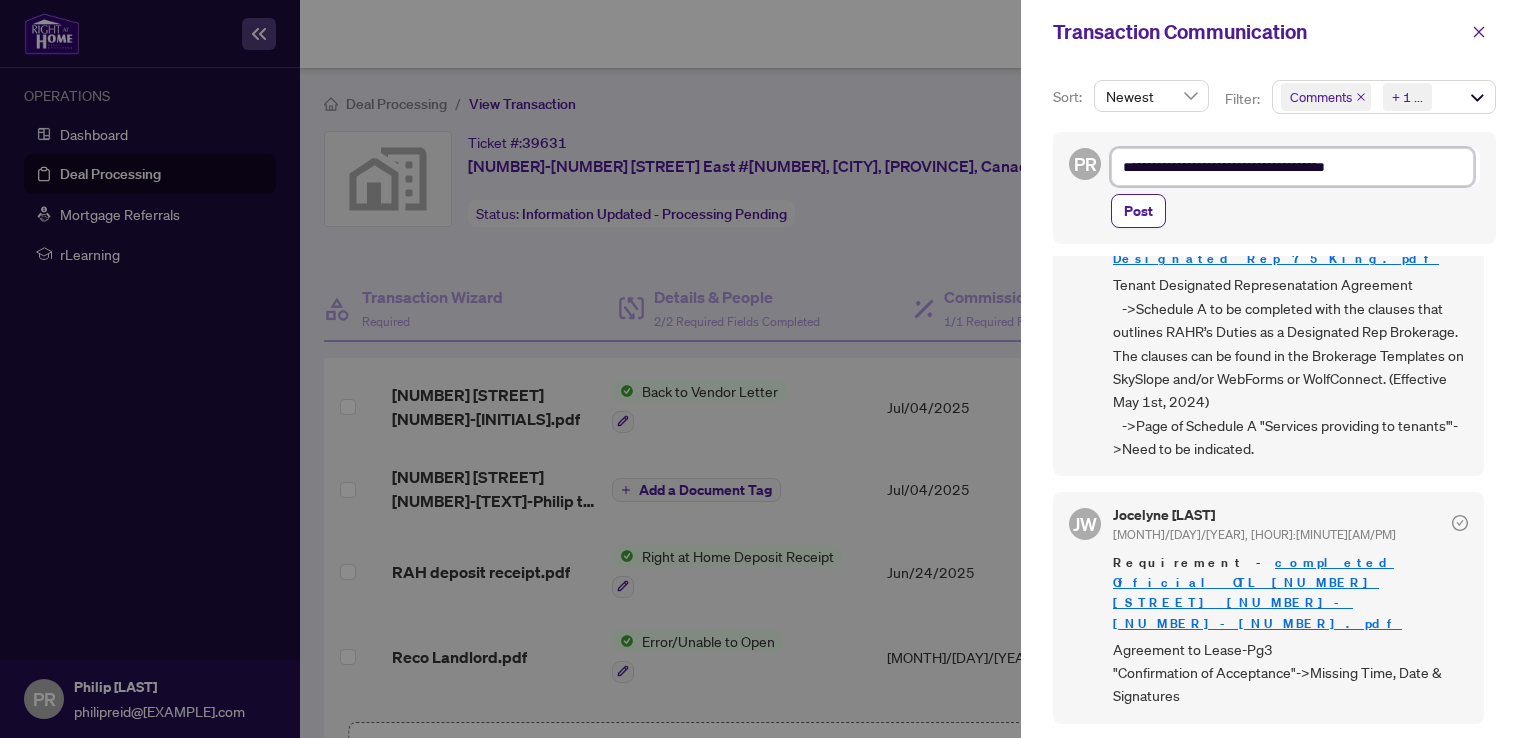 type on "**********" 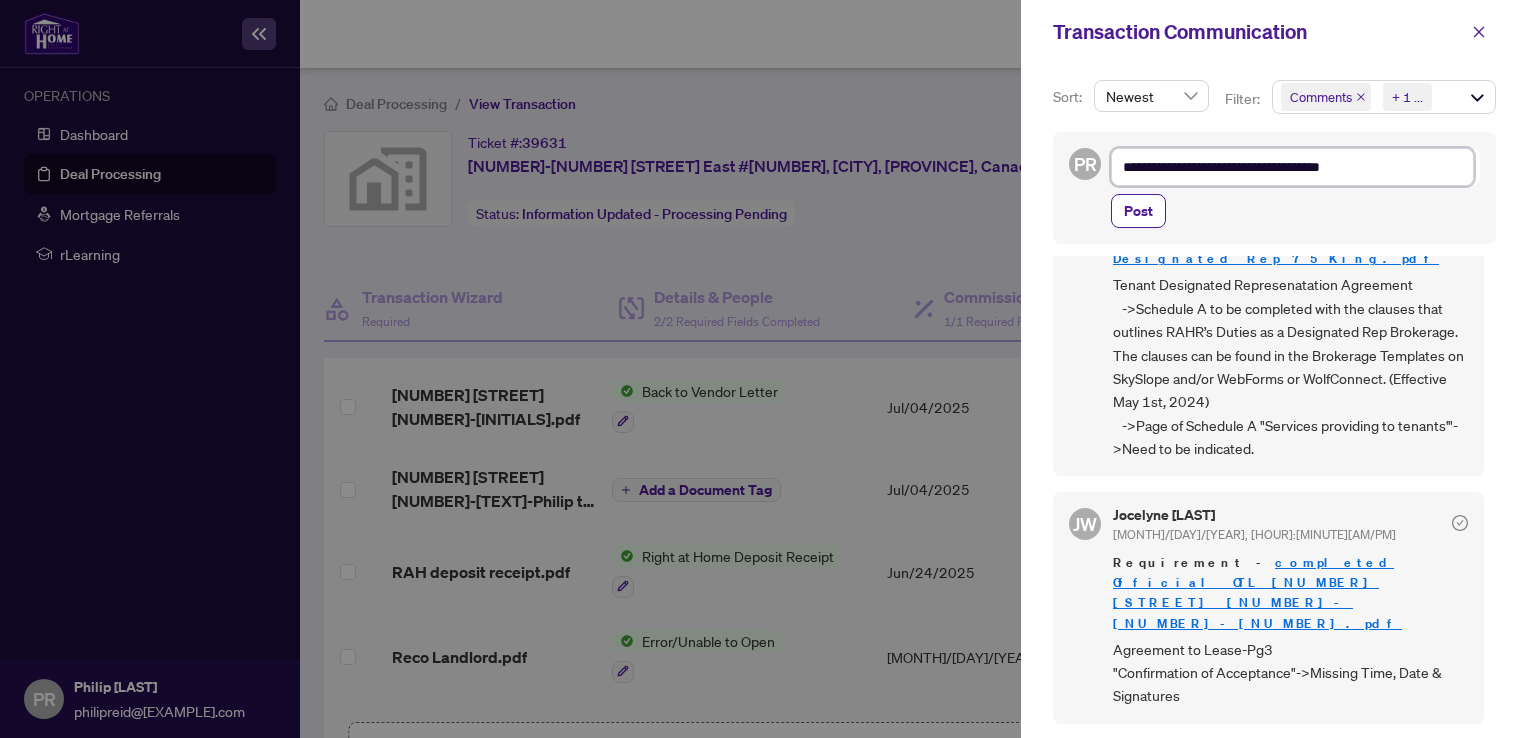 type on "**********" 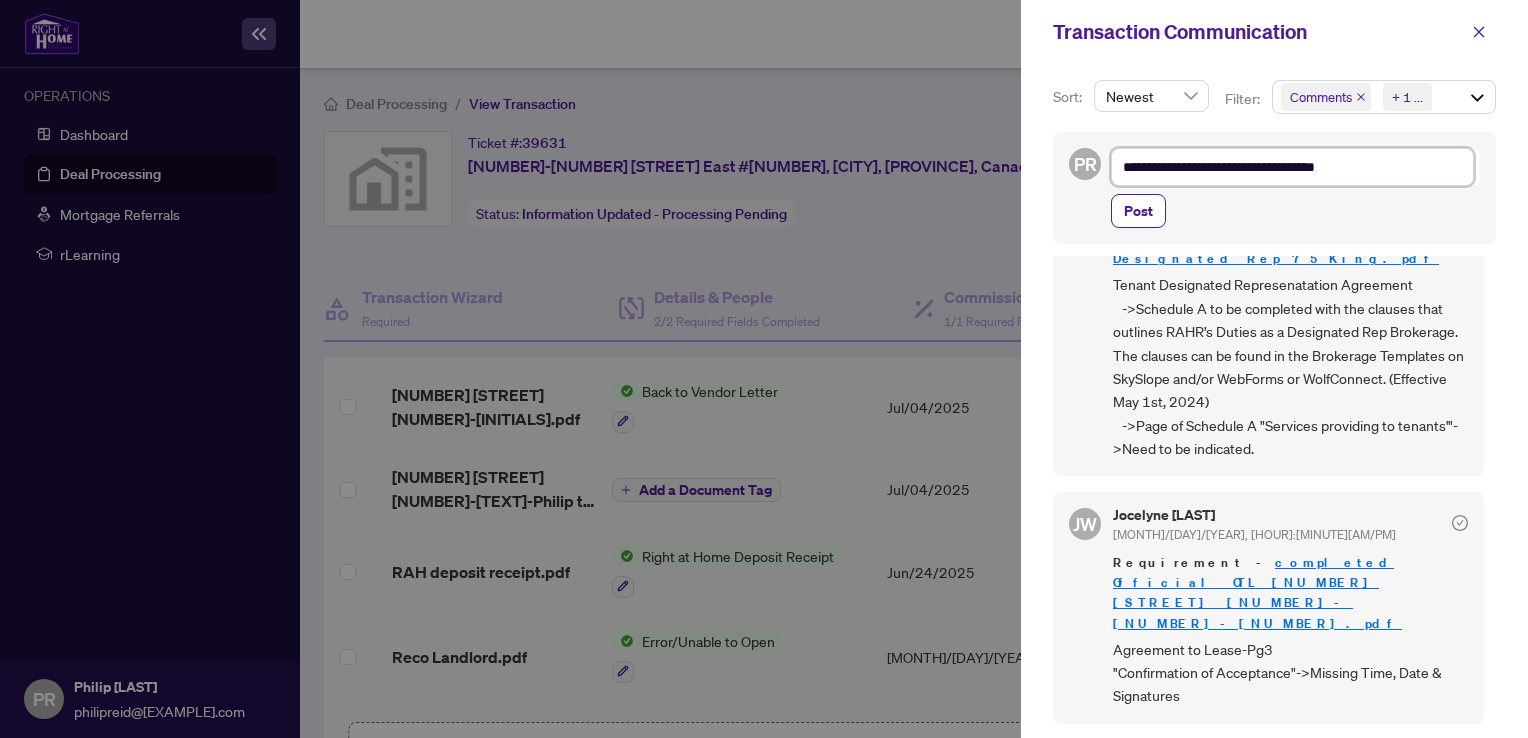 type on "**********" 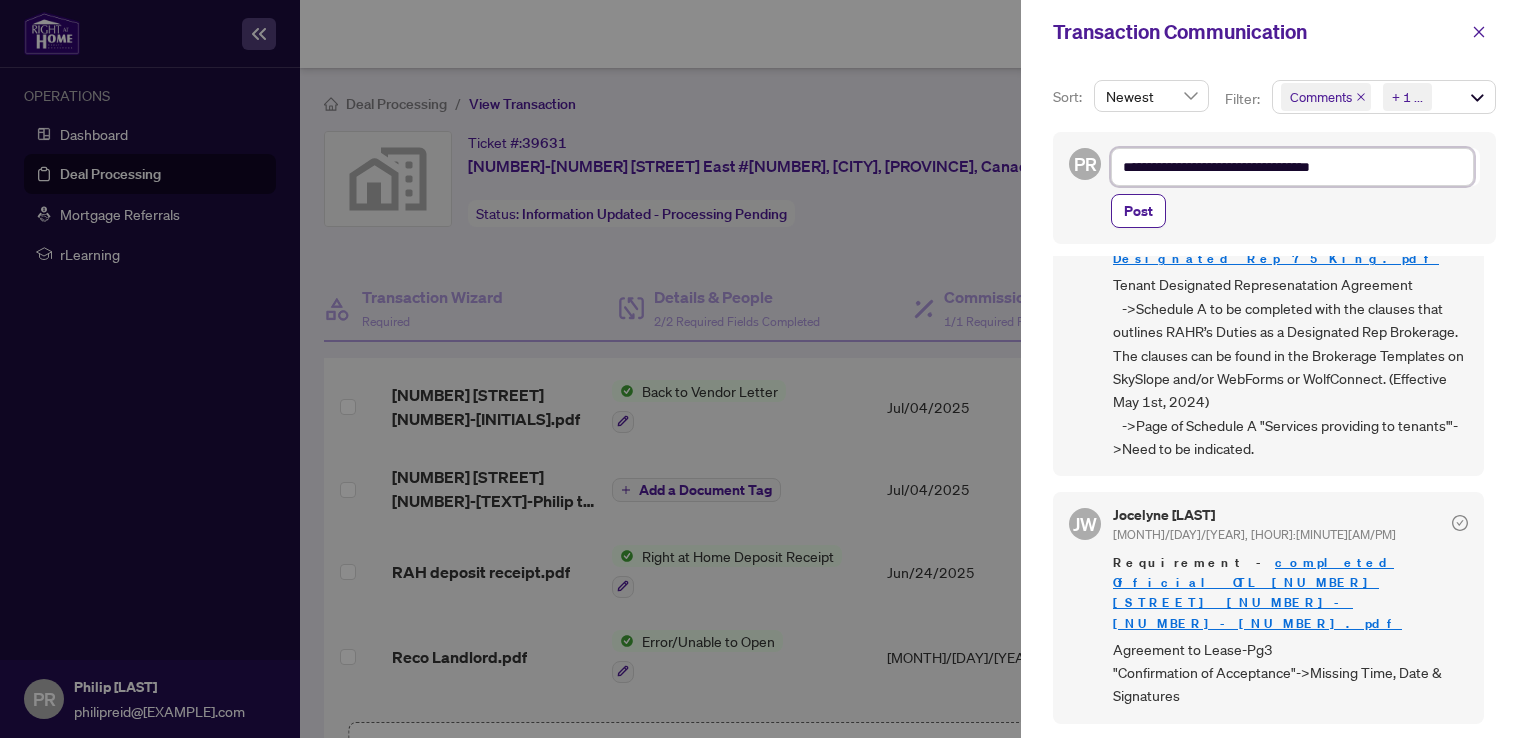 type on "**********" 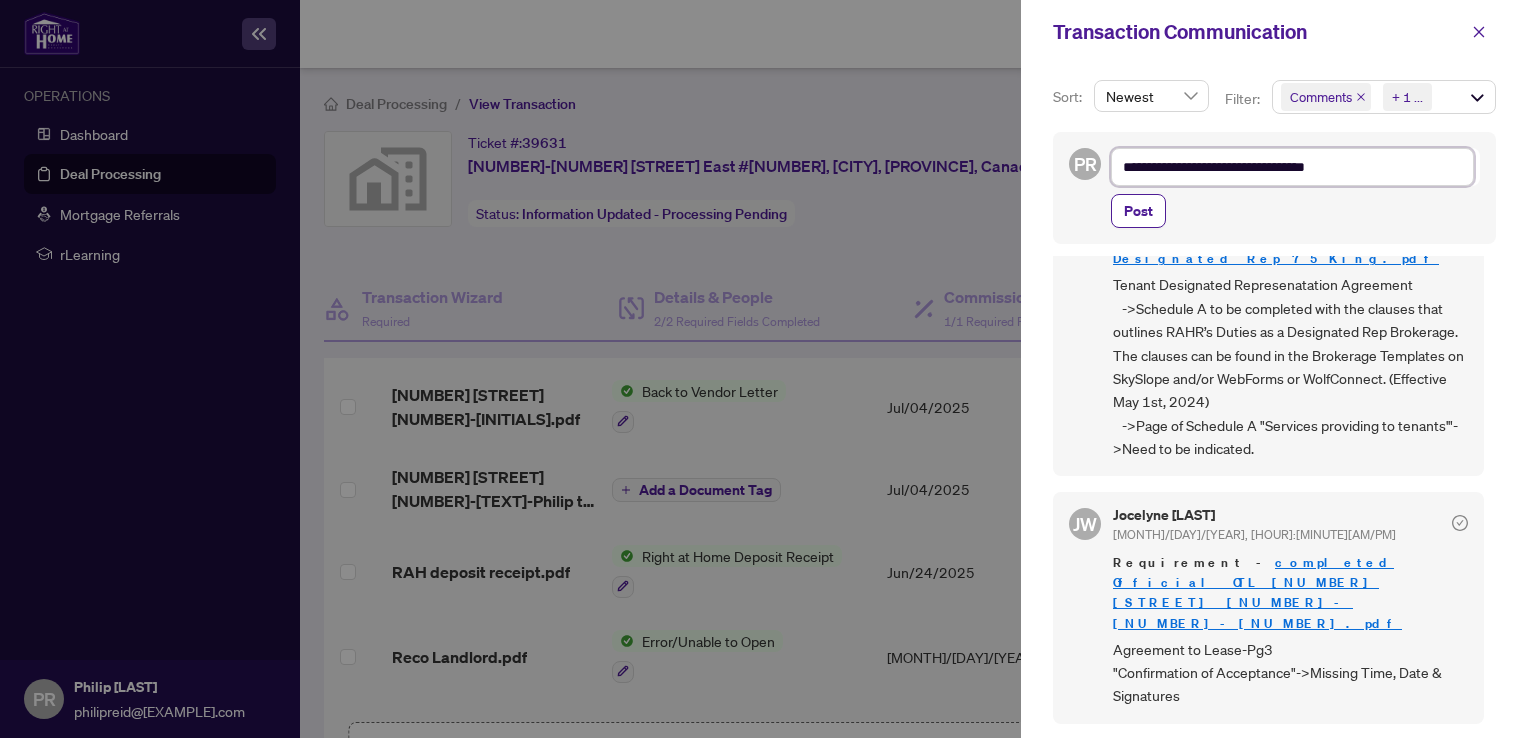 type on "**********" 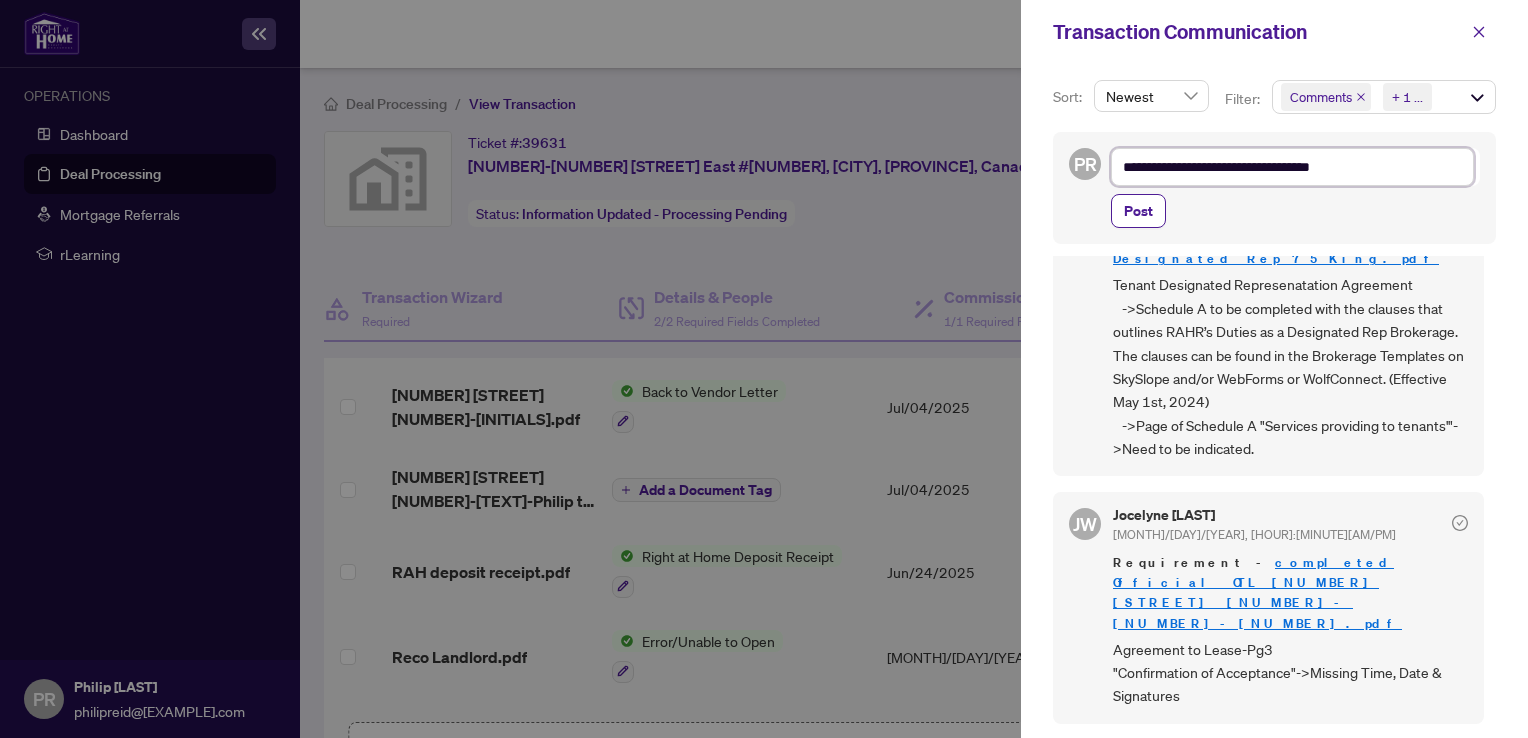 type on "**********" 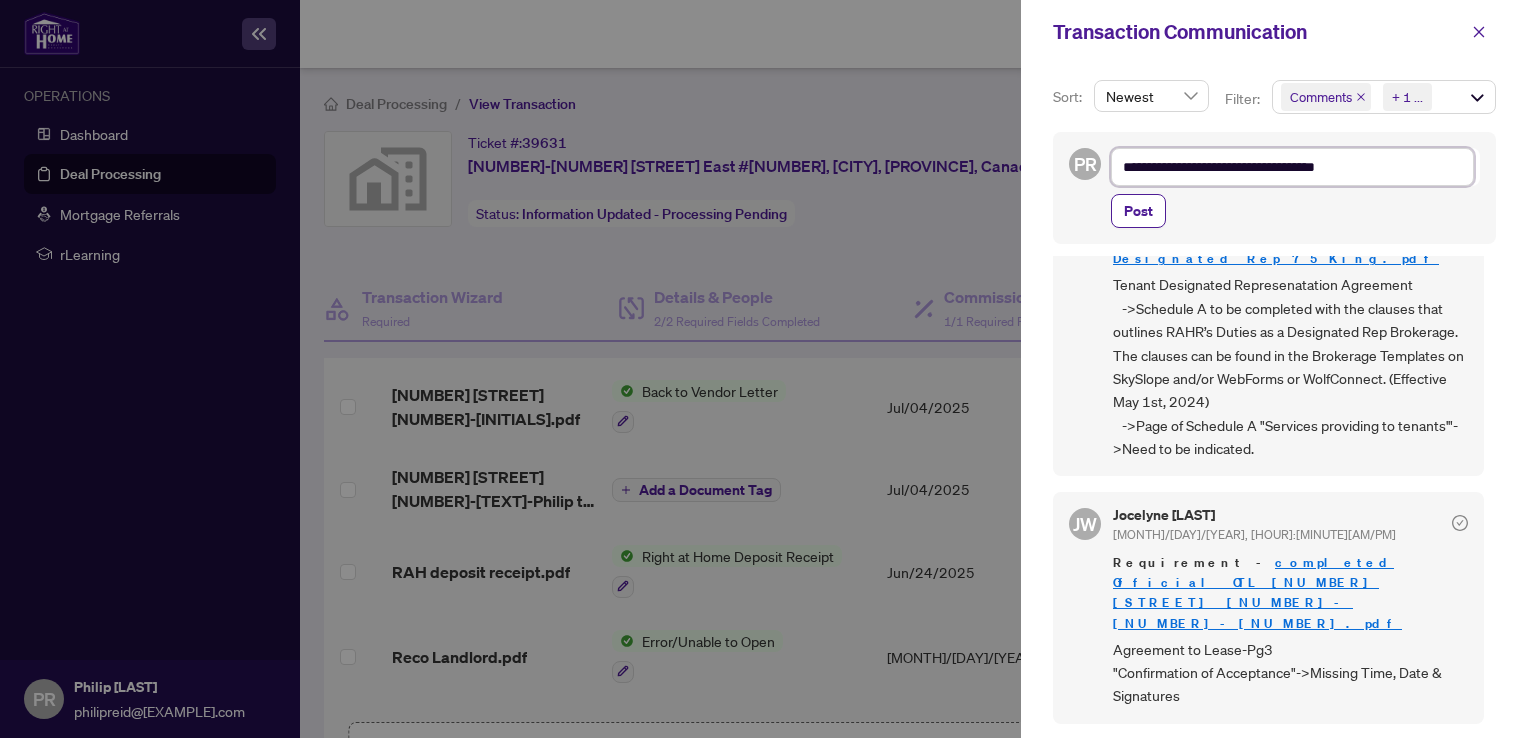 type on "**********" 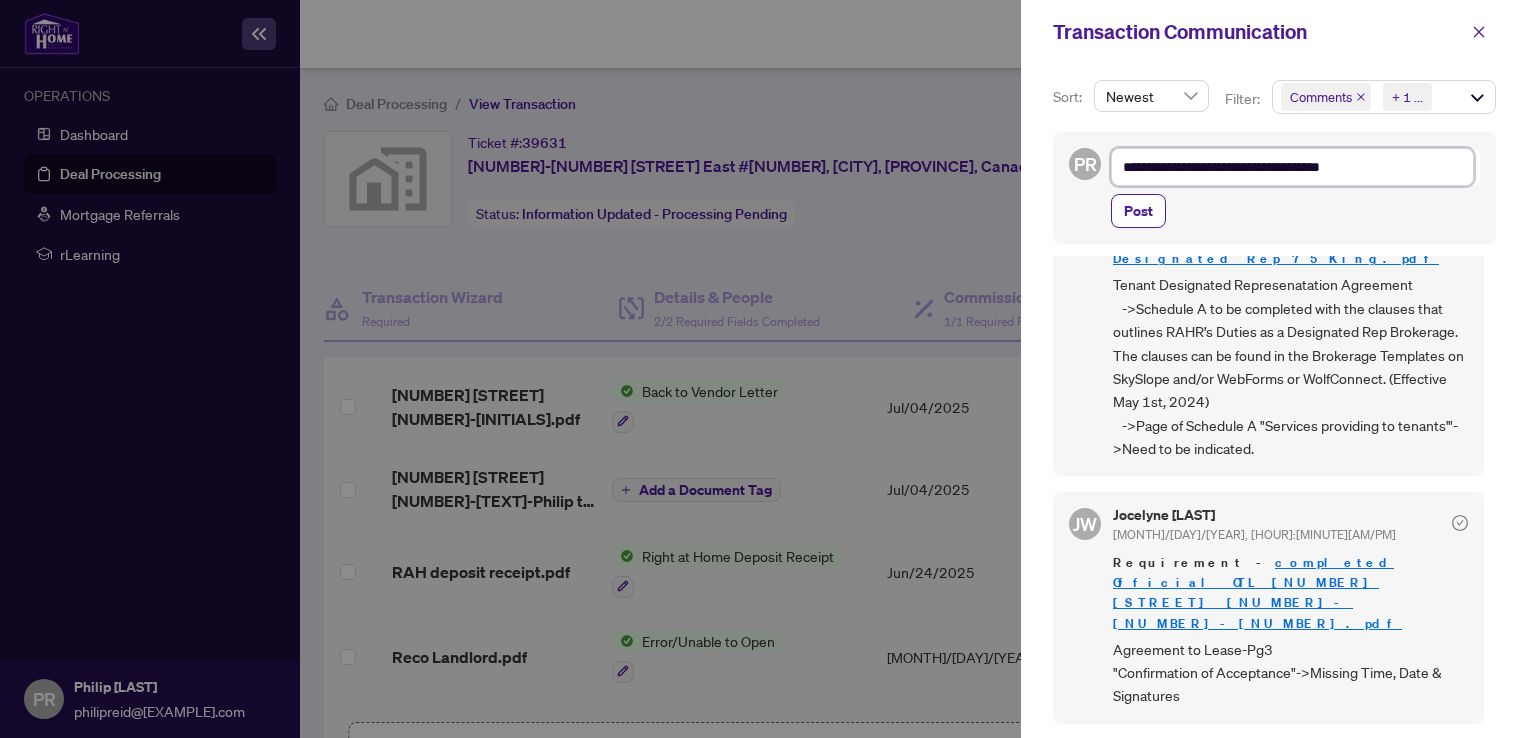 type on "**********" 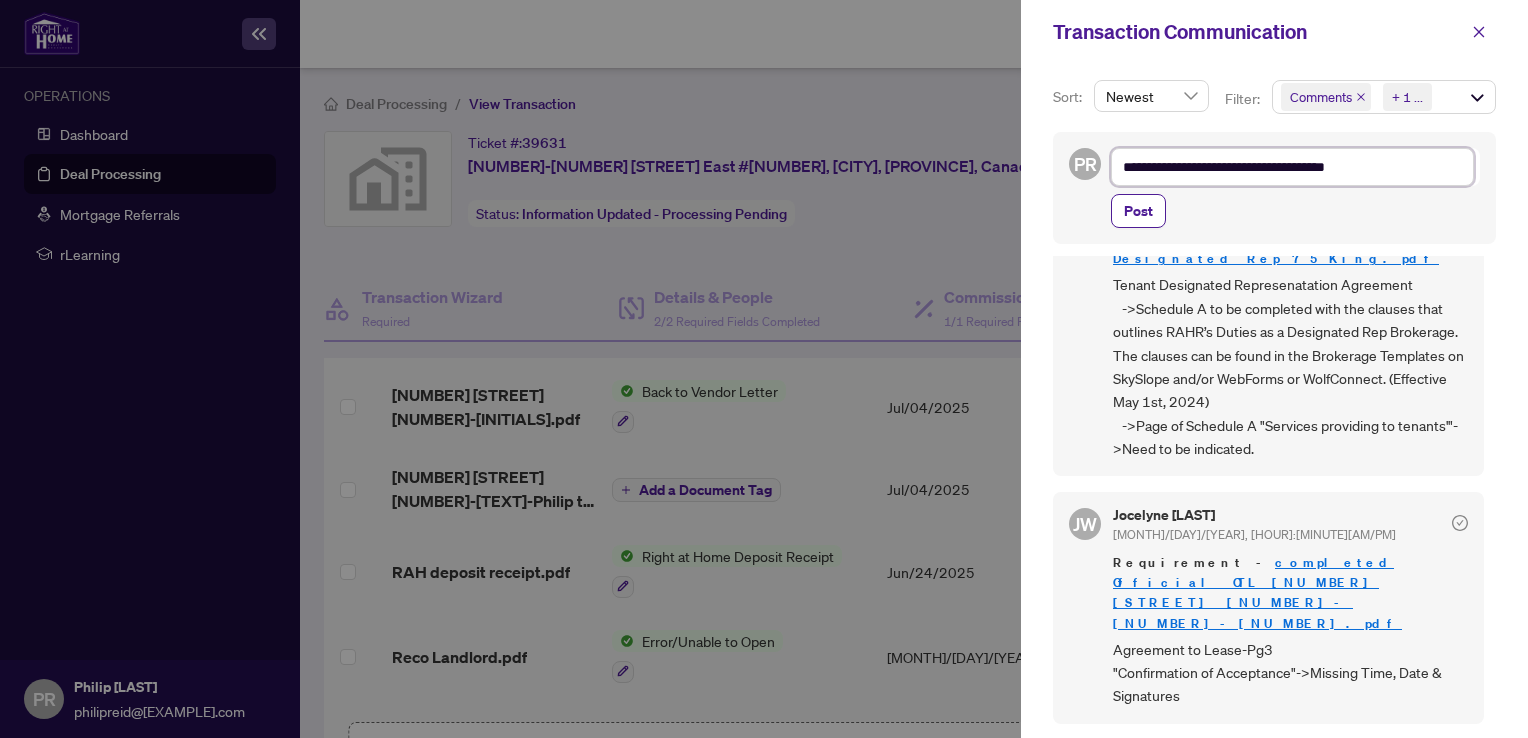 type on "**********" 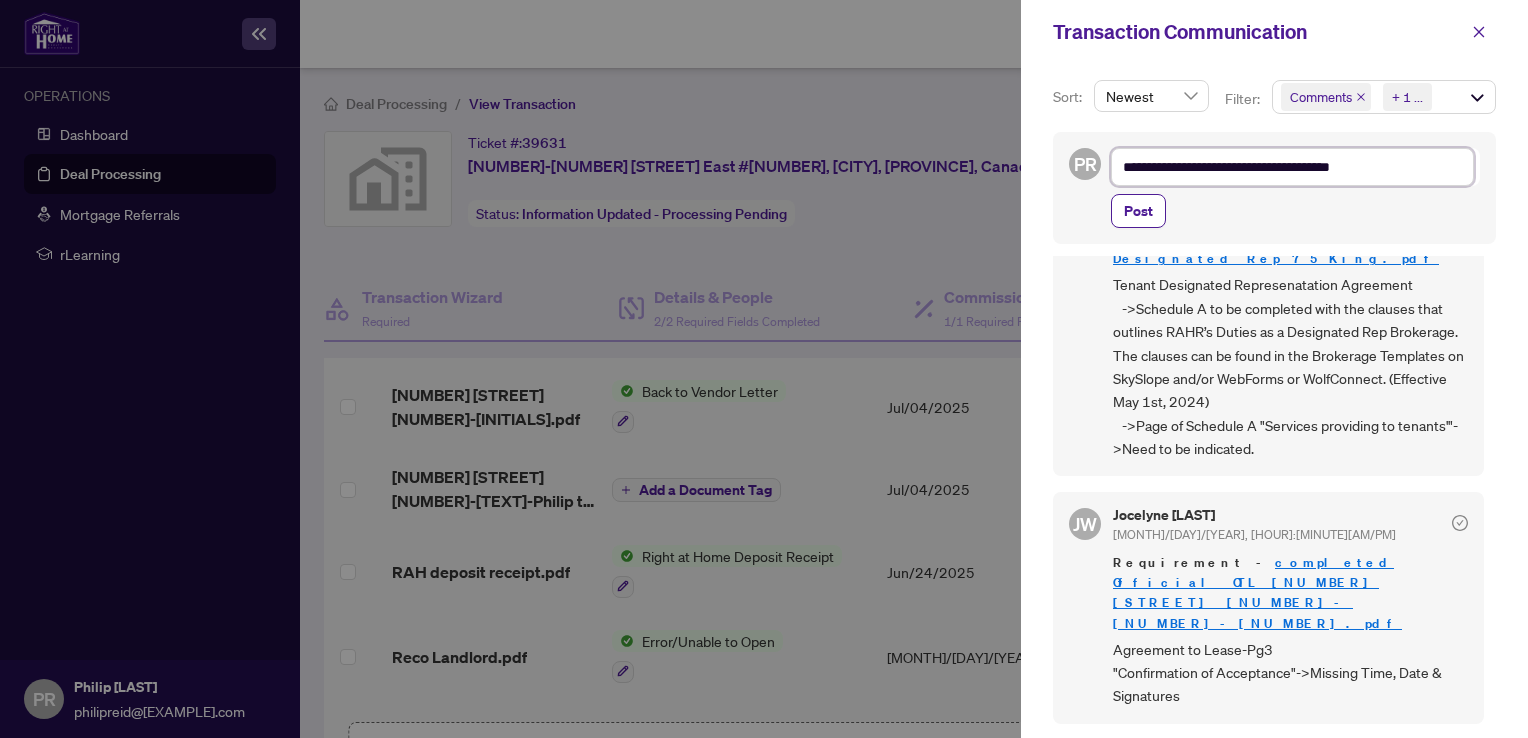 type on "**********" 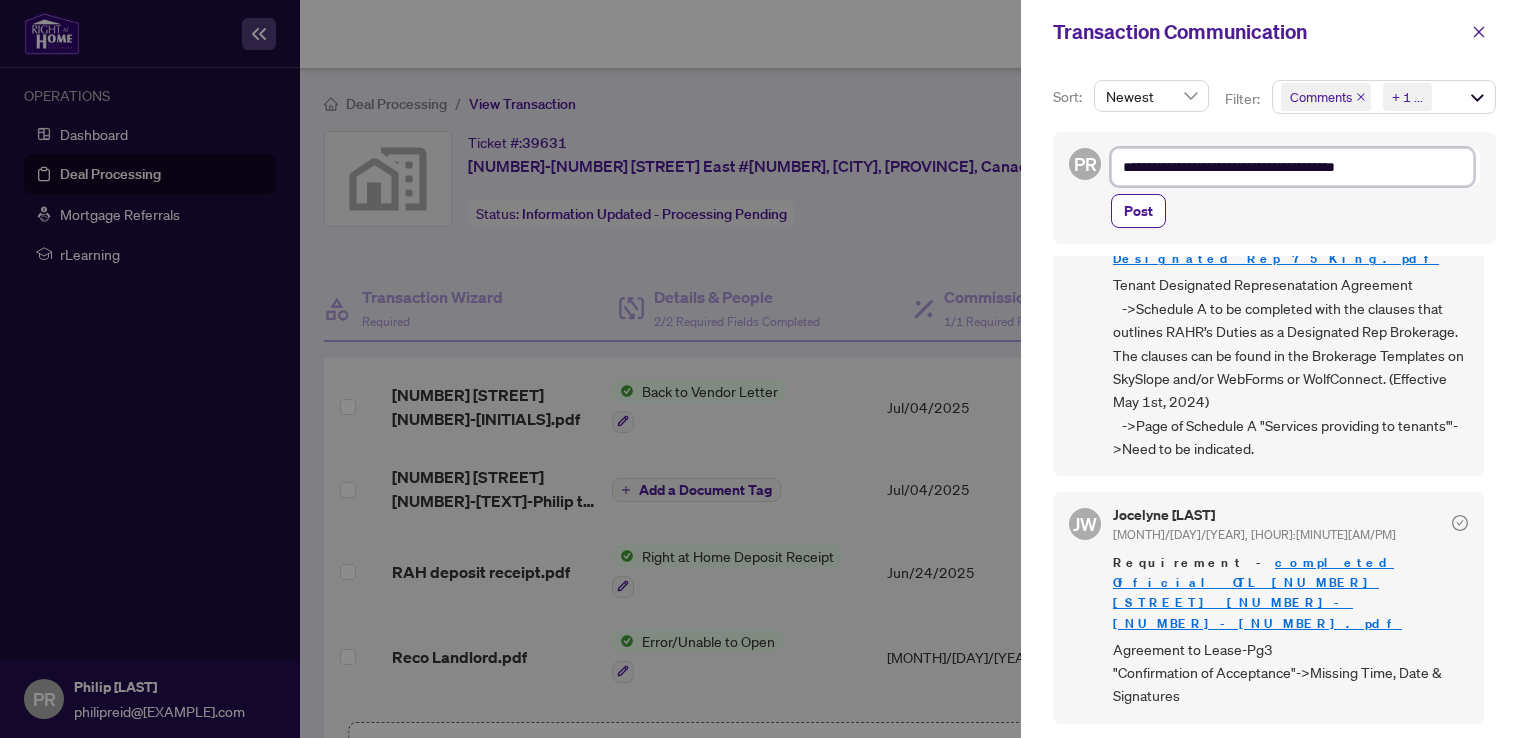 type on "**********" 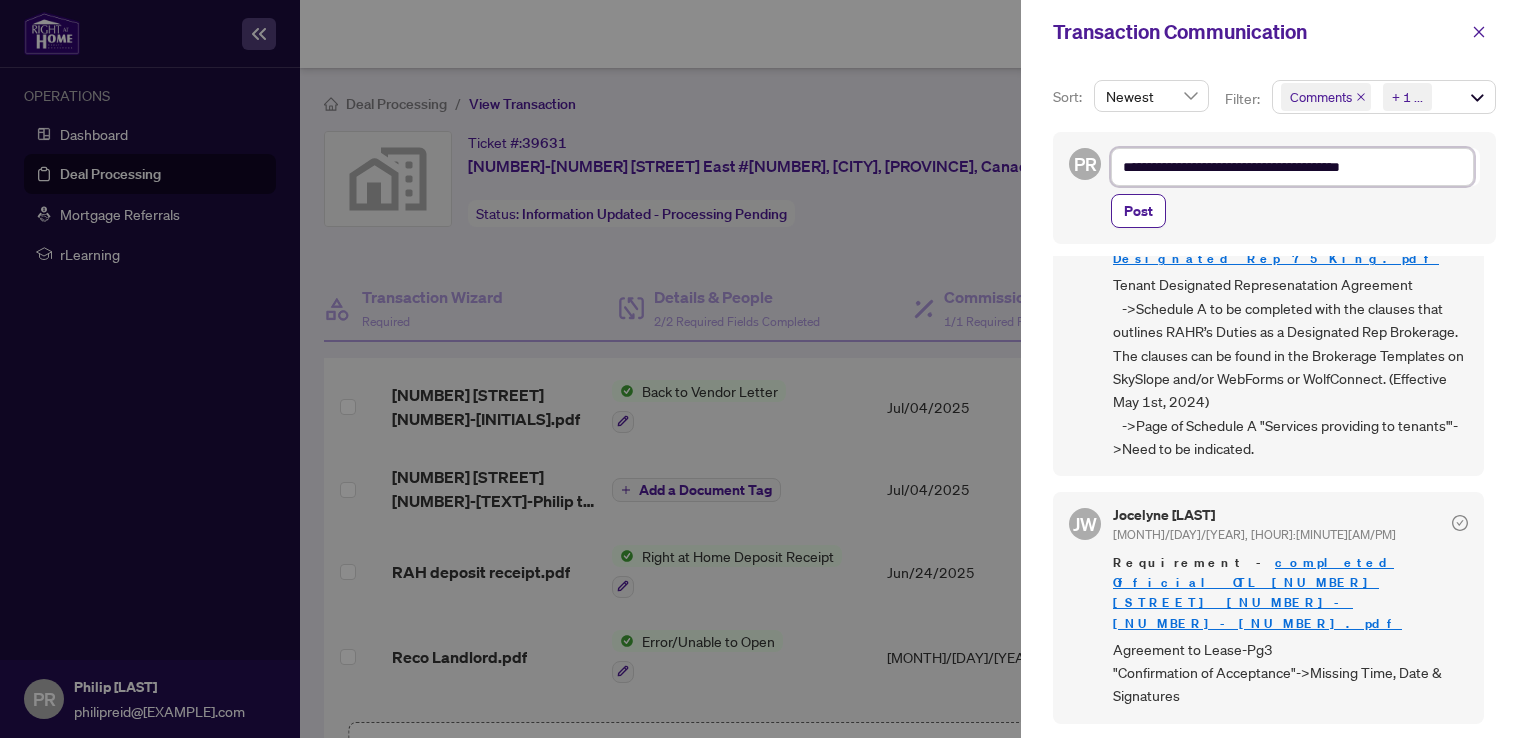 type on "**********" 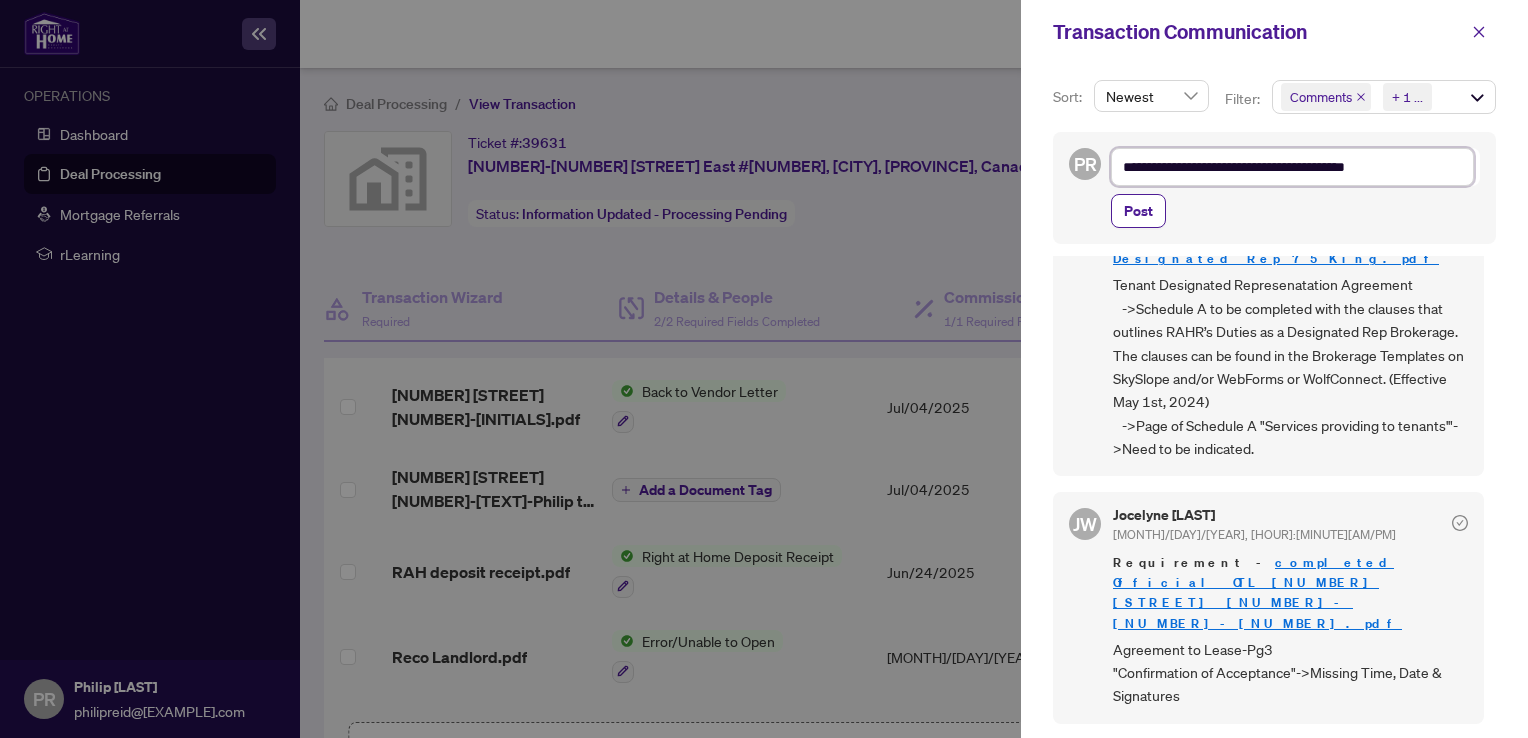type on "**********" 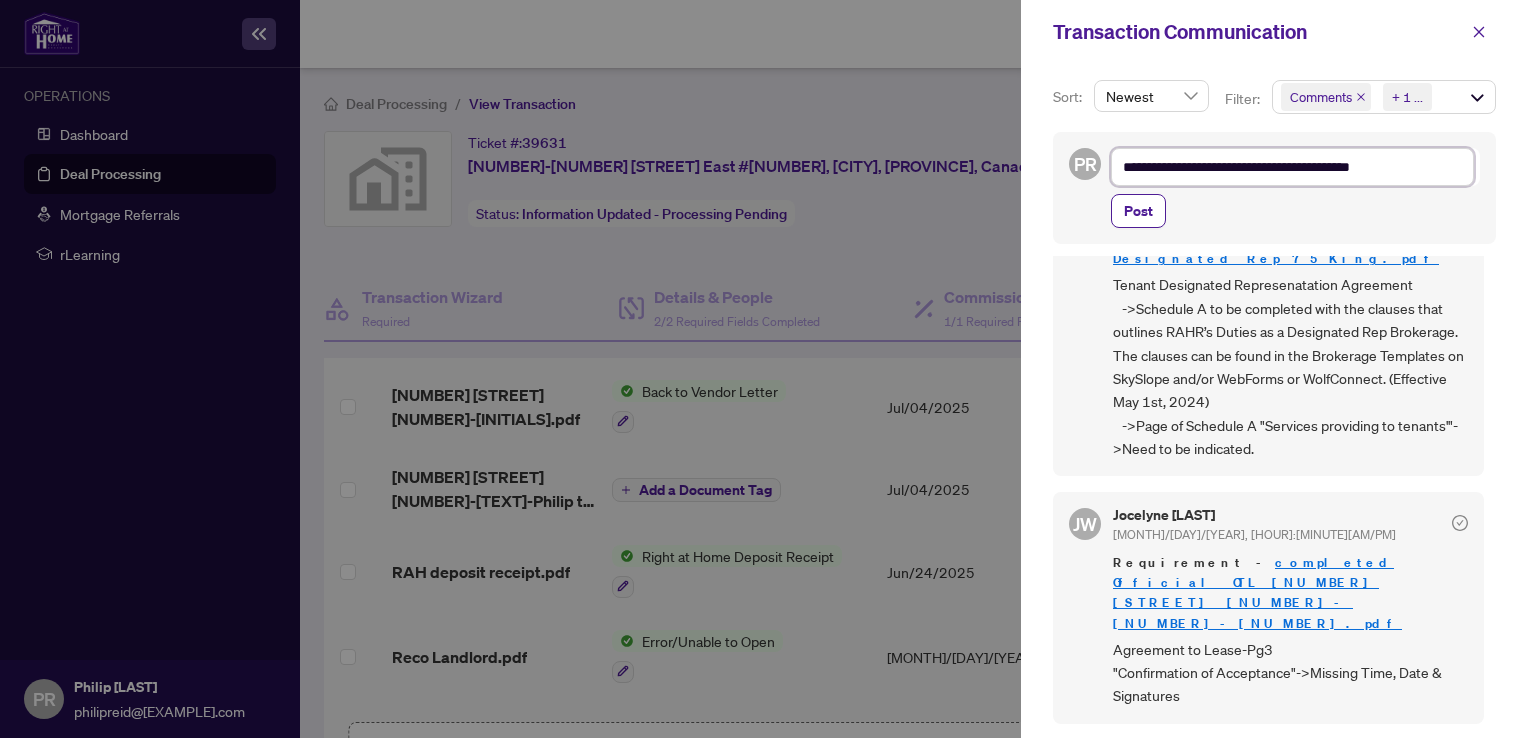 type on "**********" 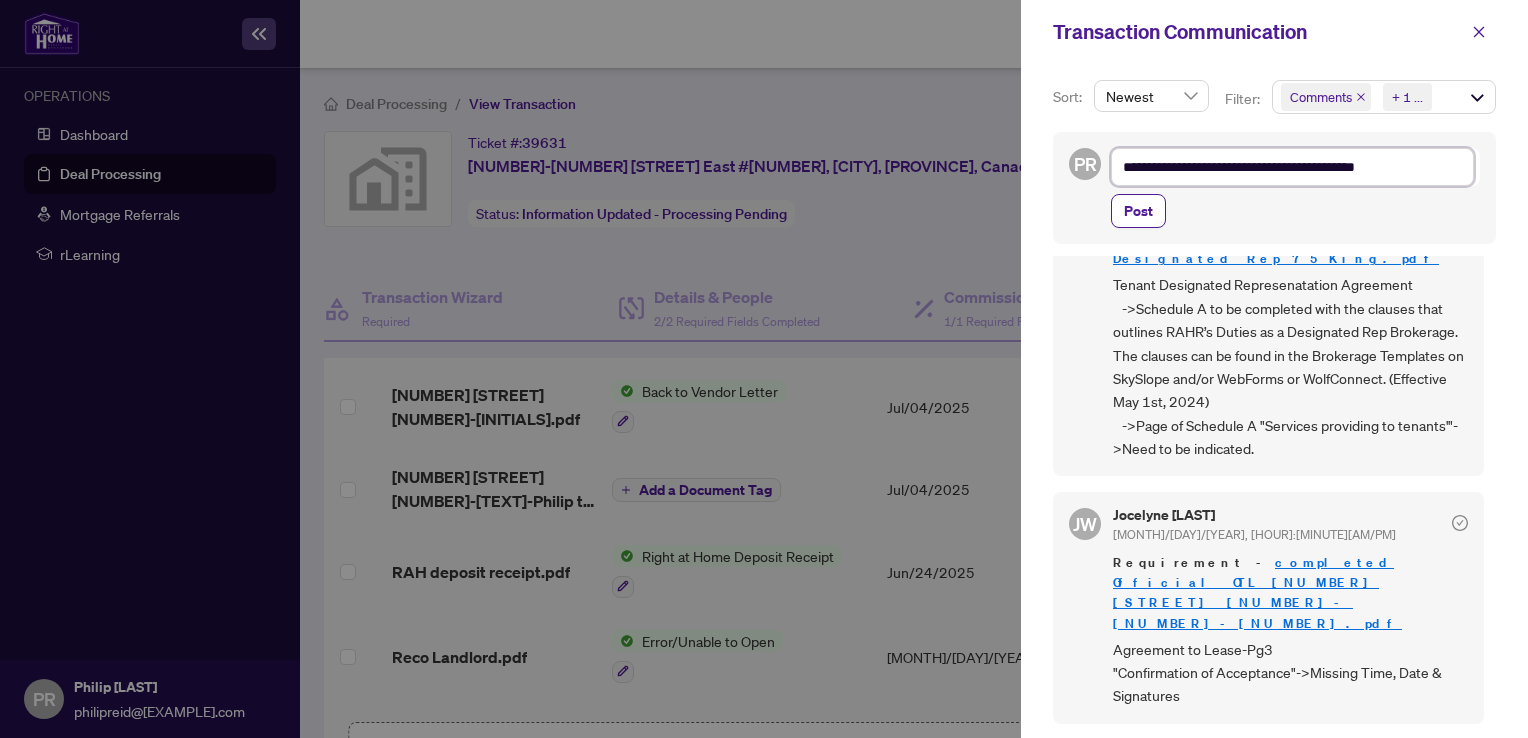 type on "**********" 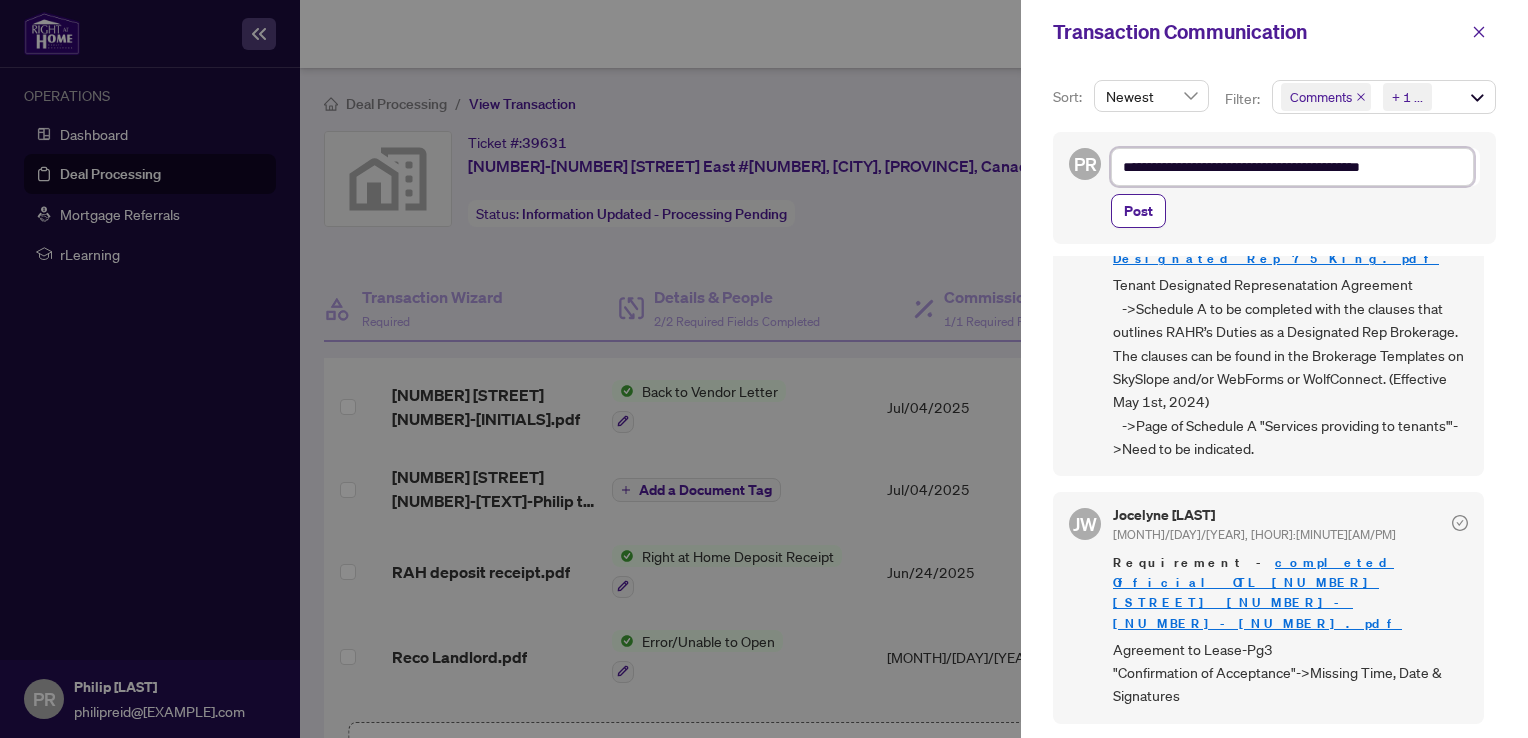 type on "**********" 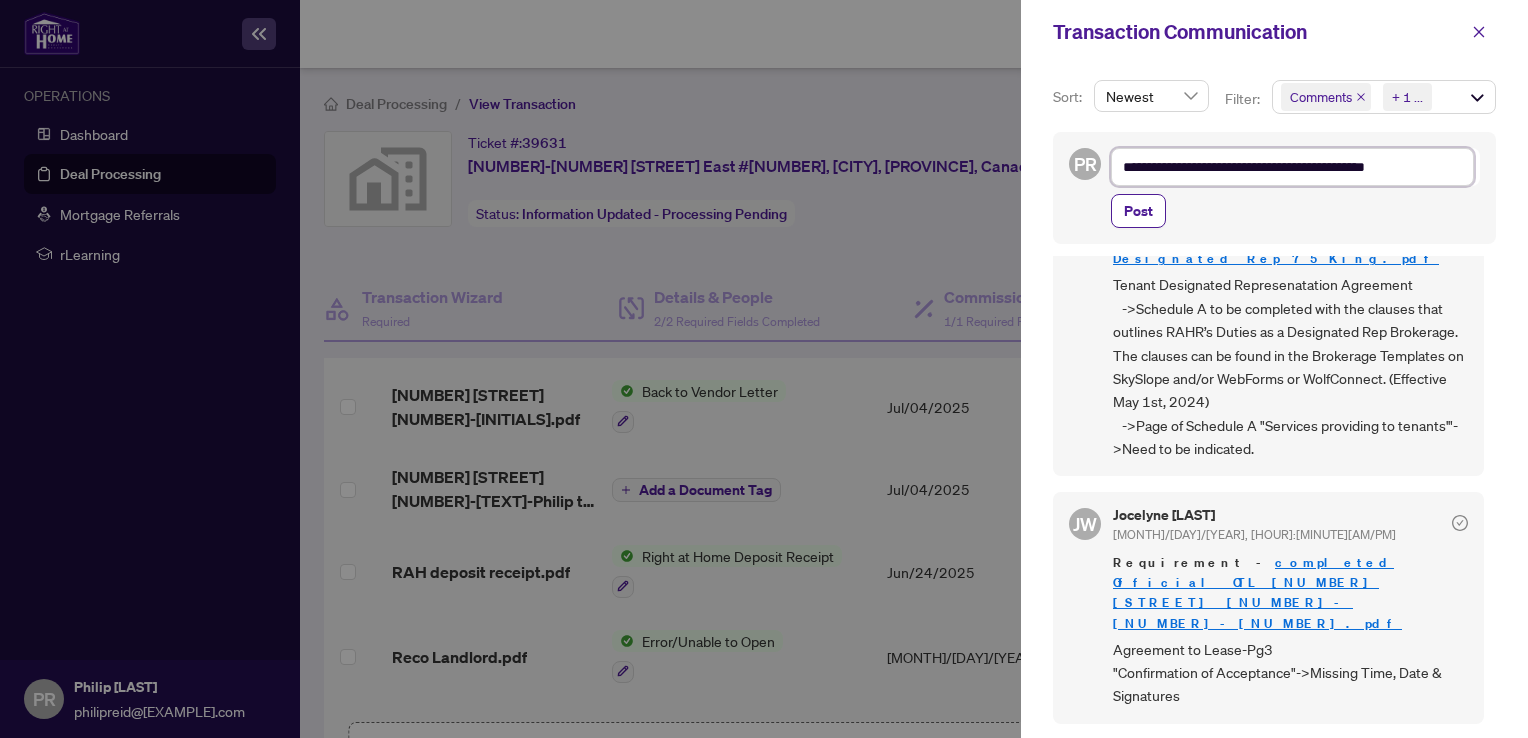 type on "**********" 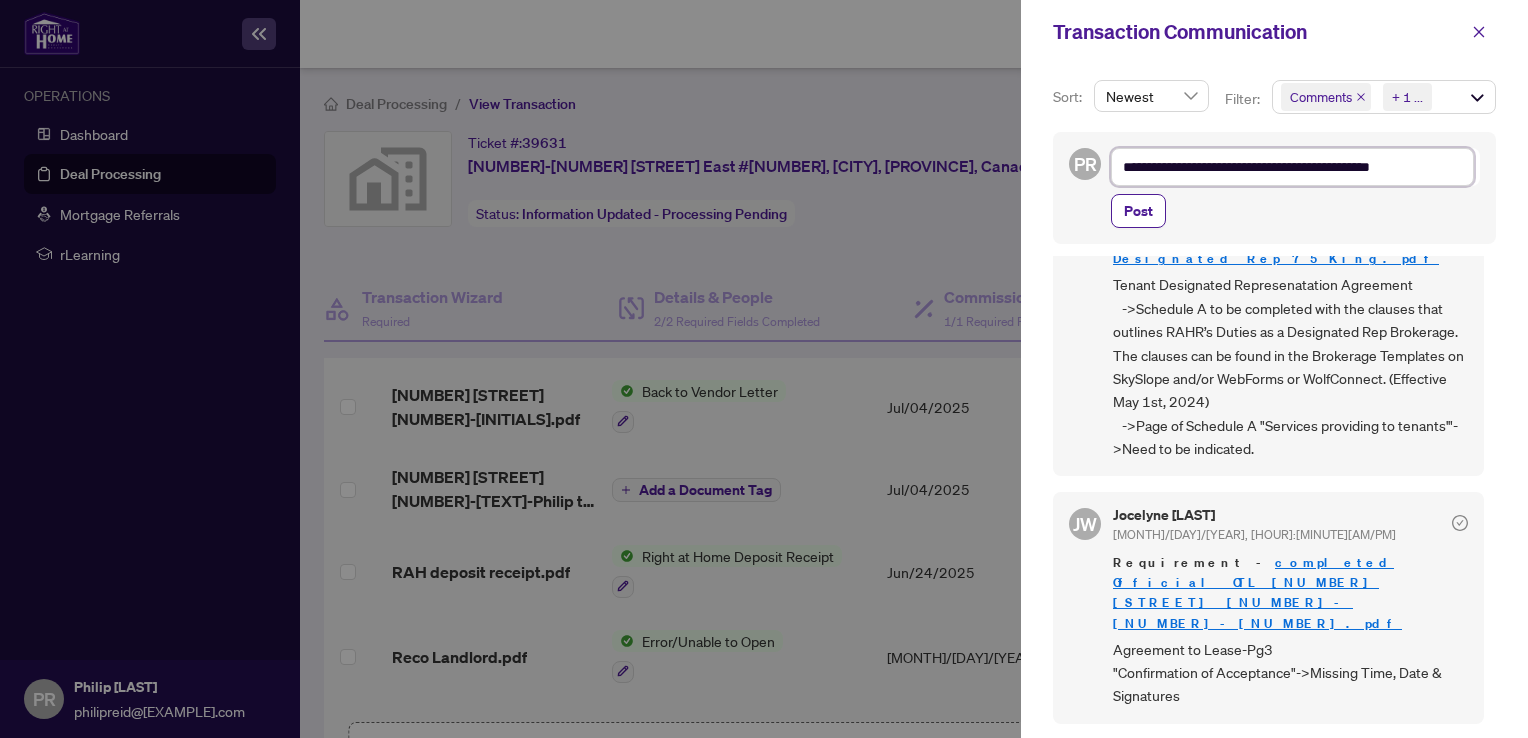 type on "**********" 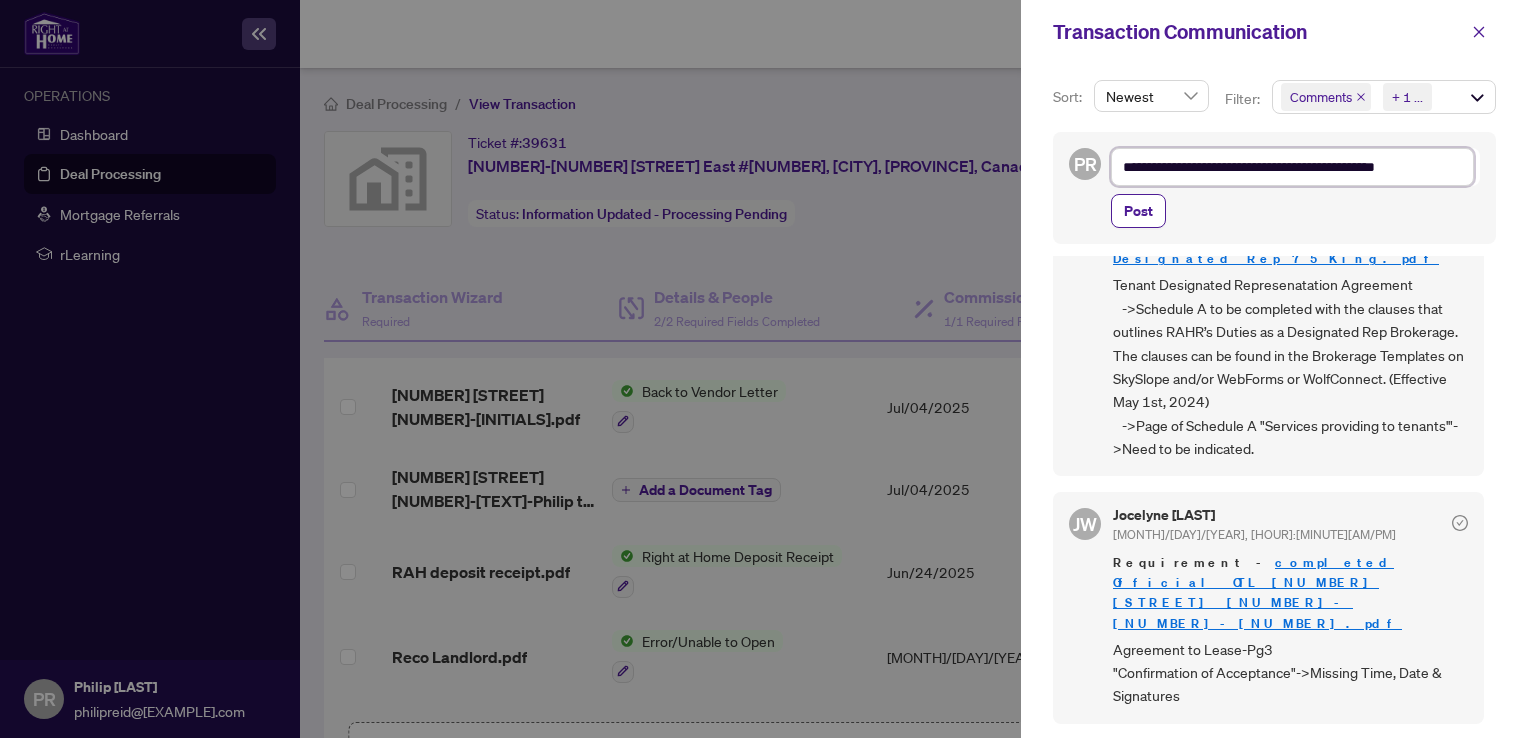 type on "**********" 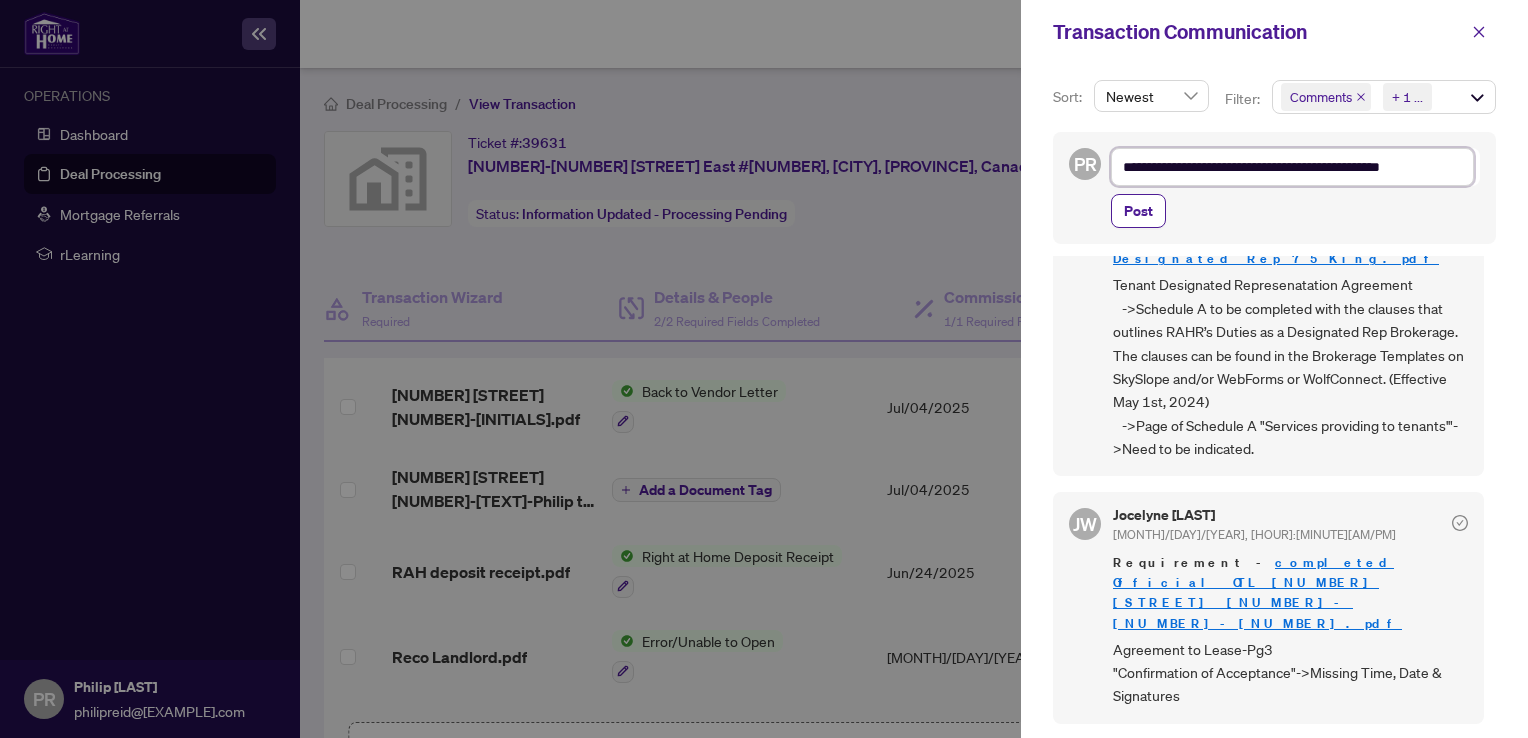 type on "**********" 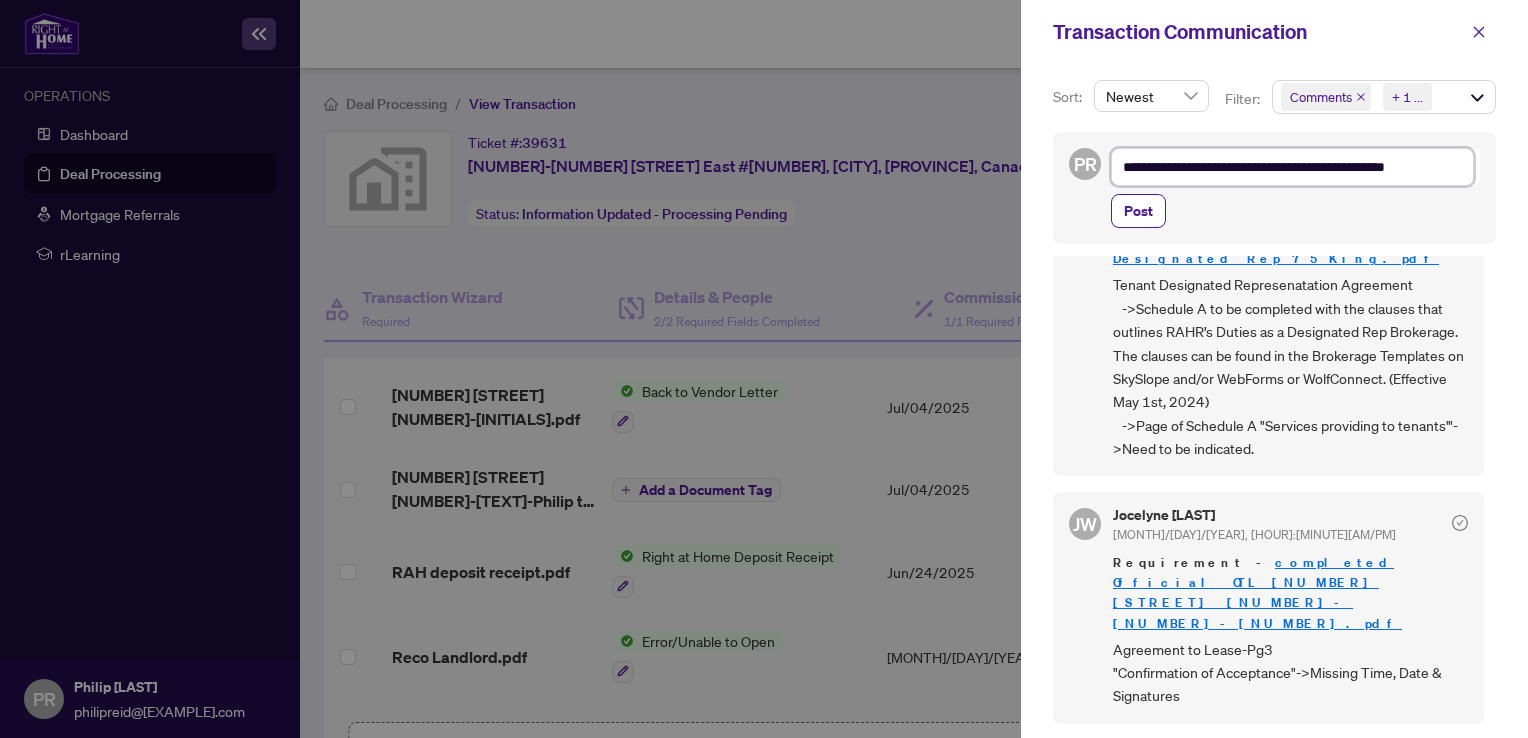 type on "**********" 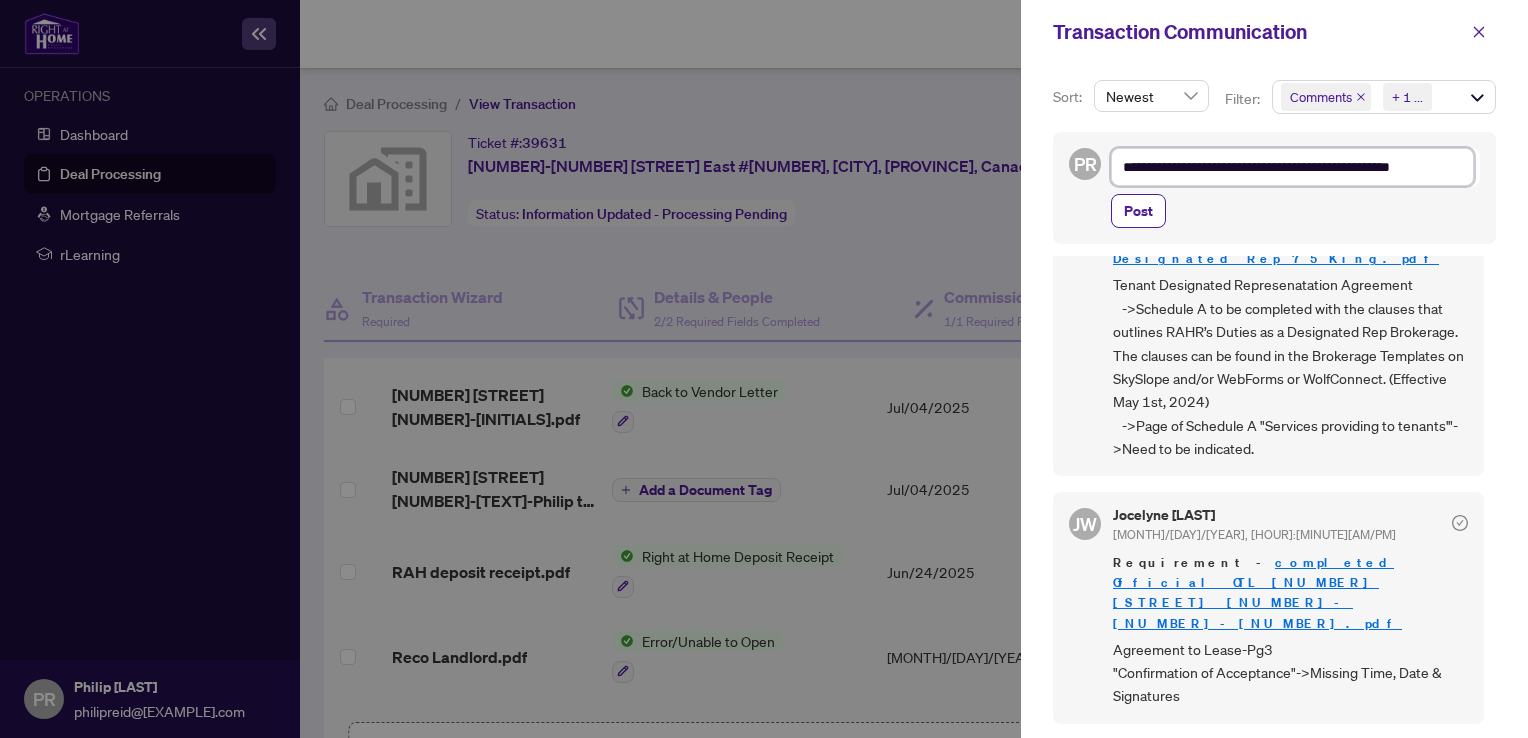 type on "**********" 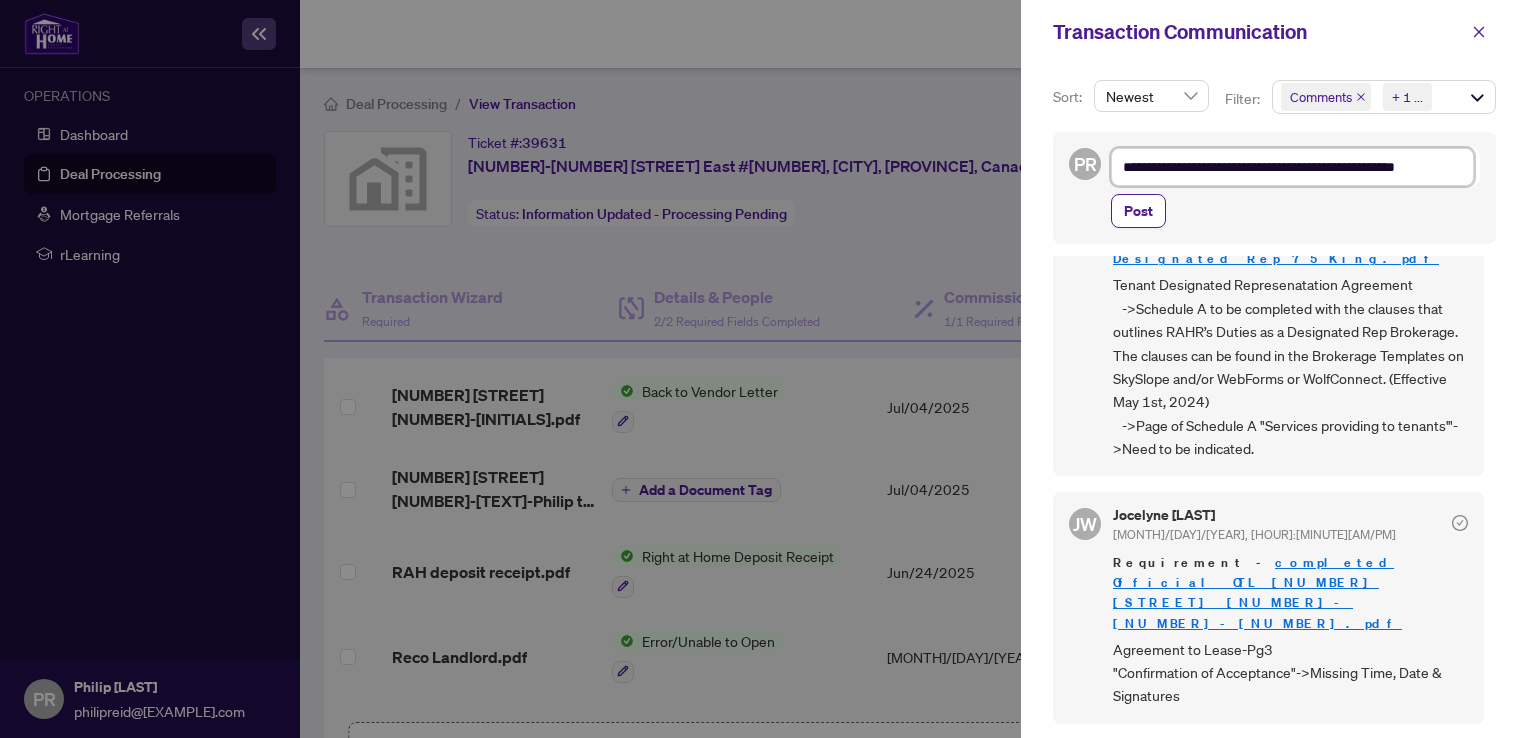 type on "**********" 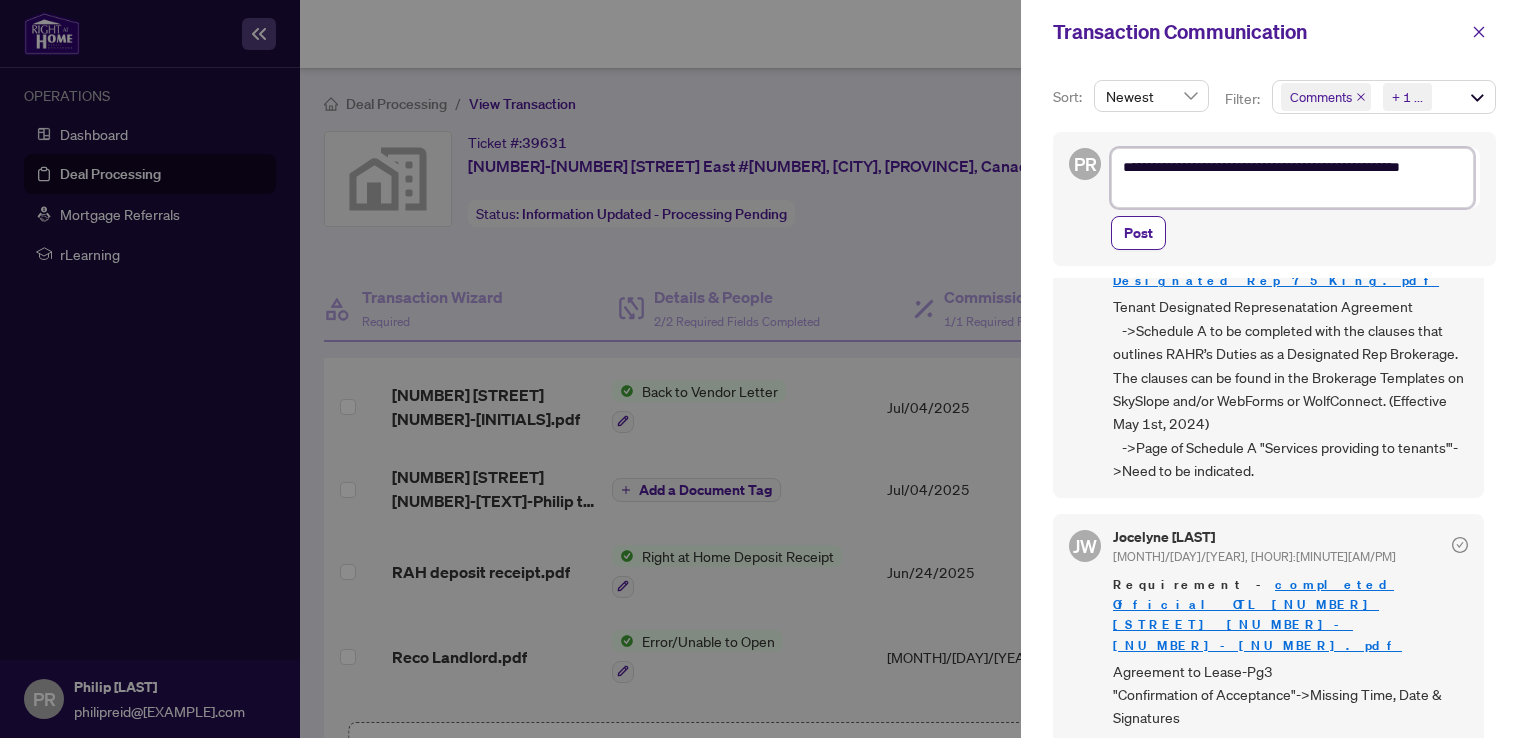 type on "**********" 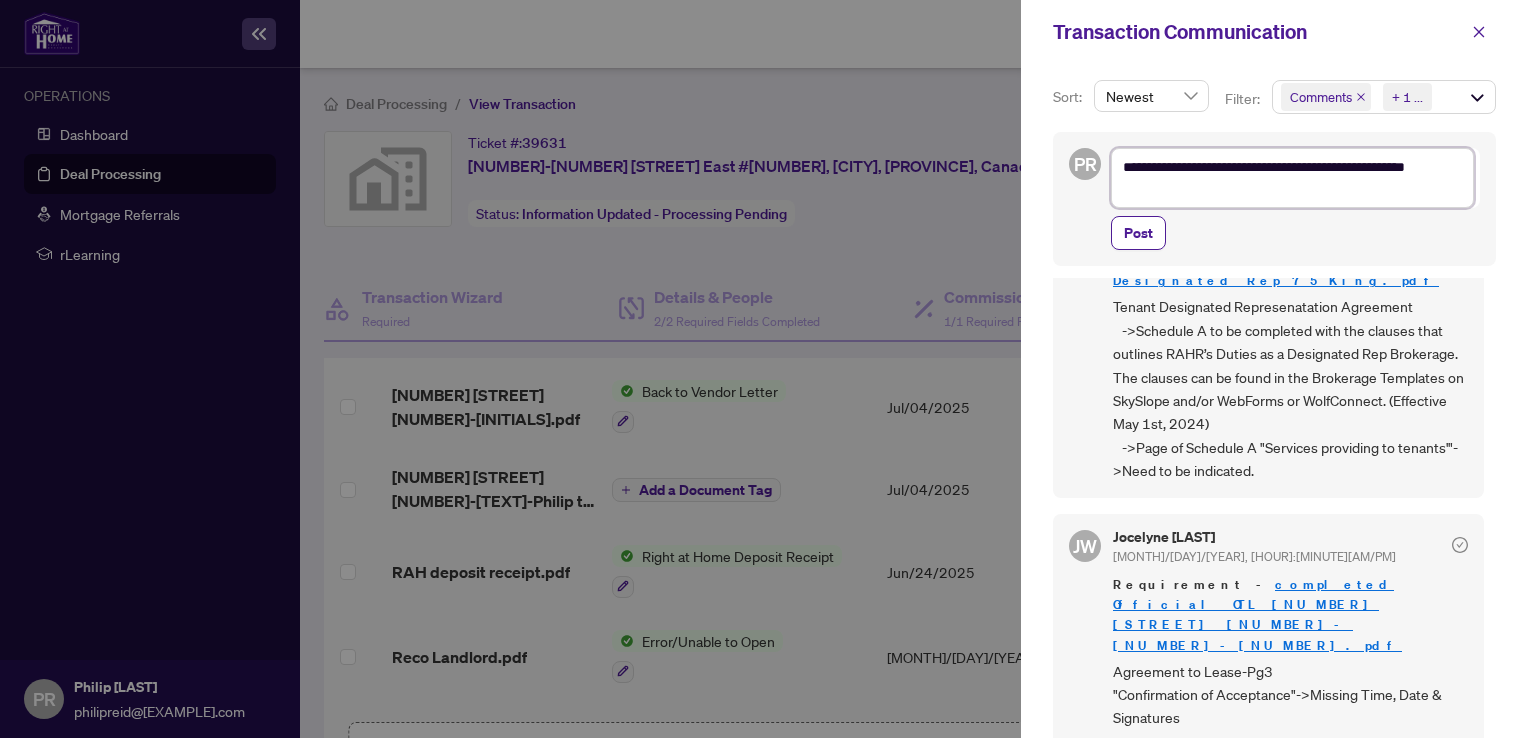 type on "**********" 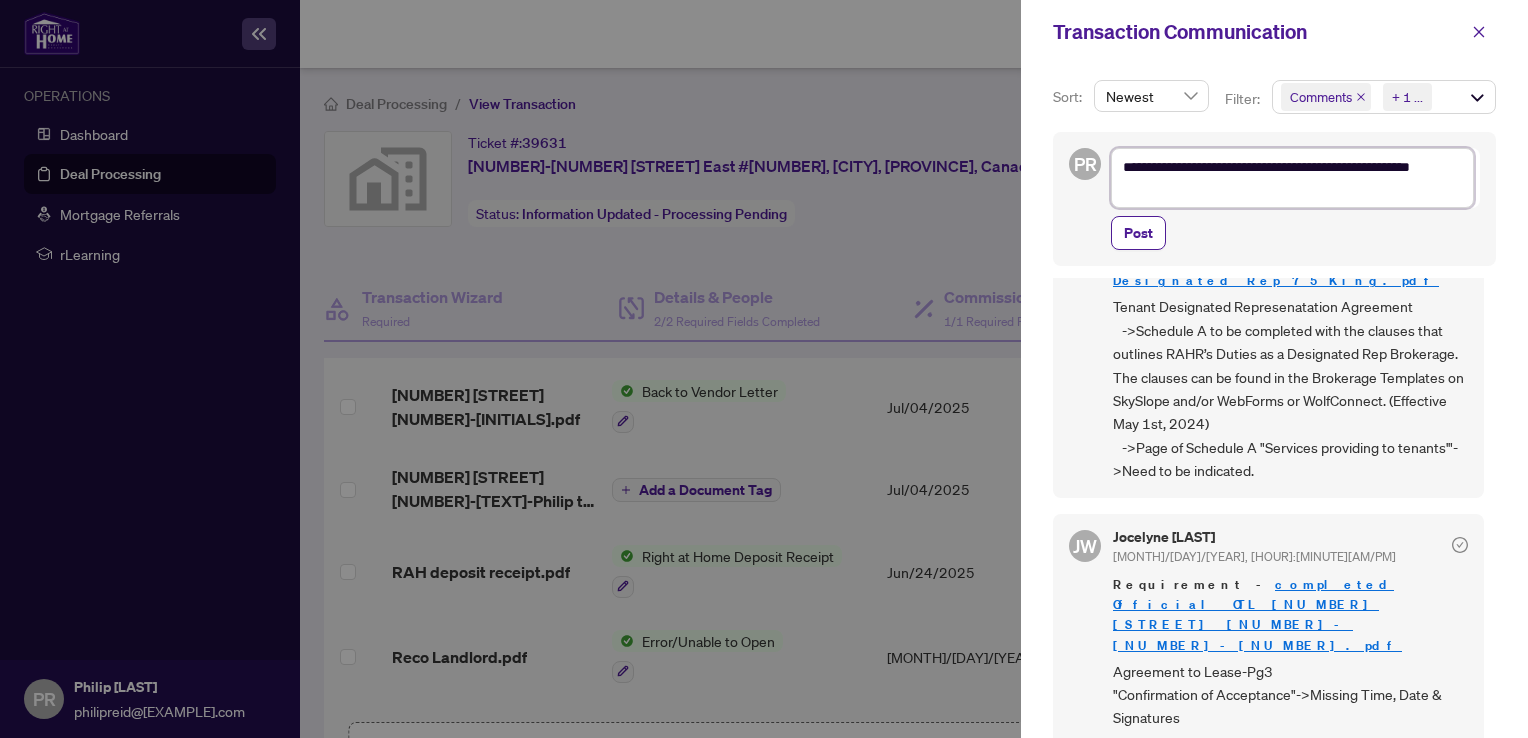 type on "**********" 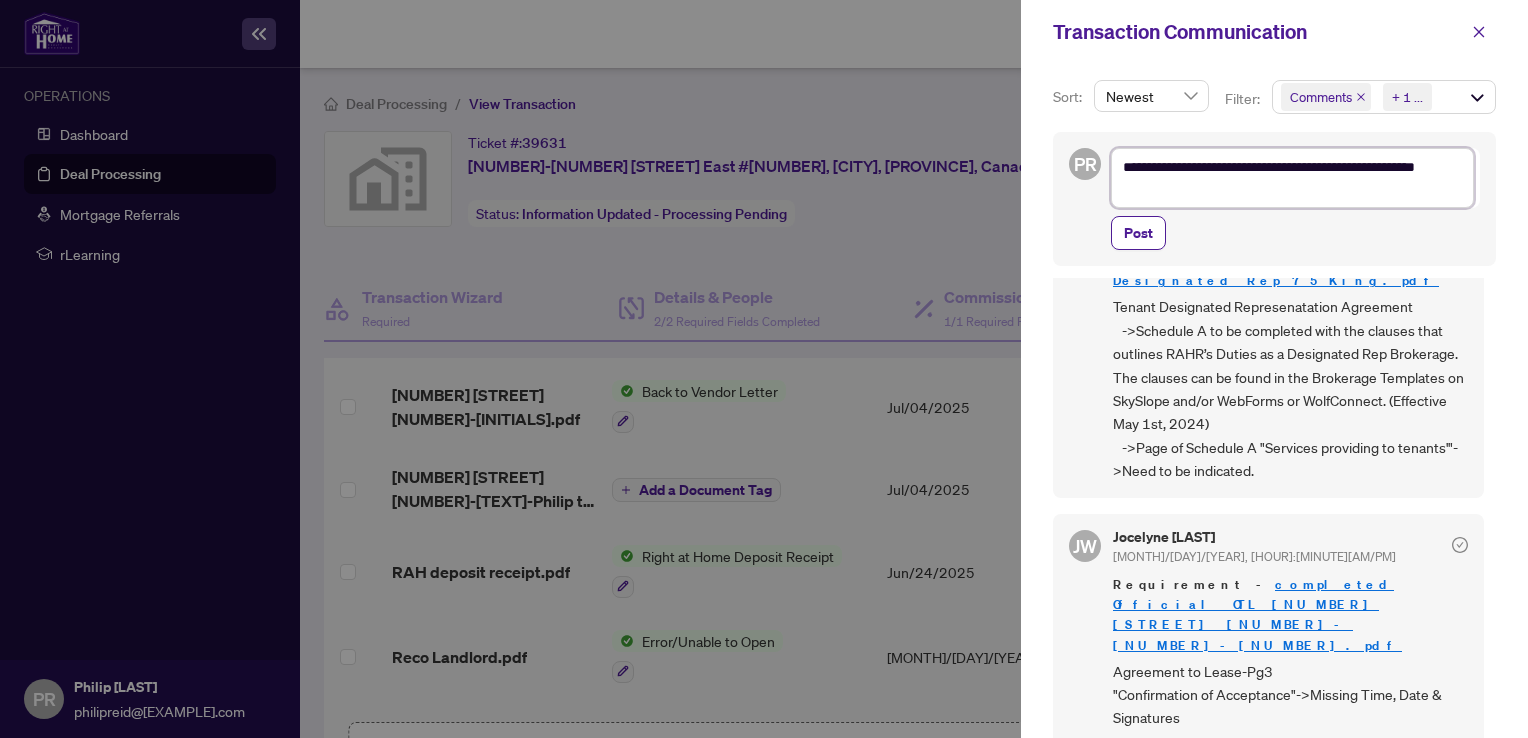 type on "**********" 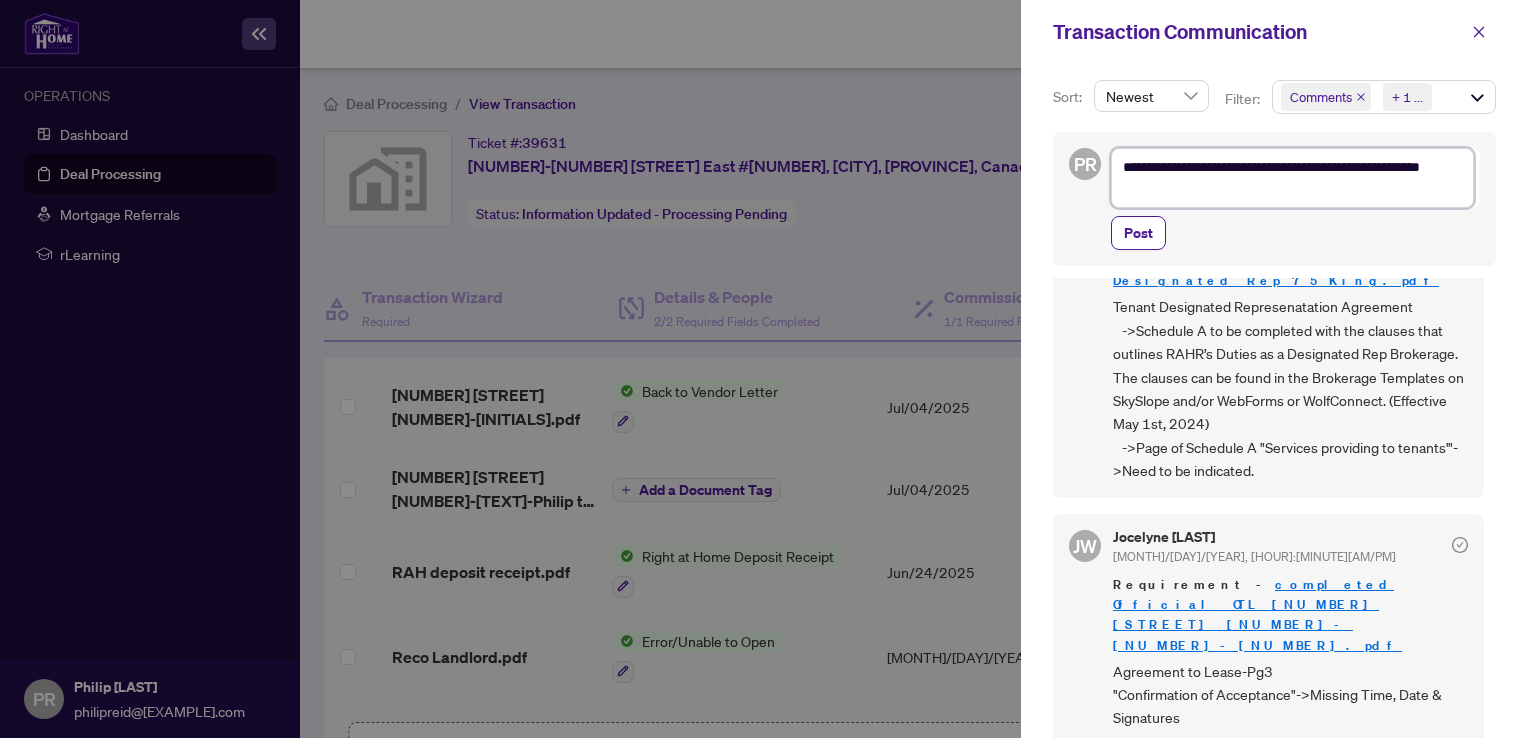 type on "**********" 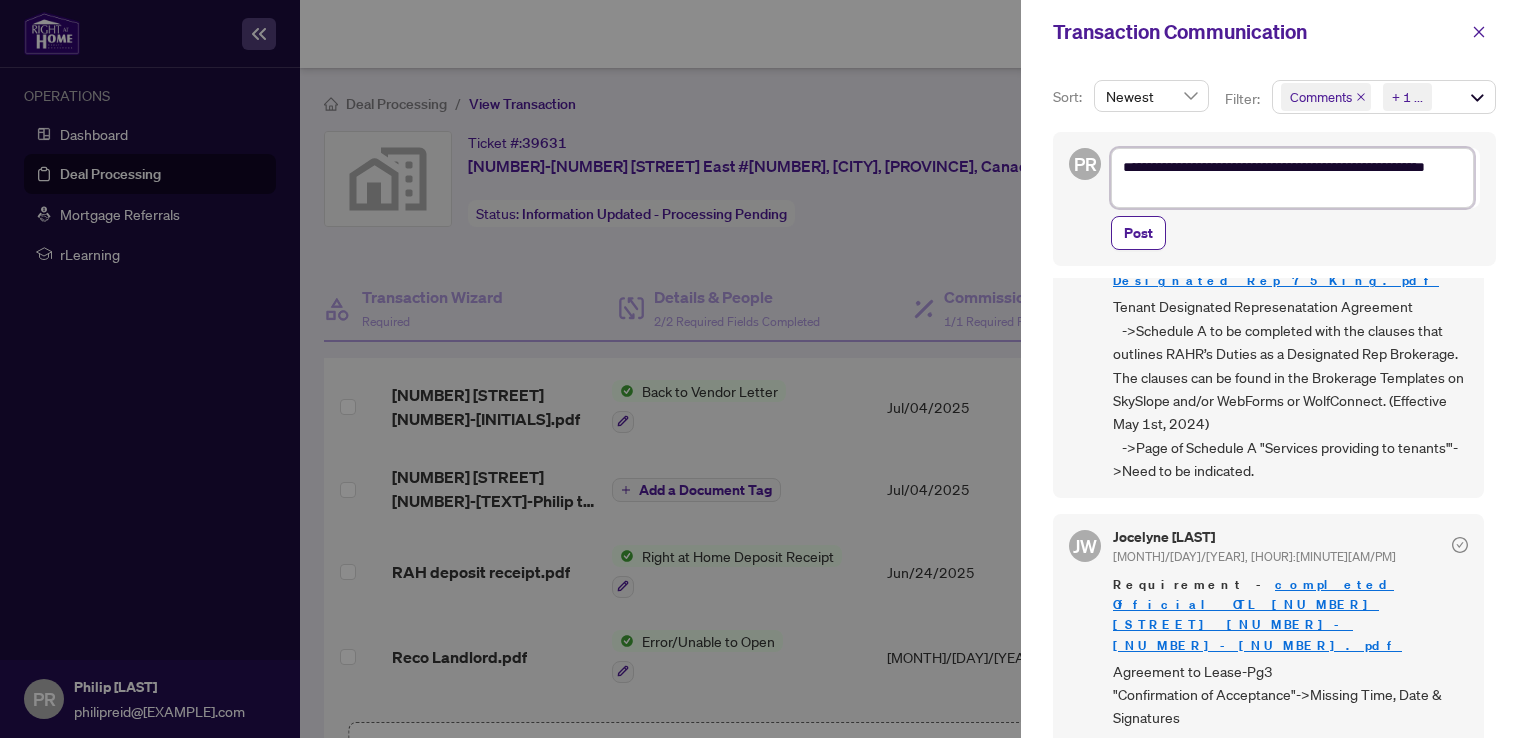 type on "**********" 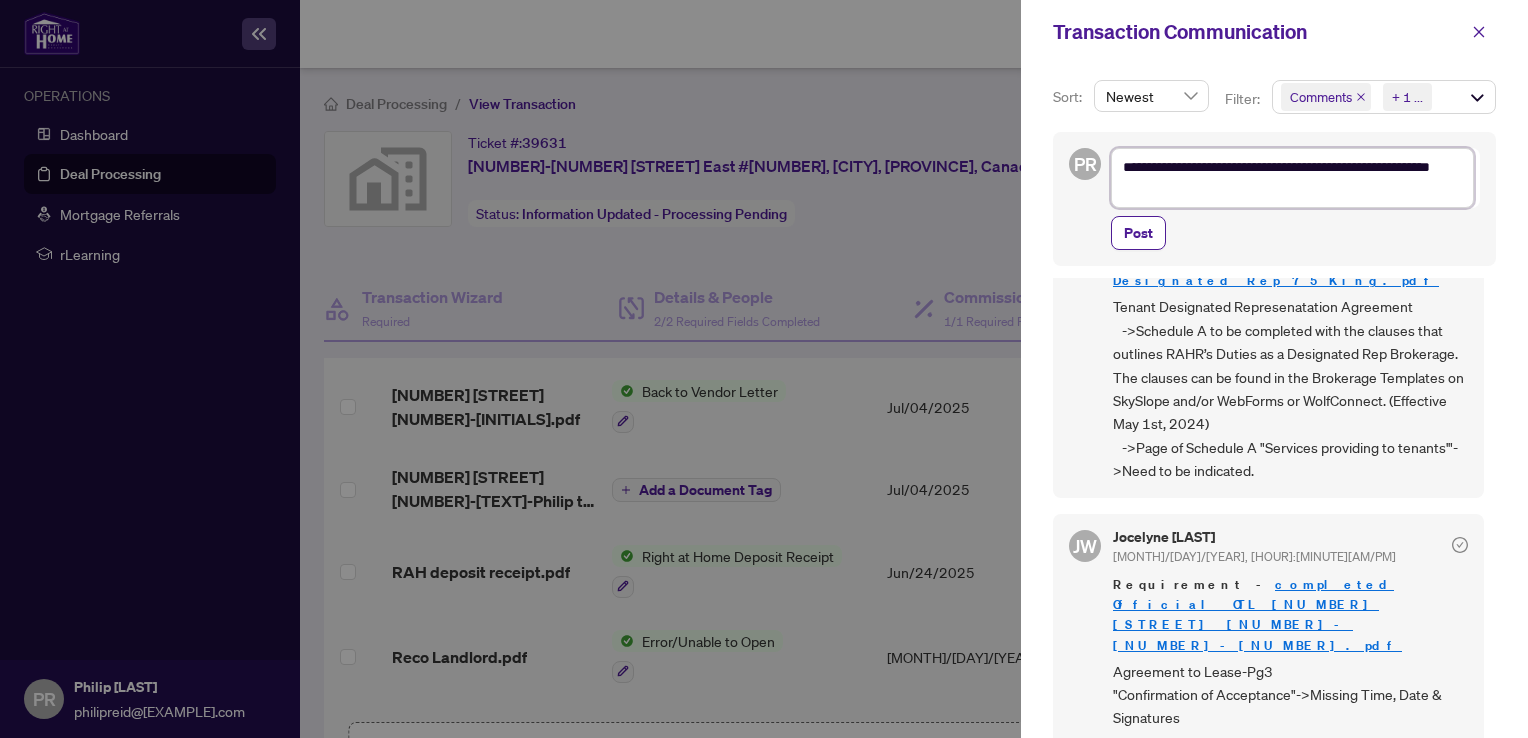 type on "**********" 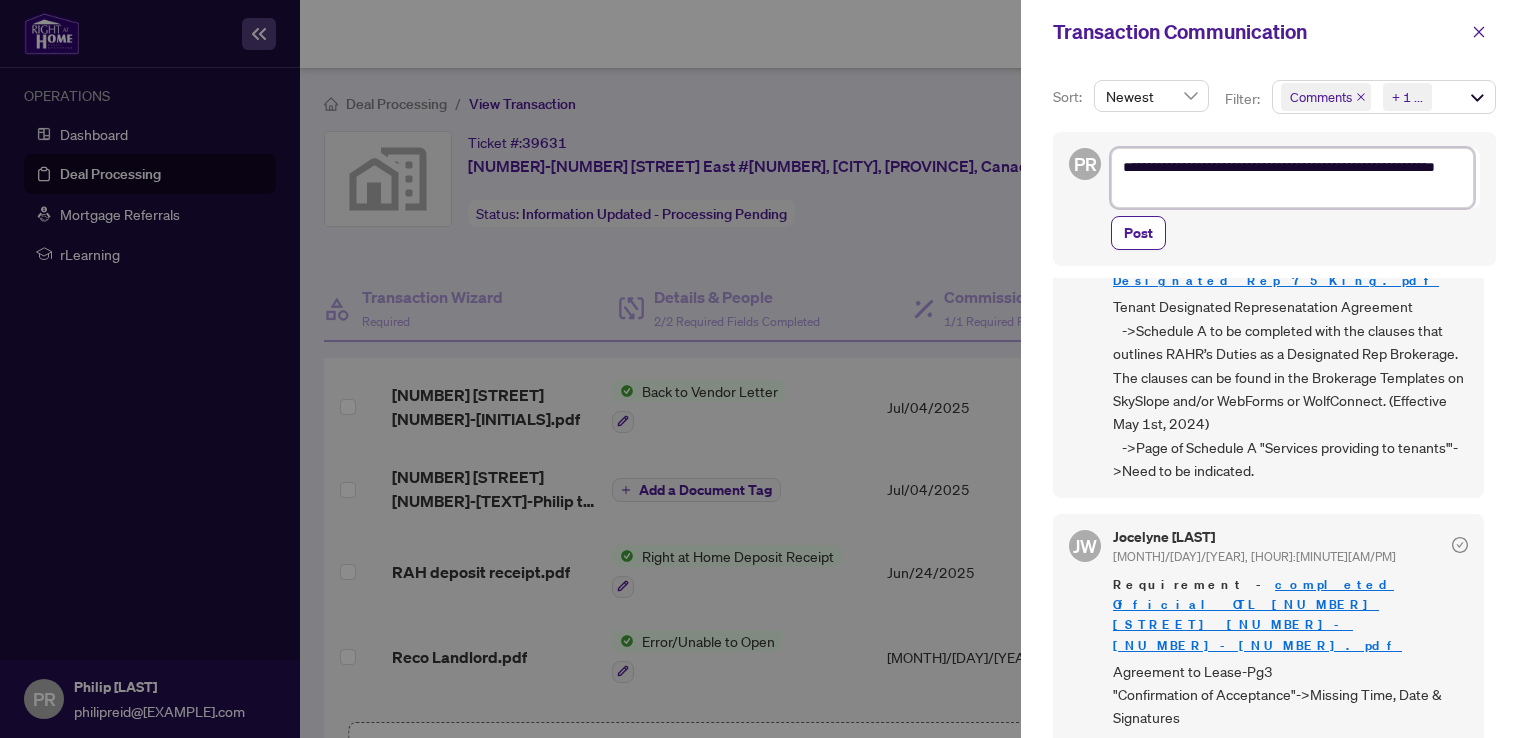 type on "**********" 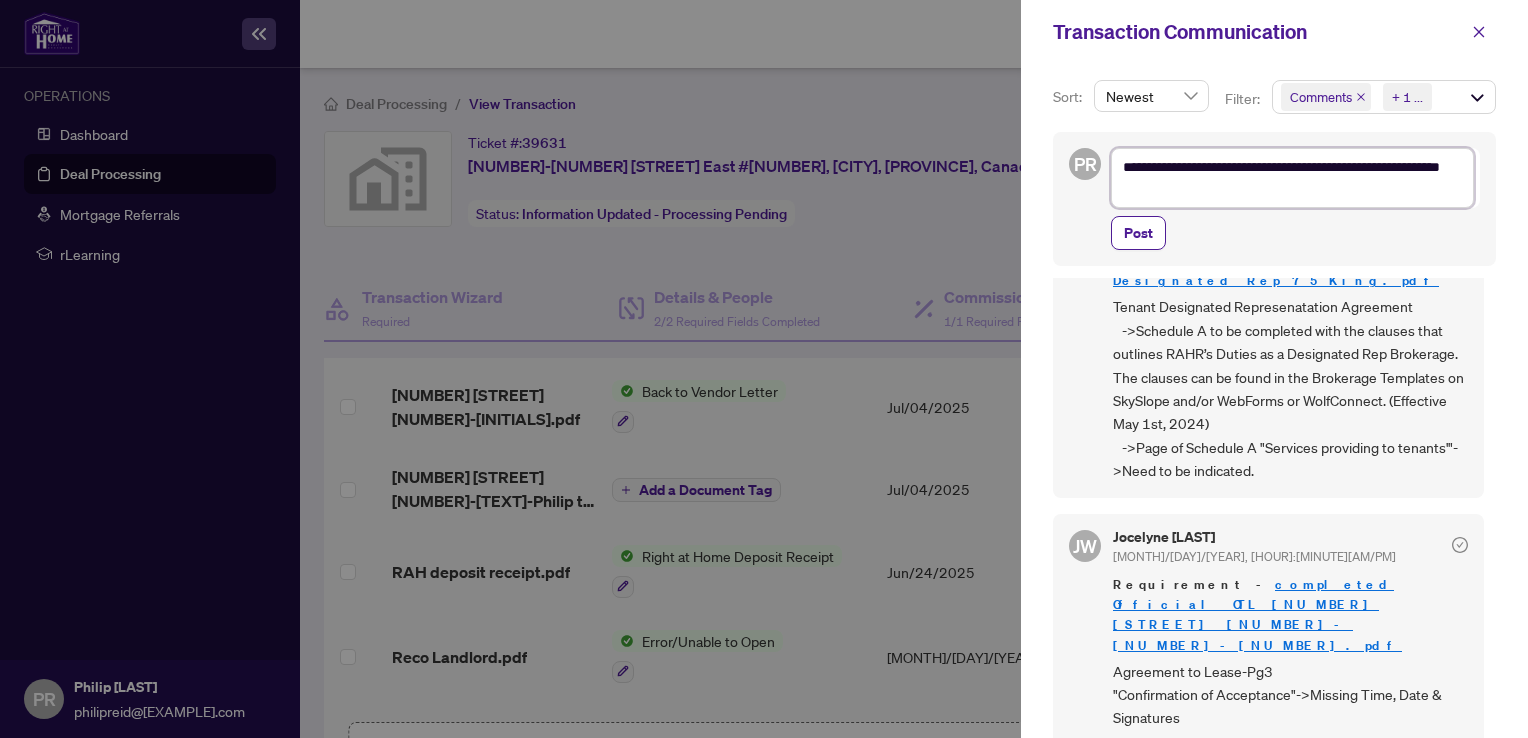 type on "**********" 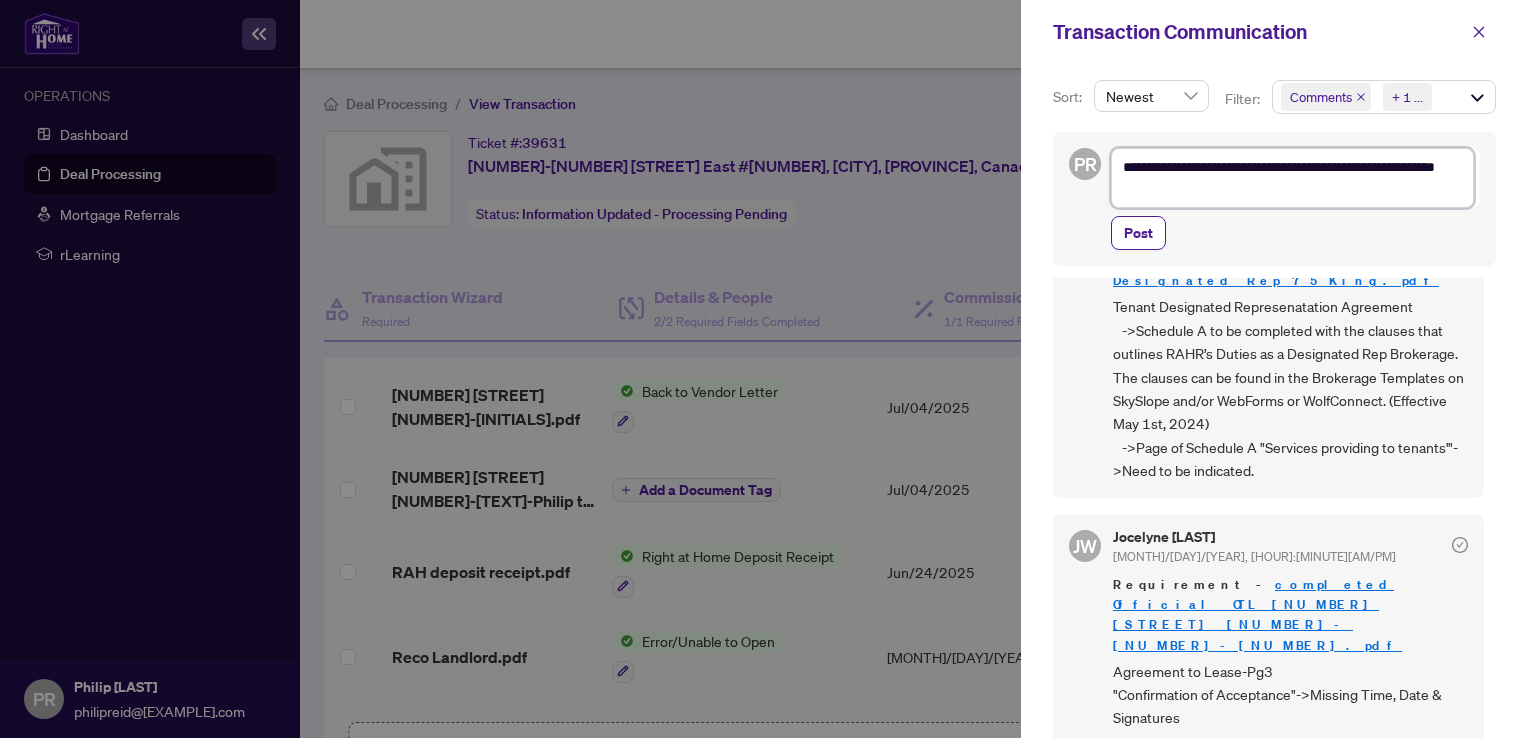 type on "**********" 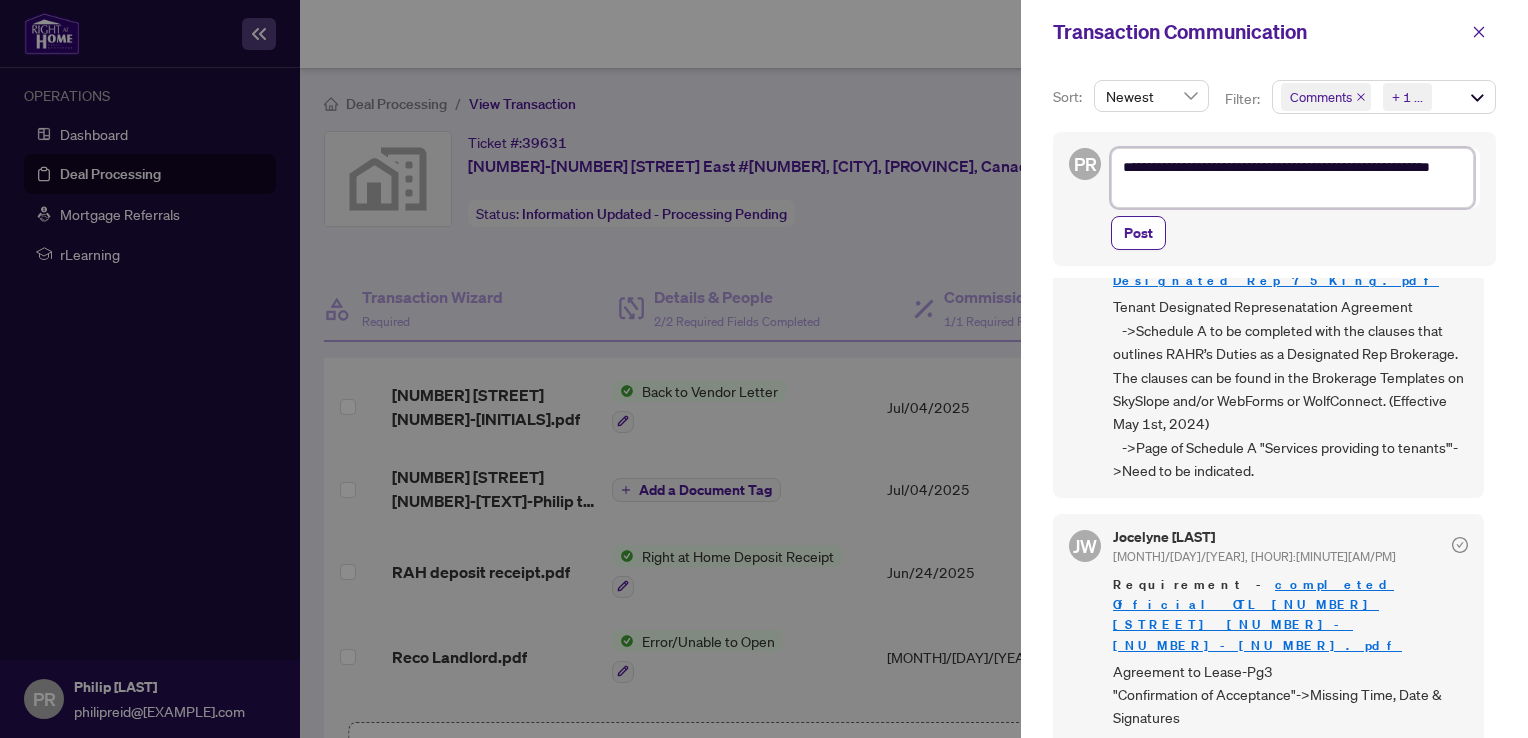 type on "**********" 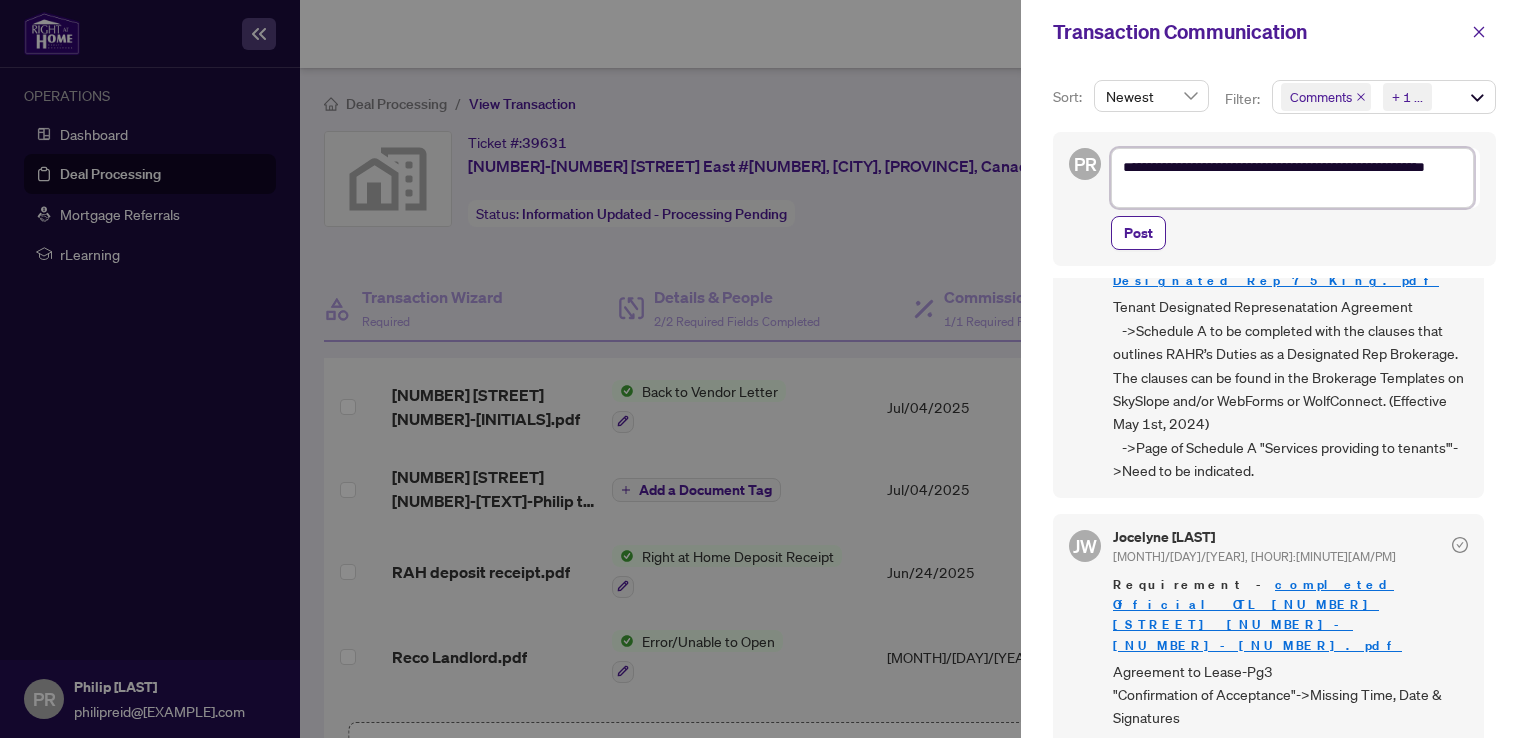 type on "**********" 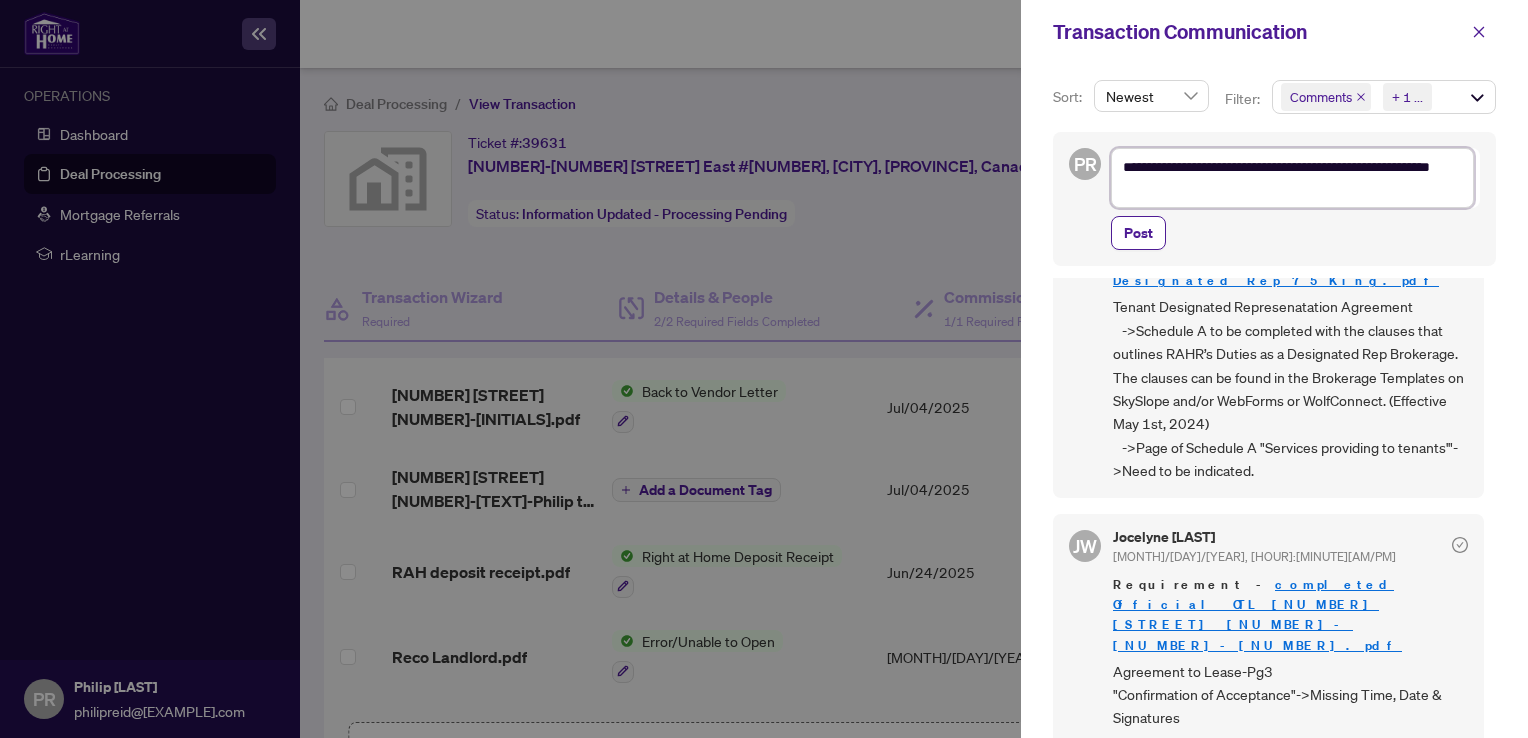 type on "**********" 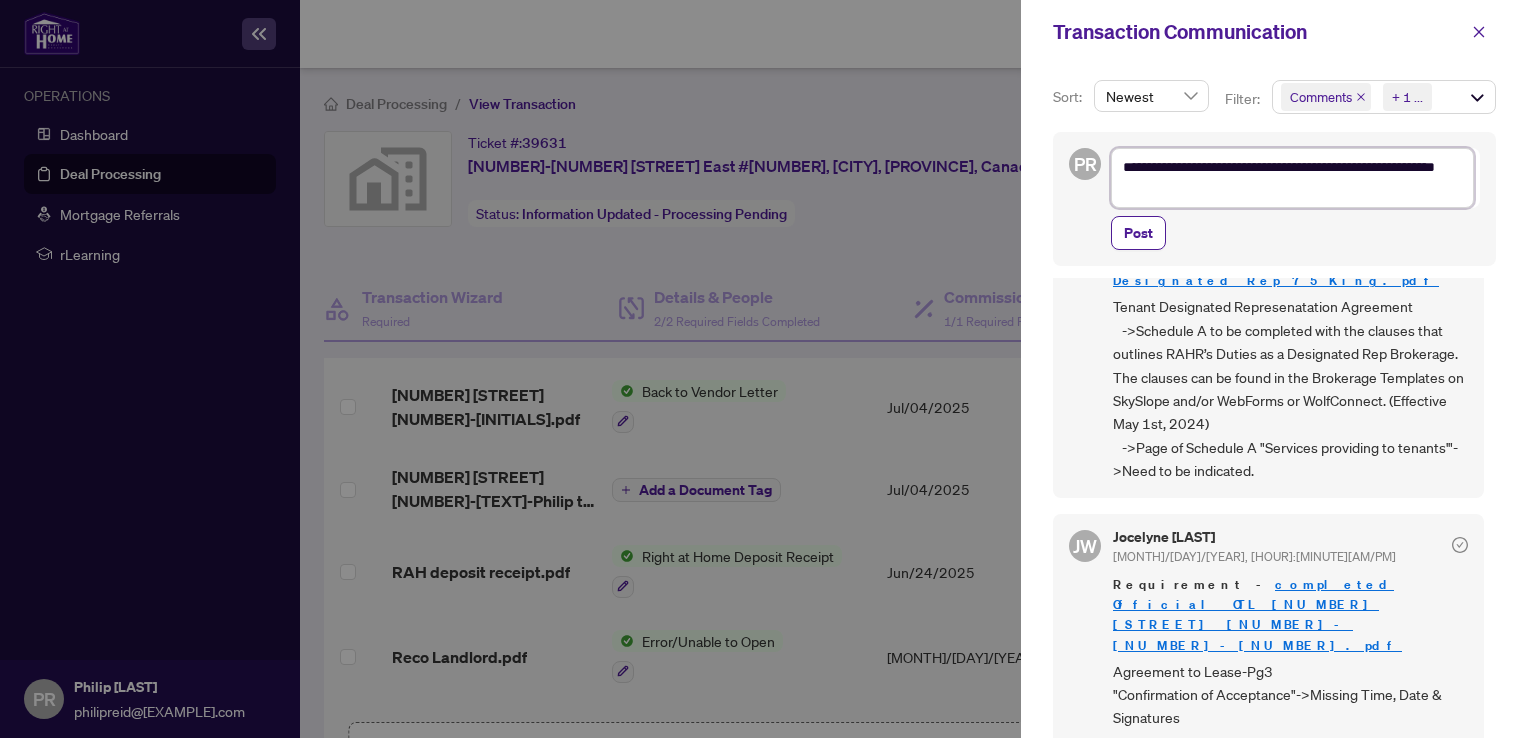 type on "**********" 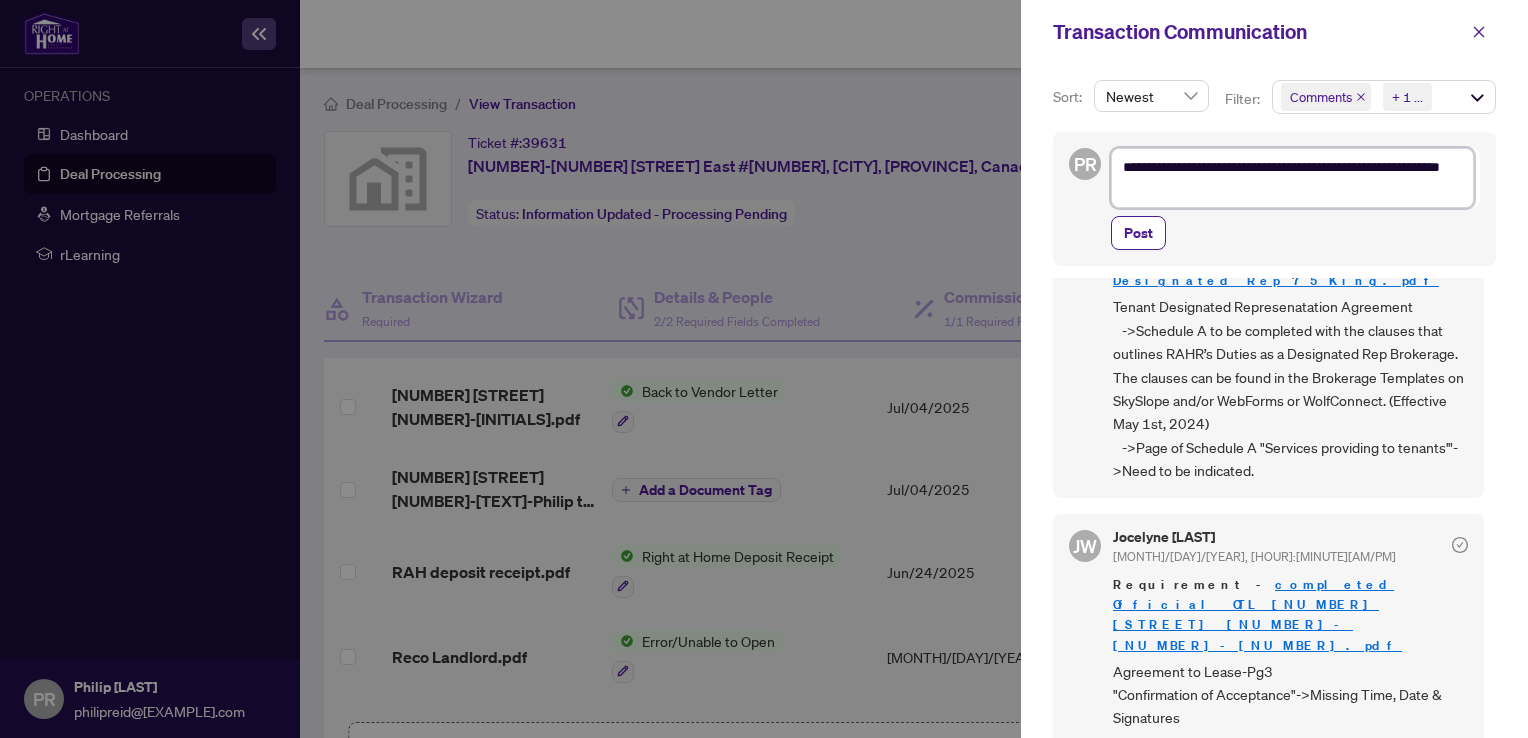 type on "**********" 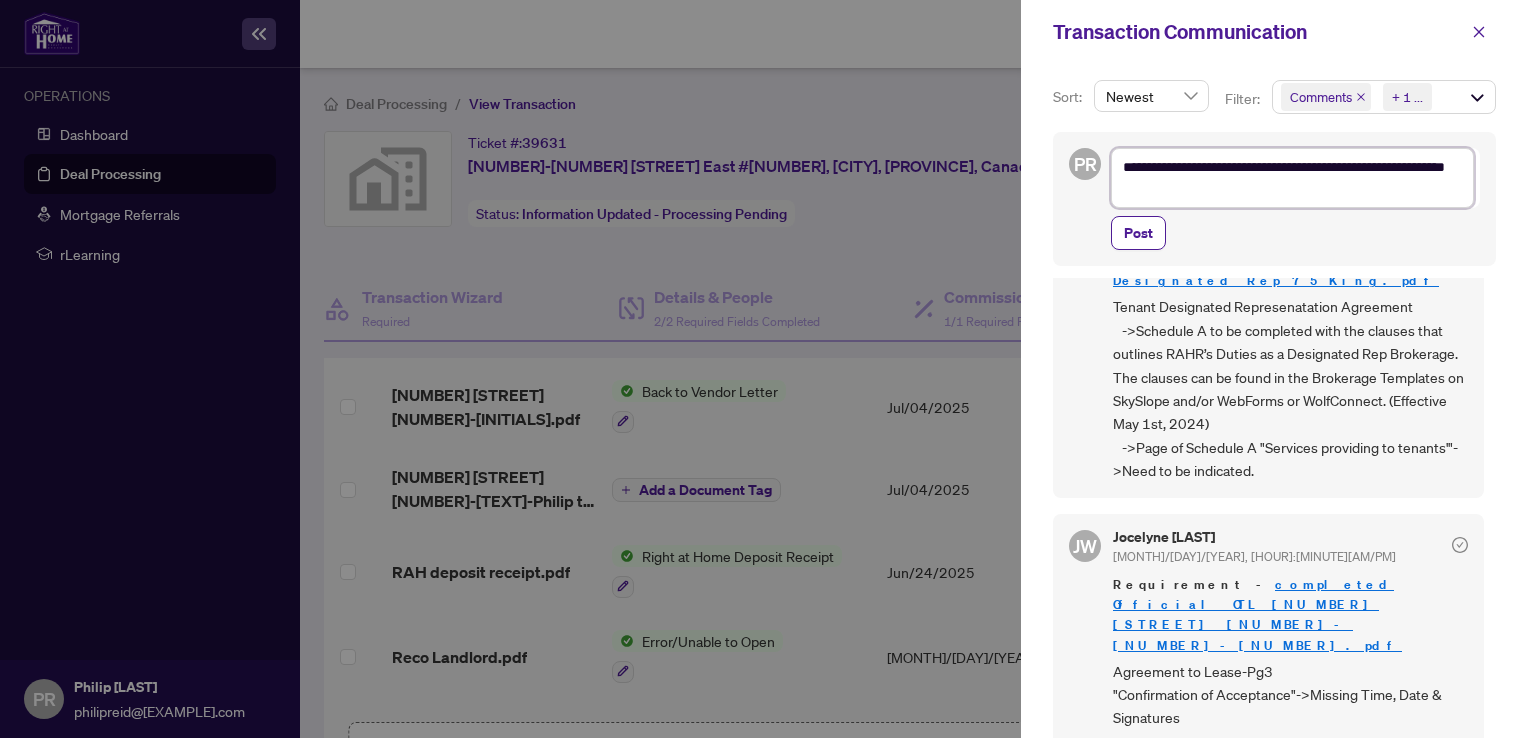 type on "**********" 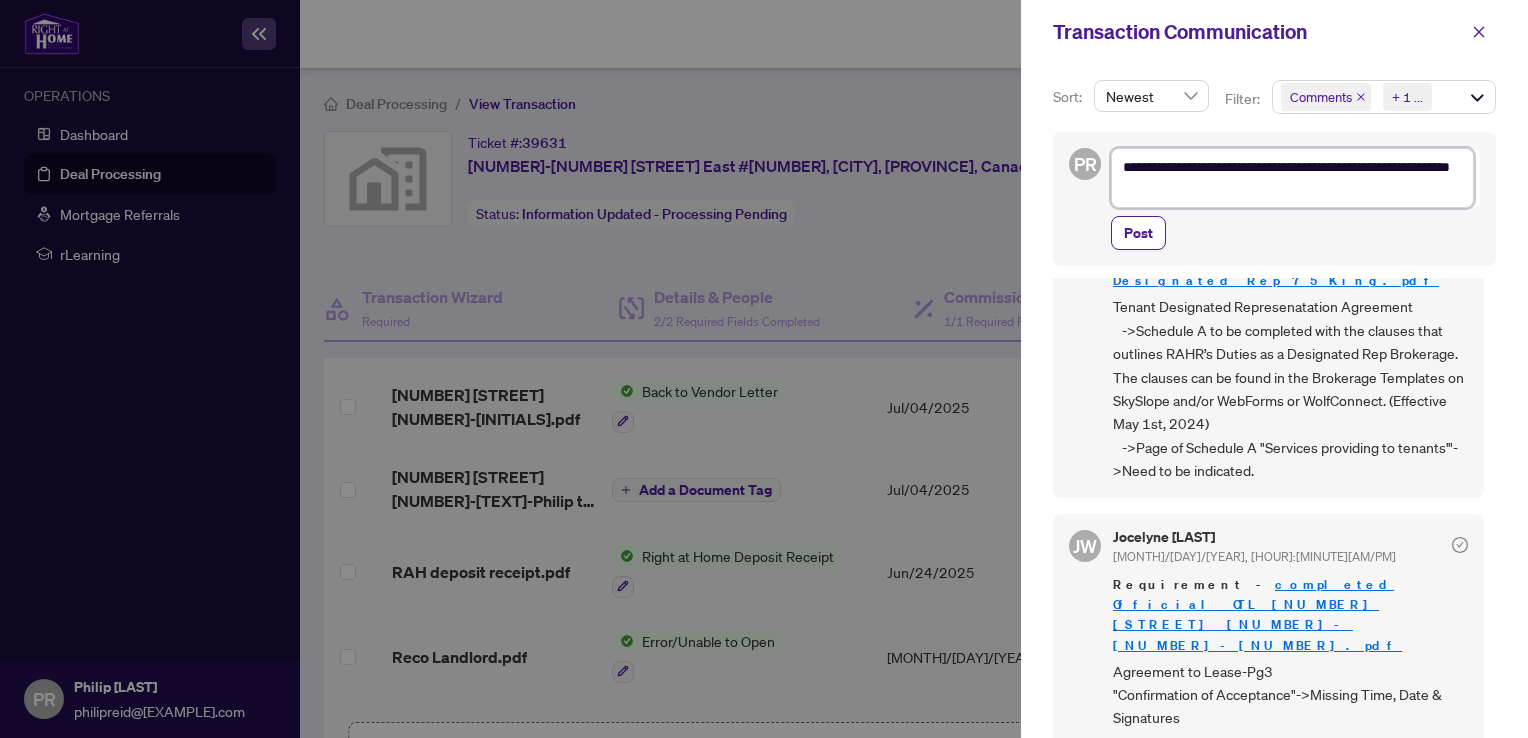 type on "**********" 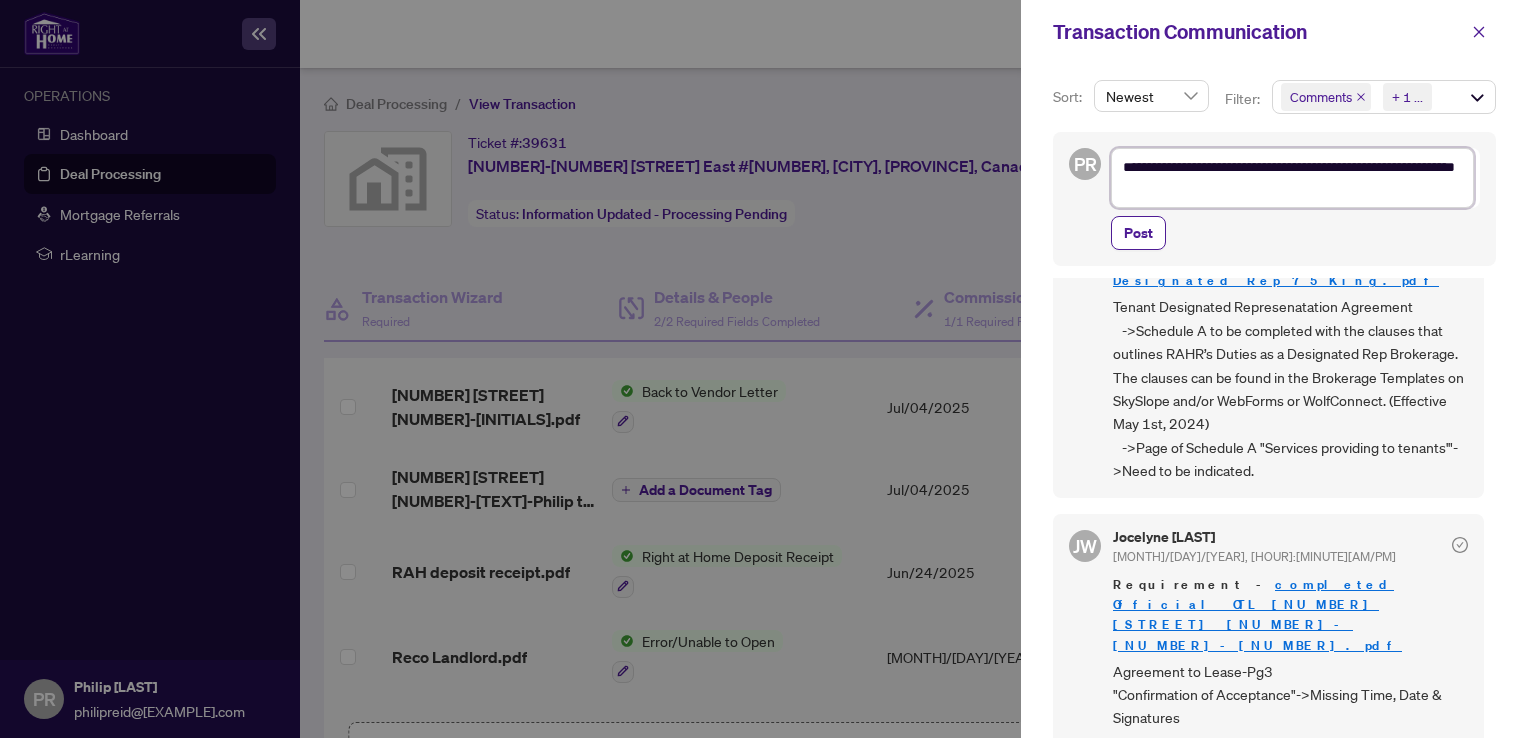 type on "**********" 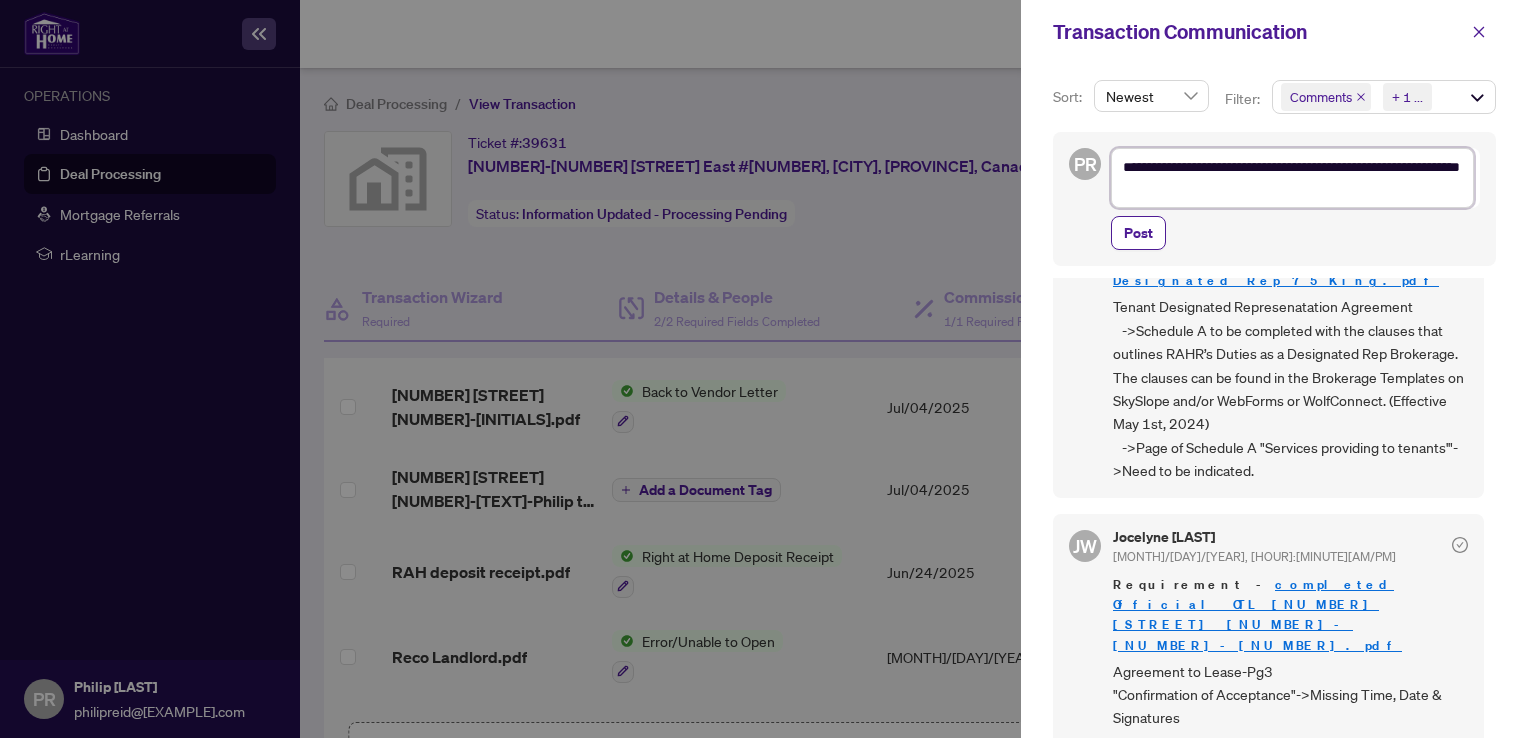 type on "**********" 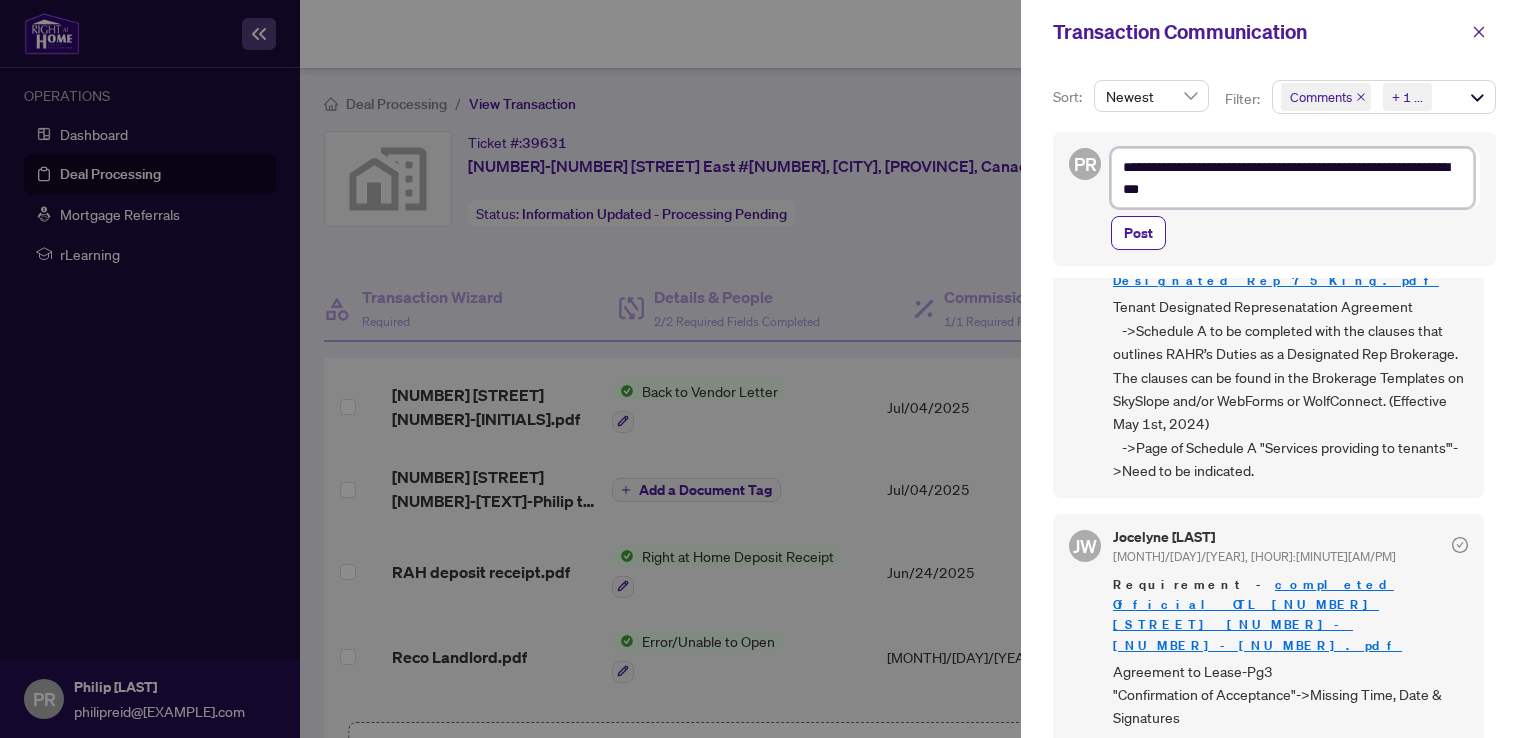 type on "**********" 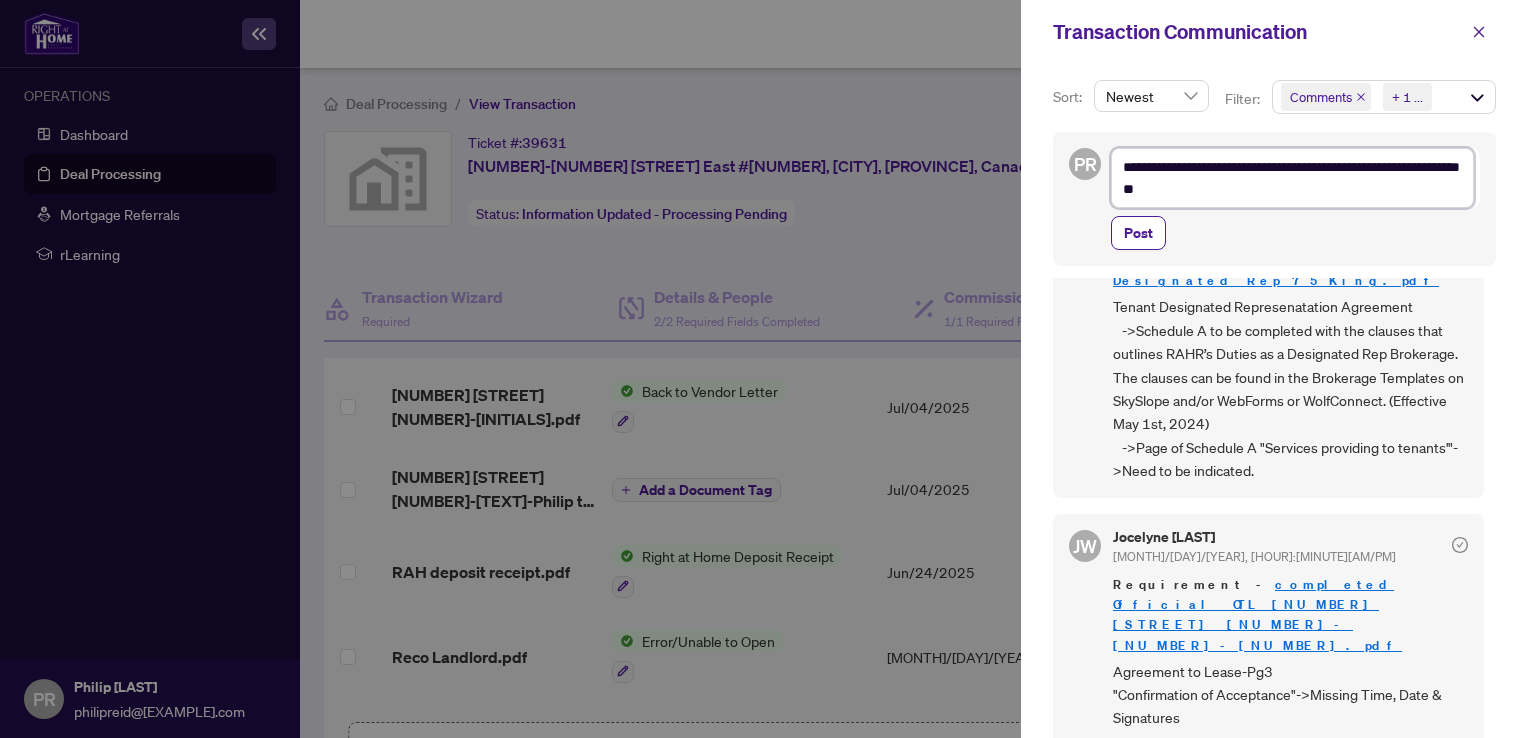 type on "**********" 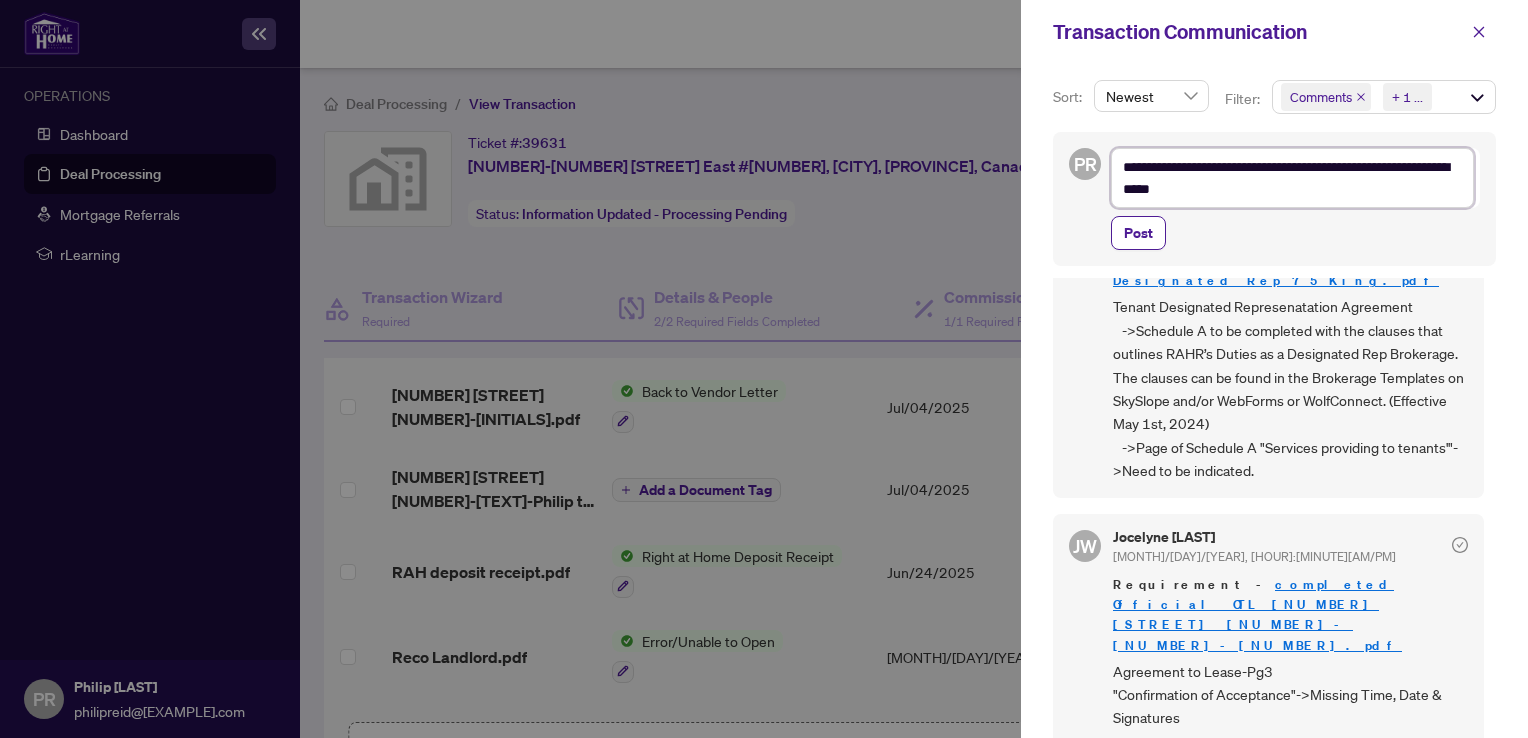 type on "**********" 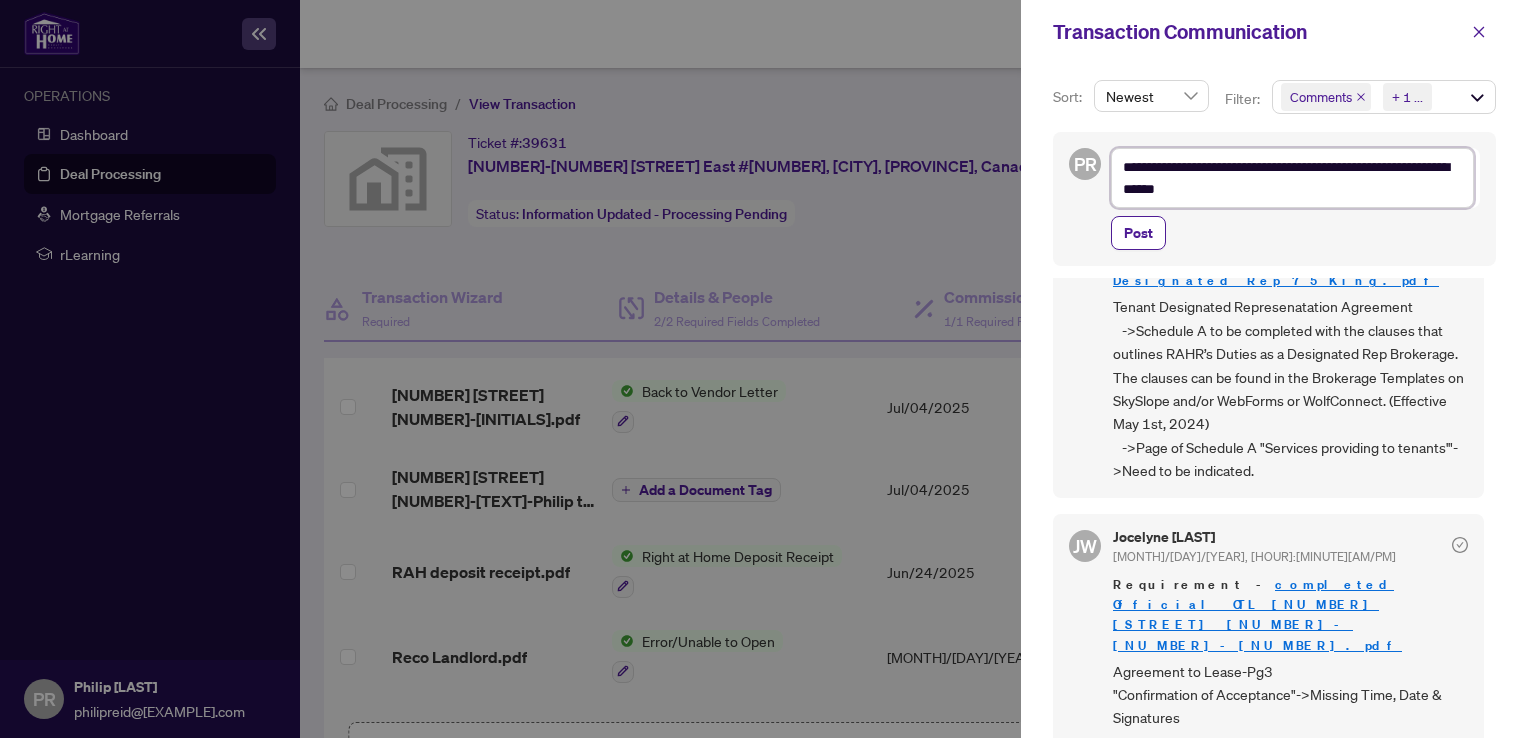 type on "**********" 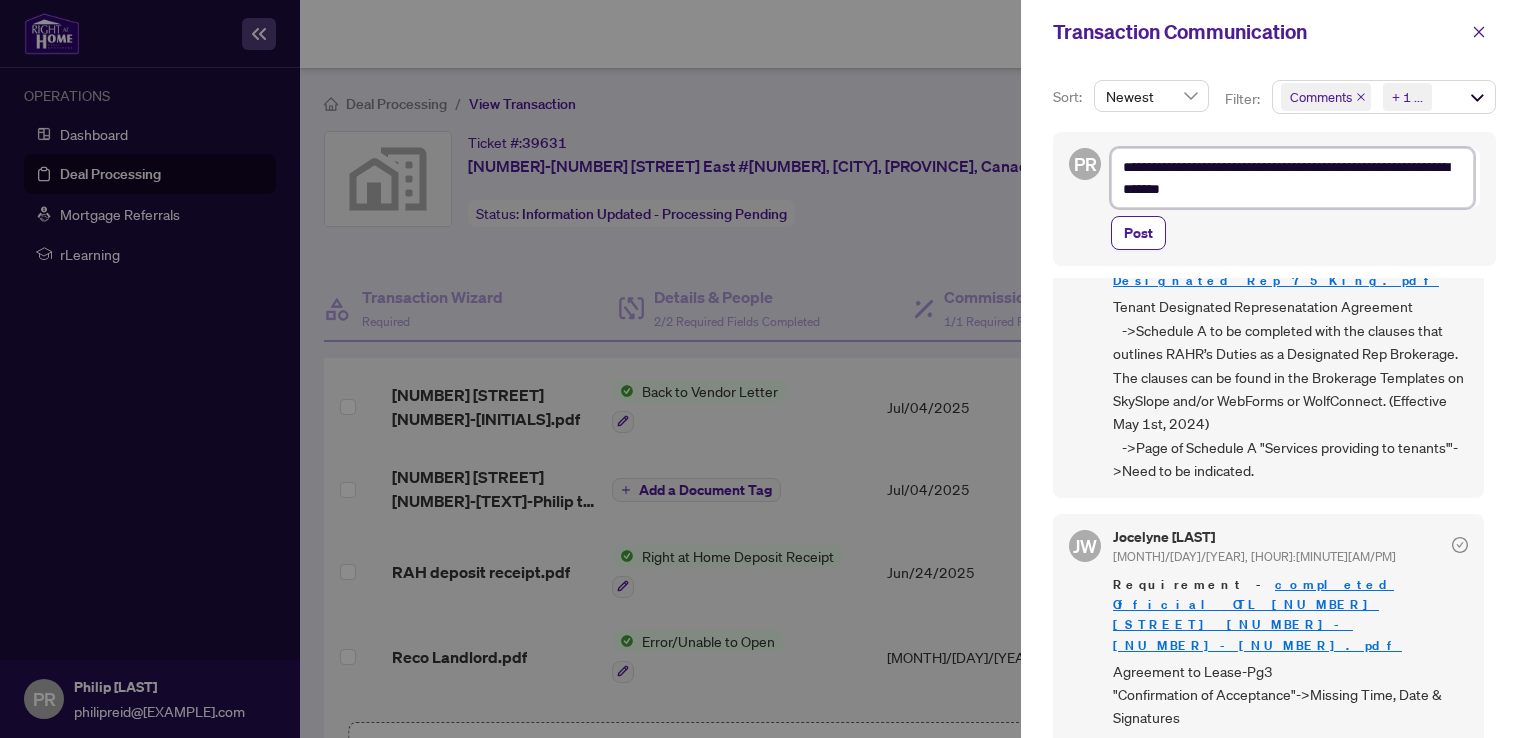 type on "**********" 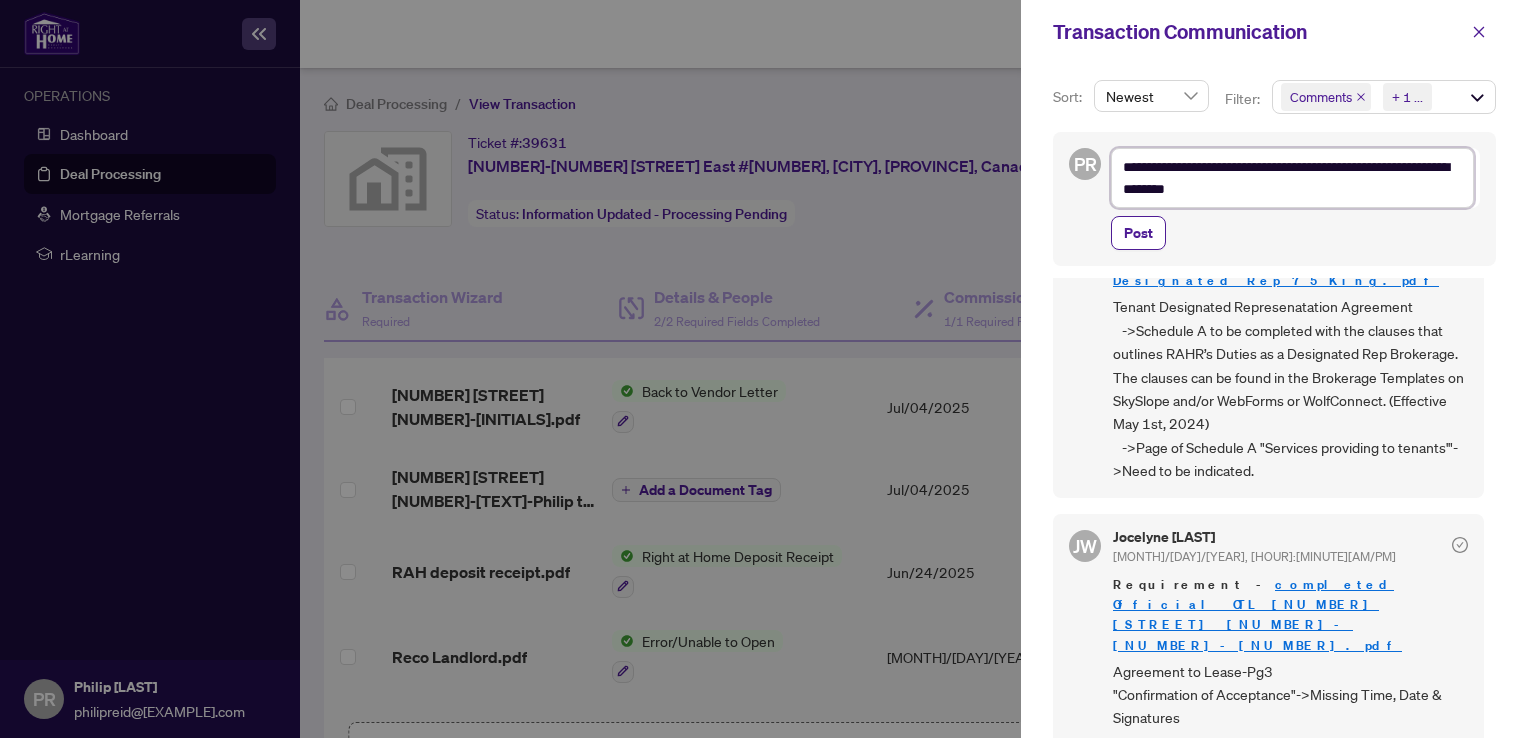 type on "**********" 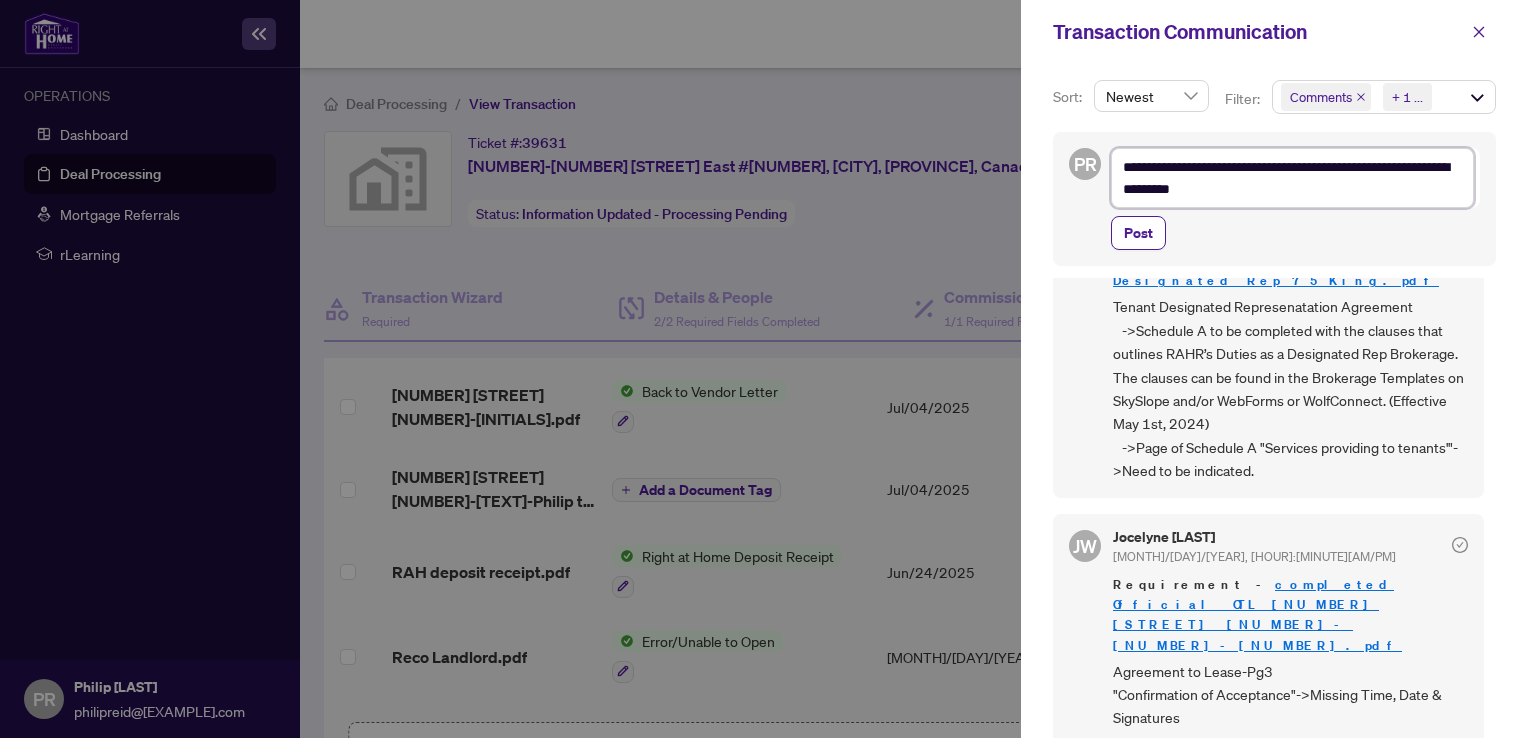 type on "**********" 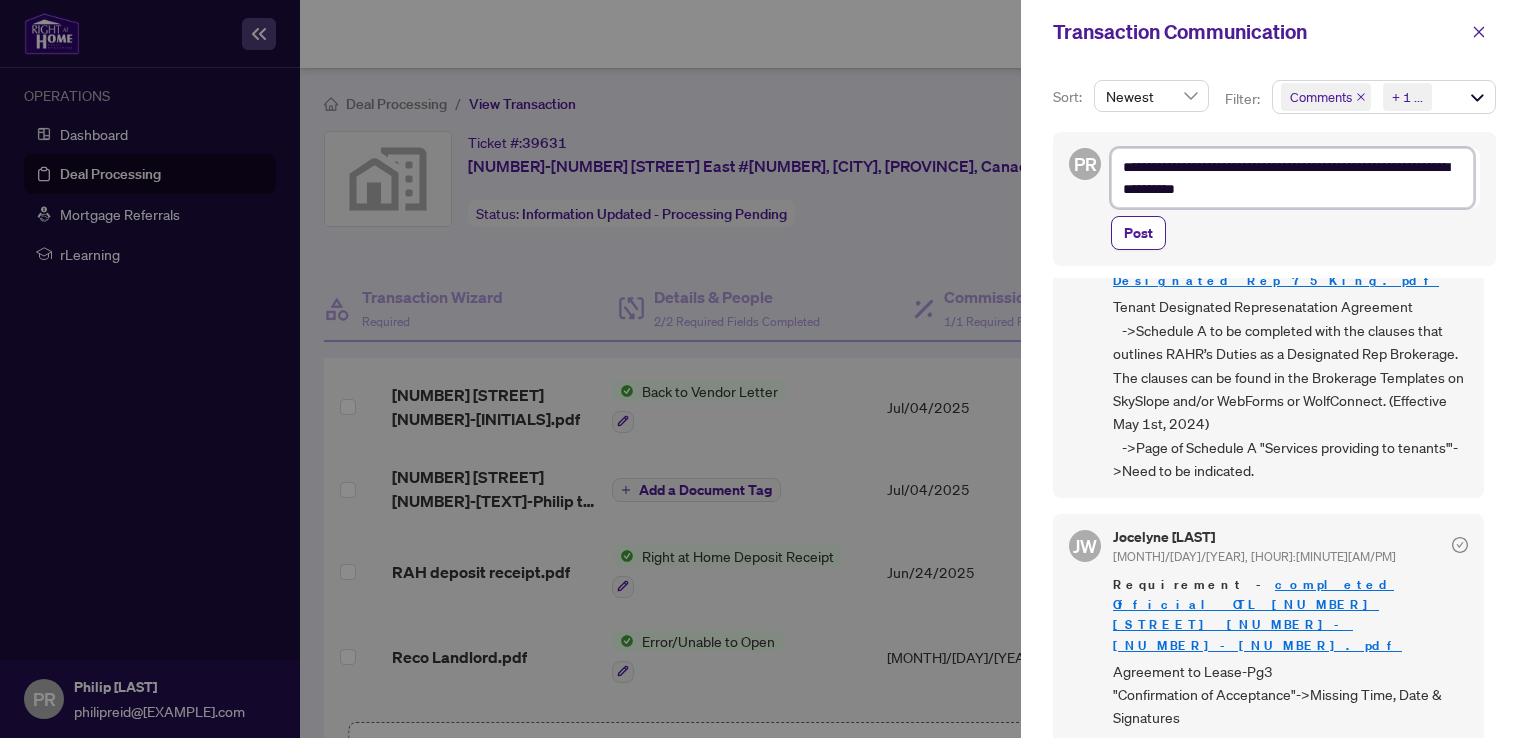 type on "**********" 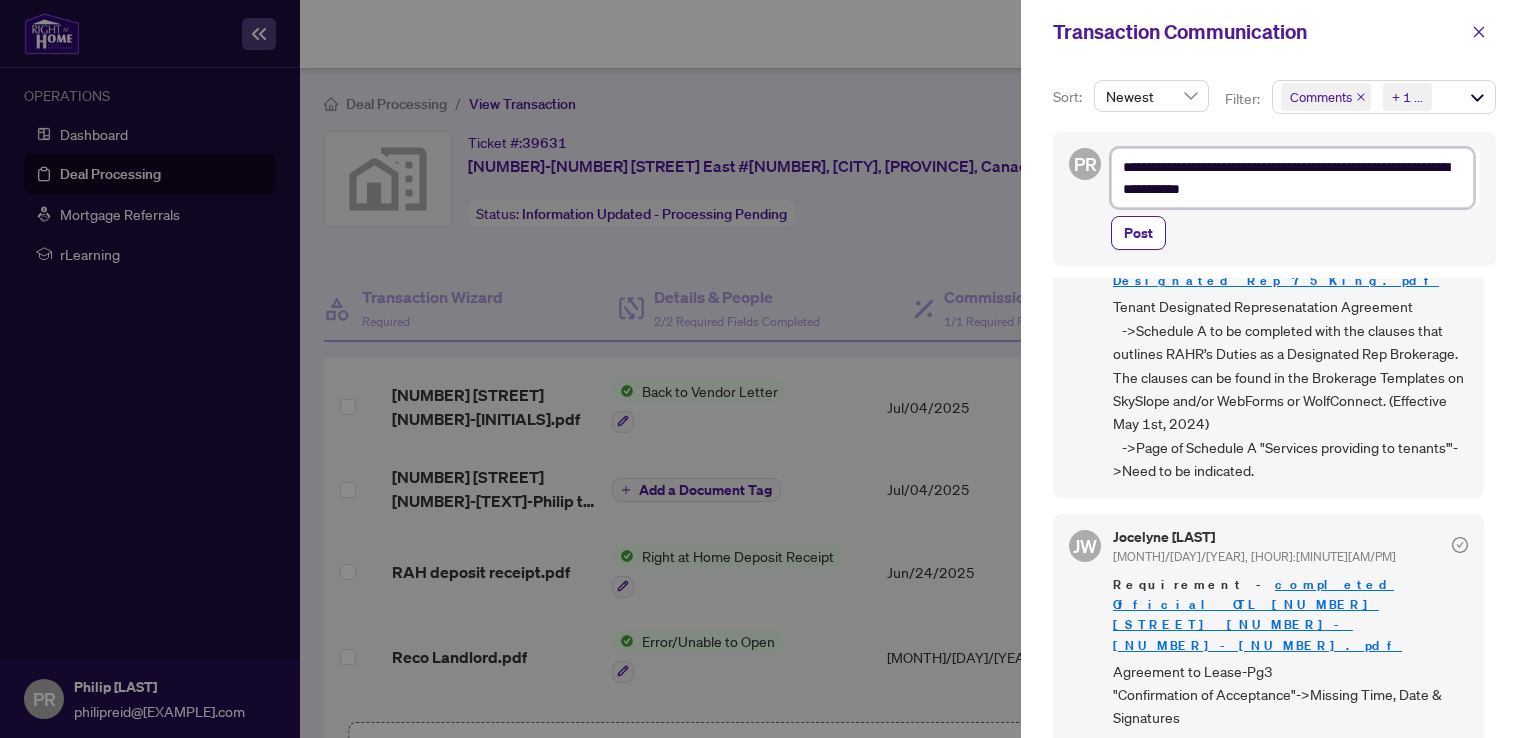type on "**********" 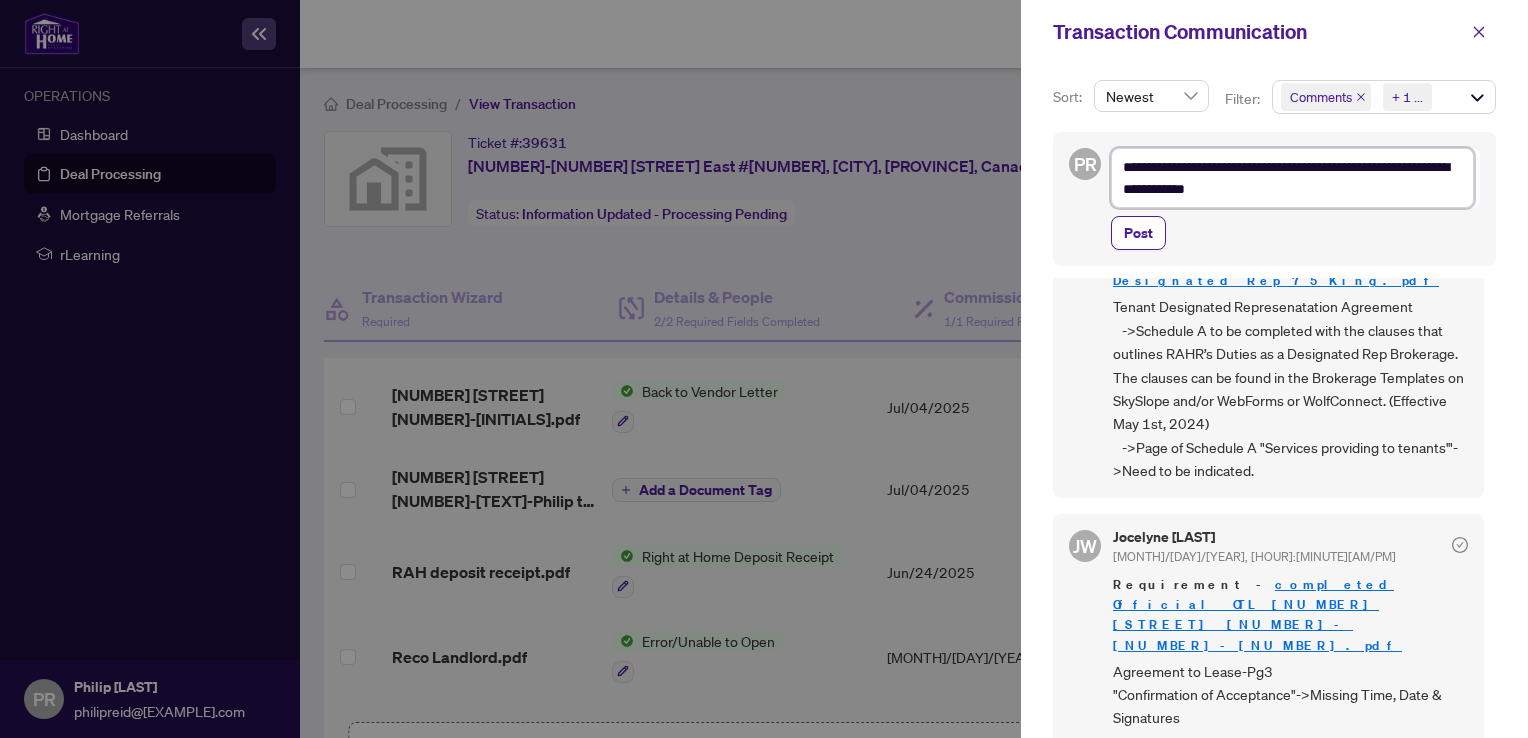 type on "**********" 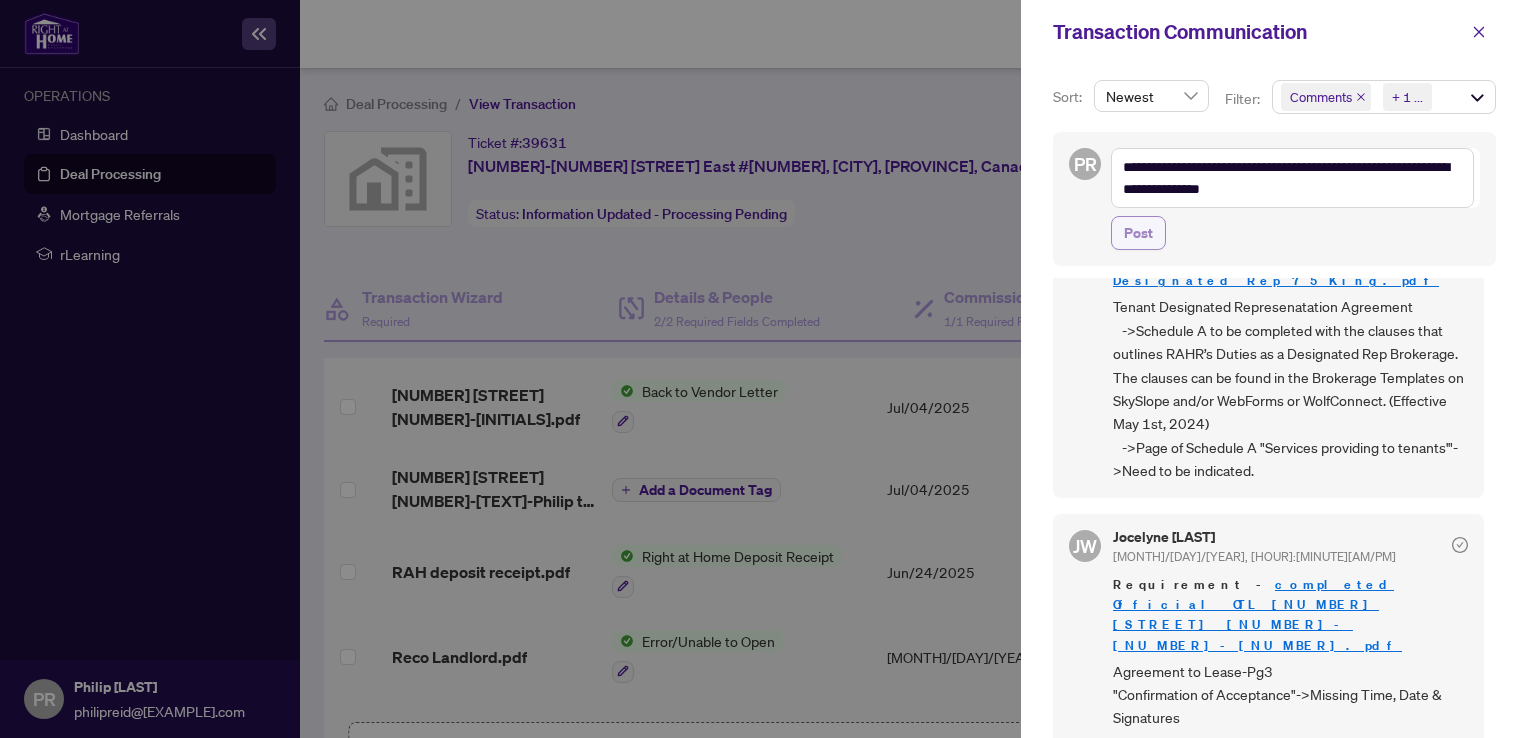 click on "Post" at bounding box center [1138, 233] 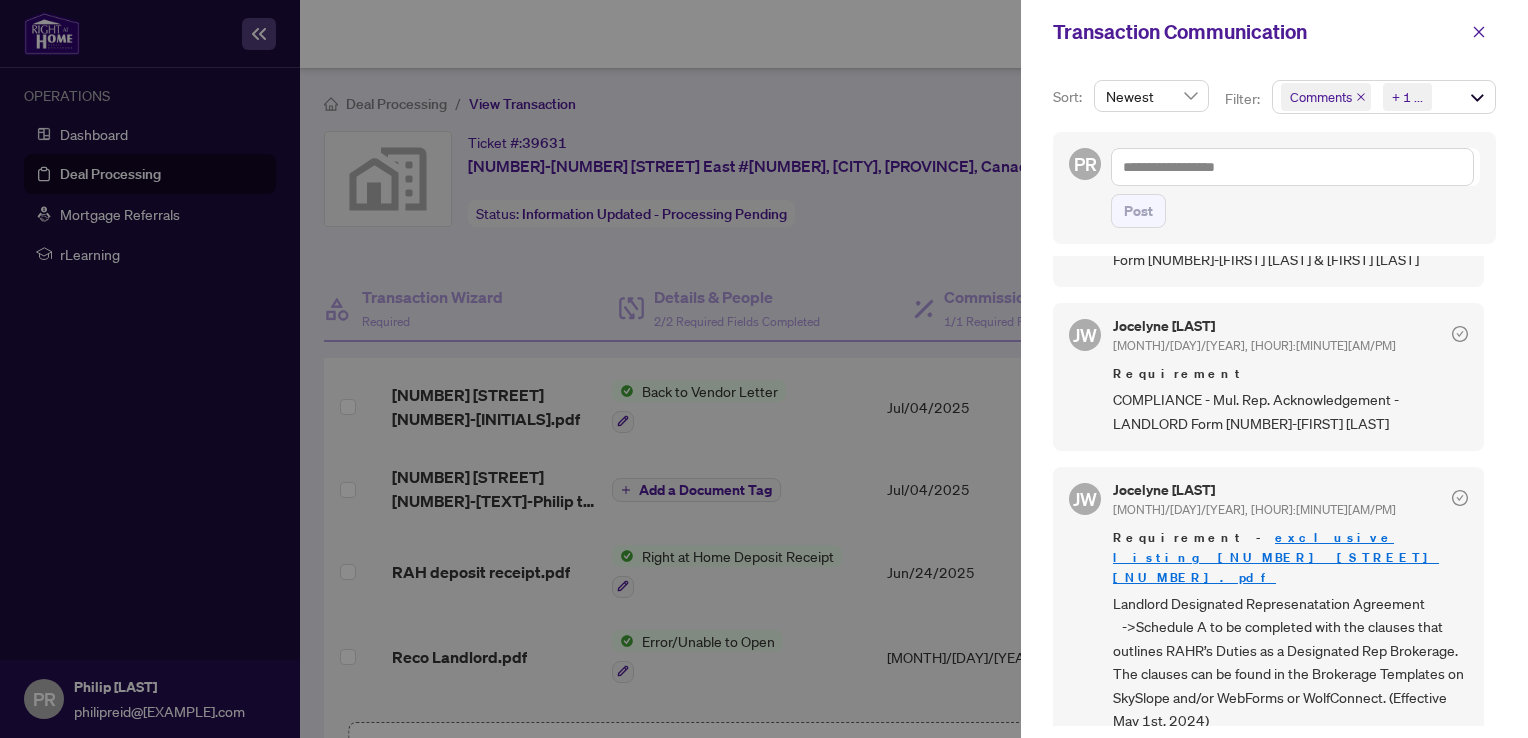 scroll, scrollTop: 1108, scrollLeft: 0, axis: vertical 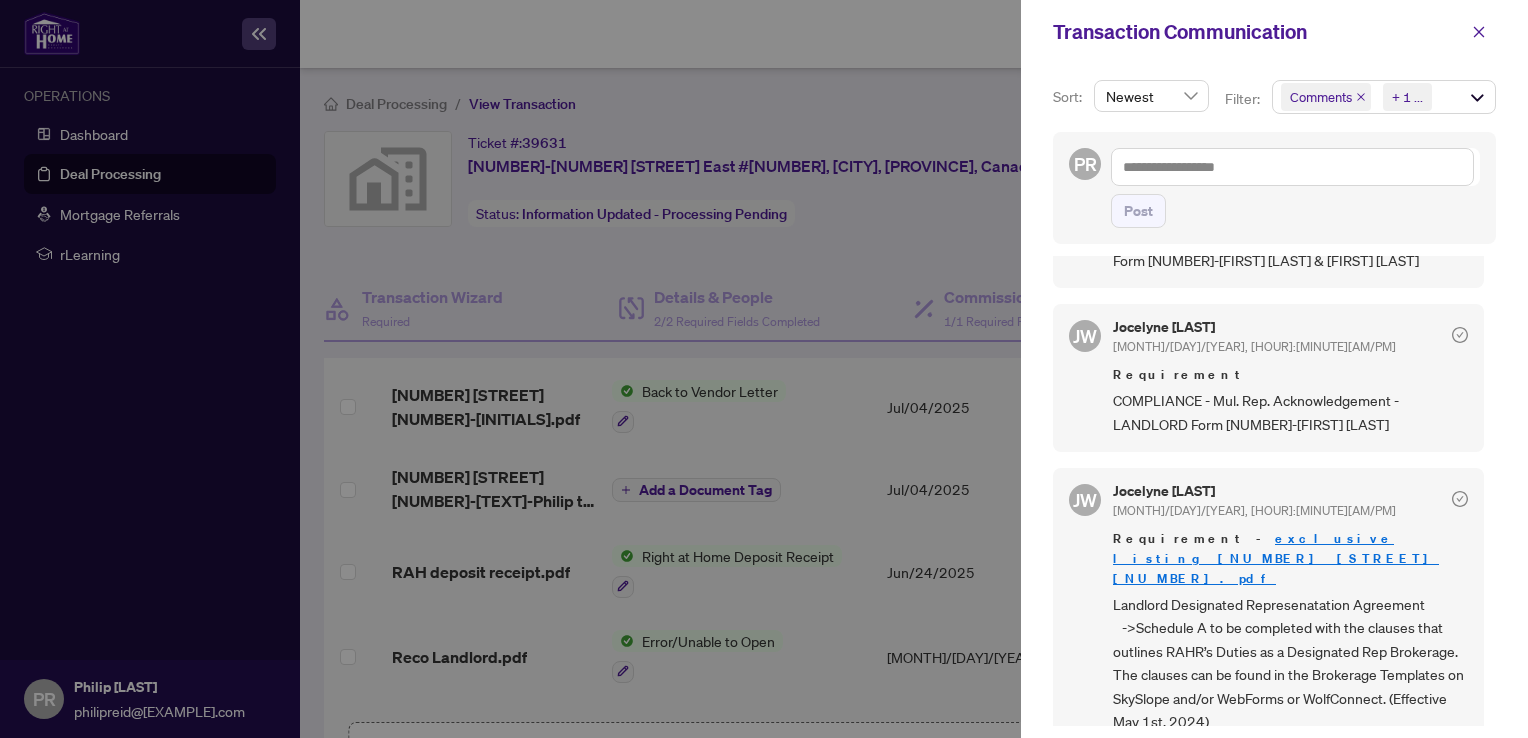 click at bounding box center (764, 369) 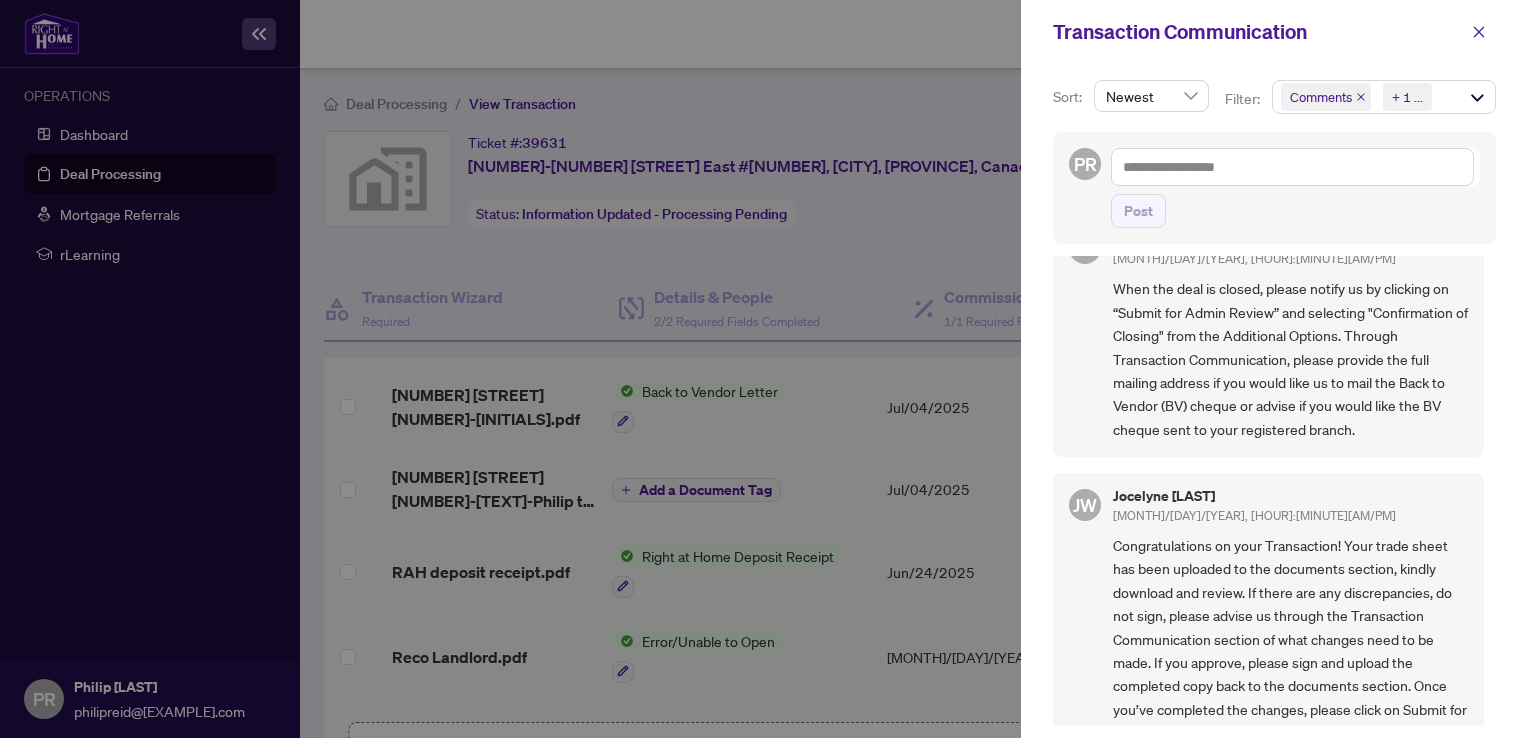 scroll, scrollTop: 155, scrollLeft: 0, axis: vertical 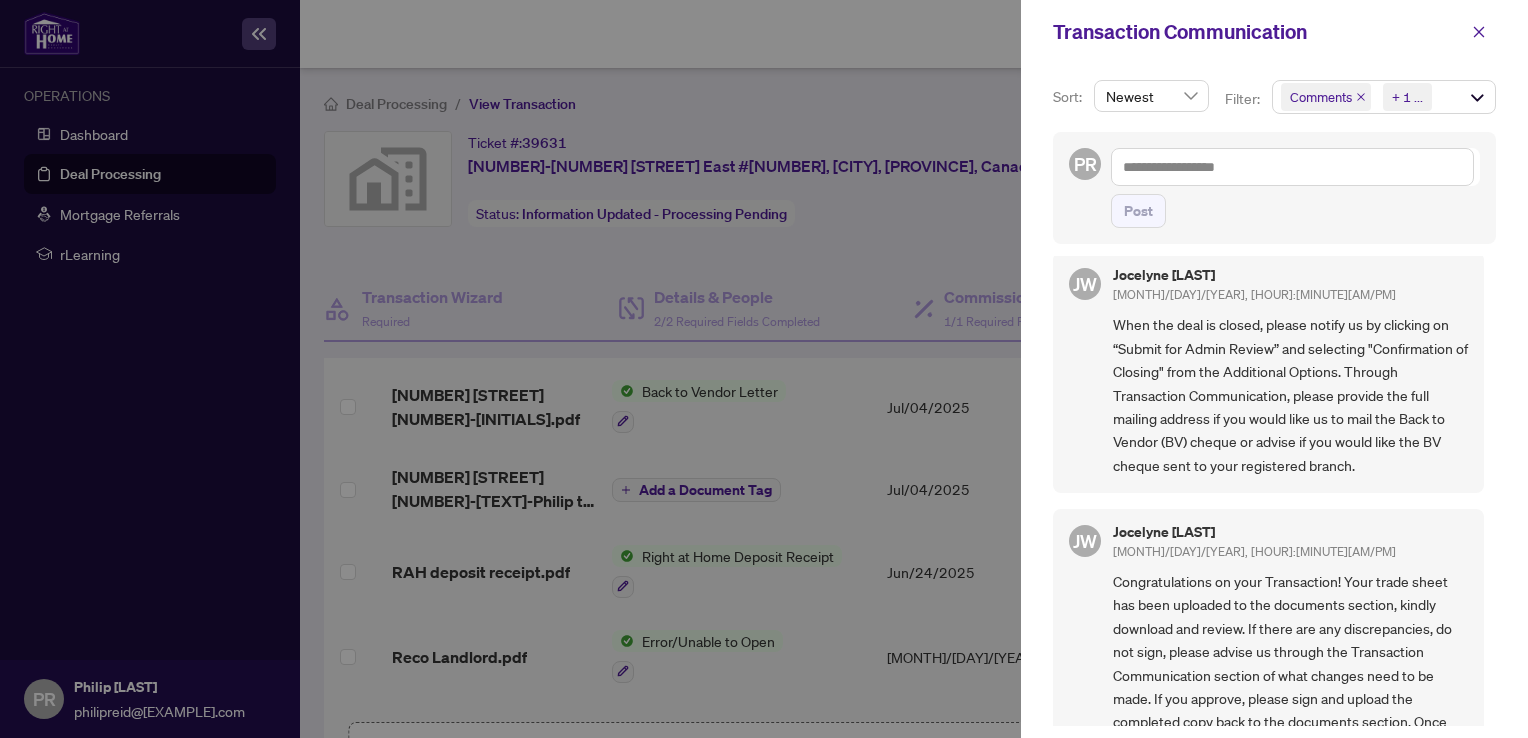 click at bounding box center [764, 369] 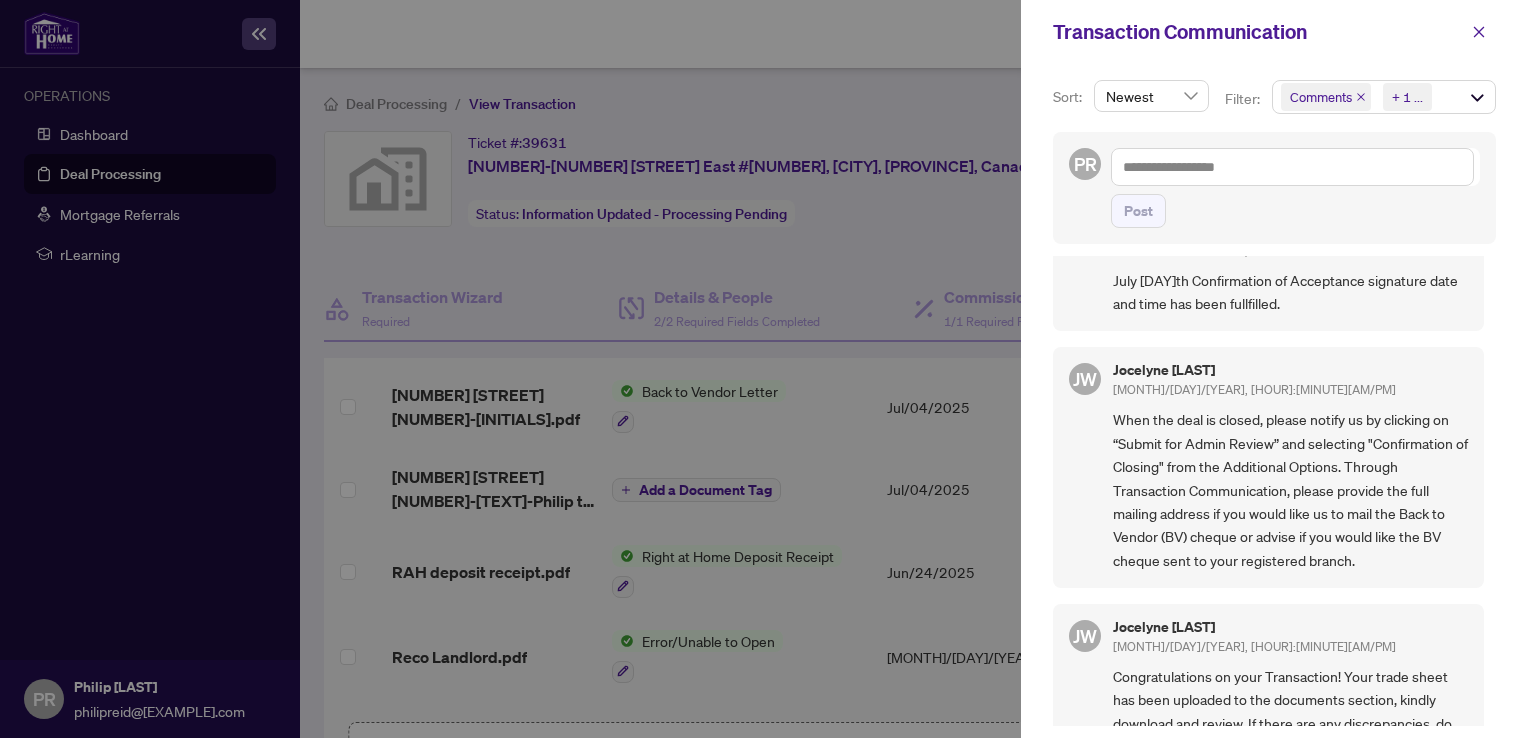 scroll, scrollTop: 56, scrollLeft: 0, axis: vertical 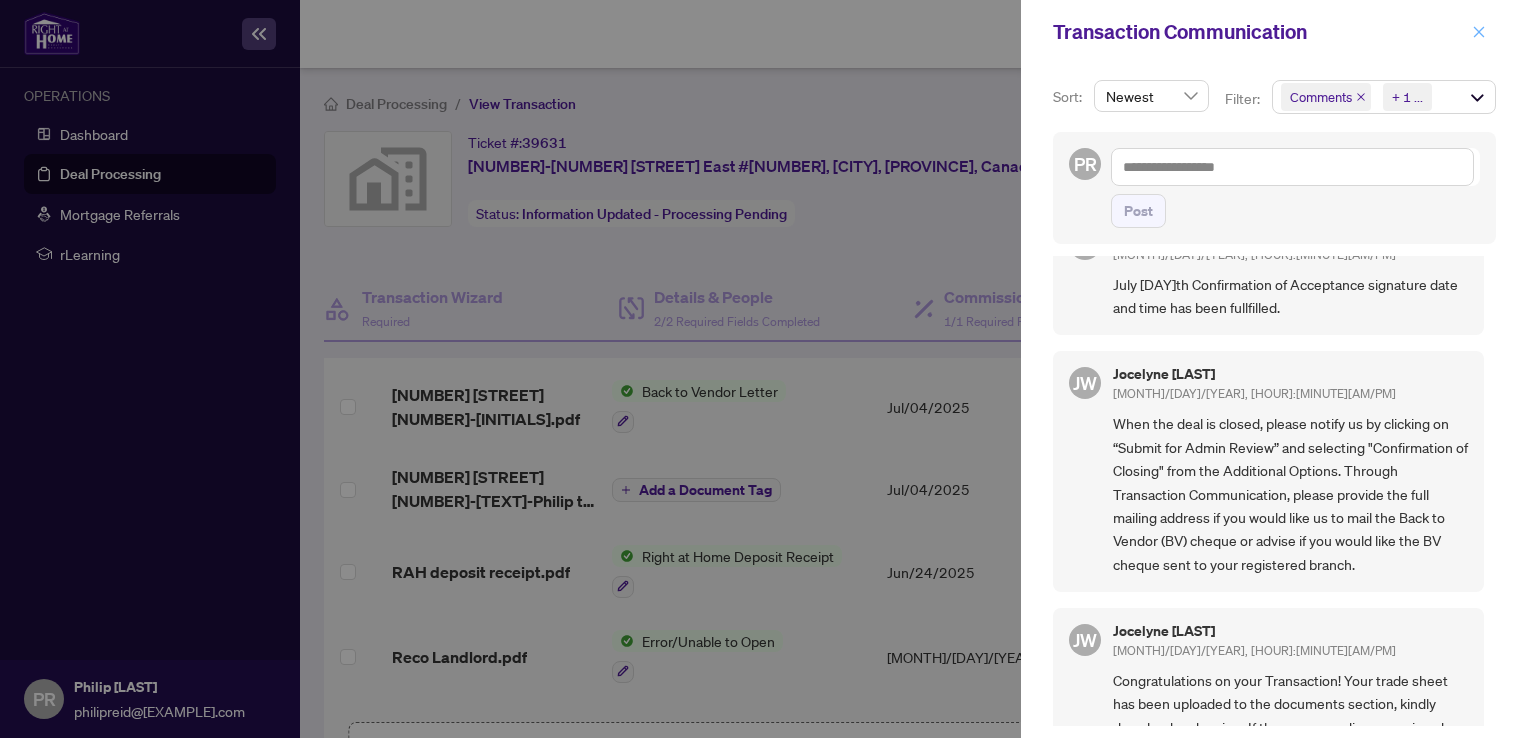 click at bounding box center [1479, 32] 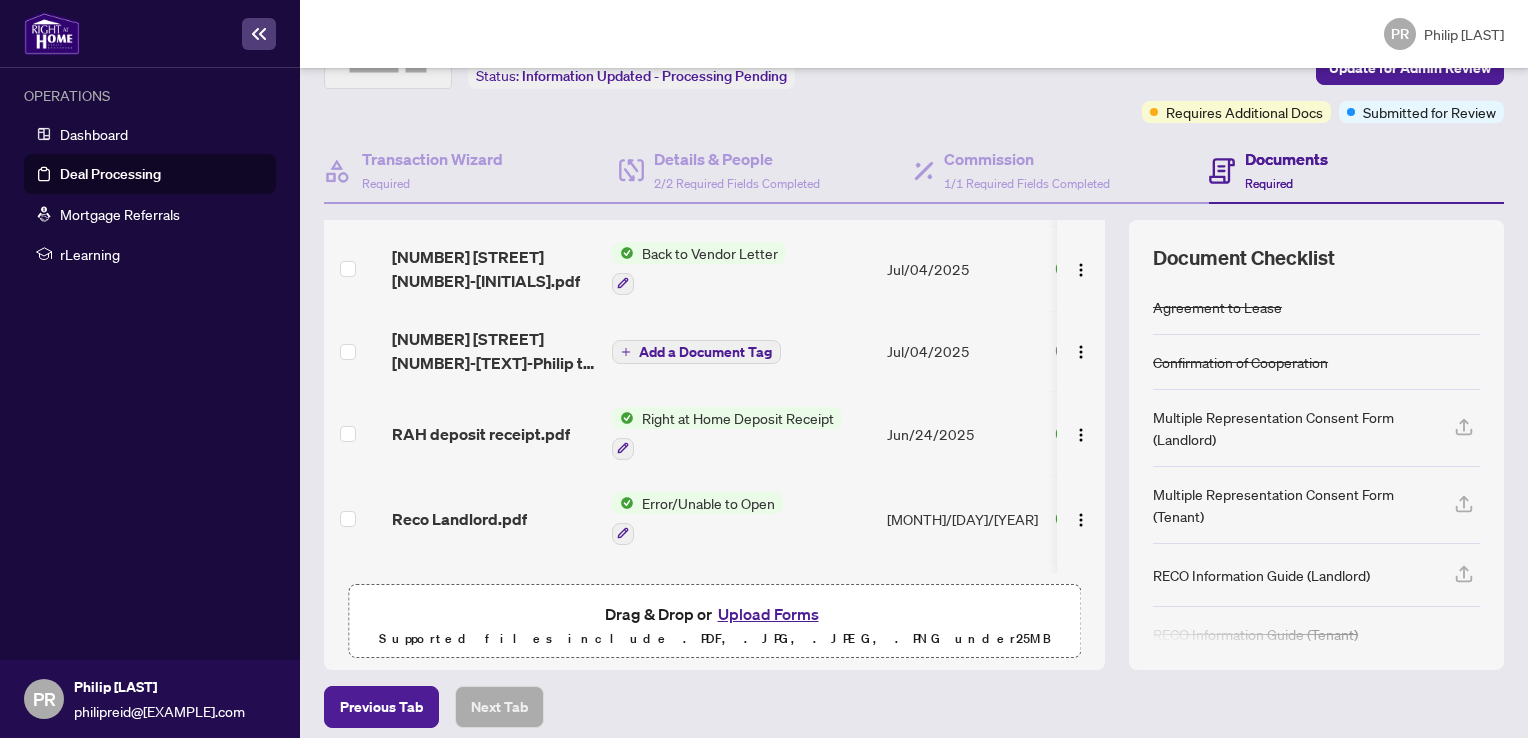scroll, scrollTop: 149, scrollLeft: 0, axis: vertical 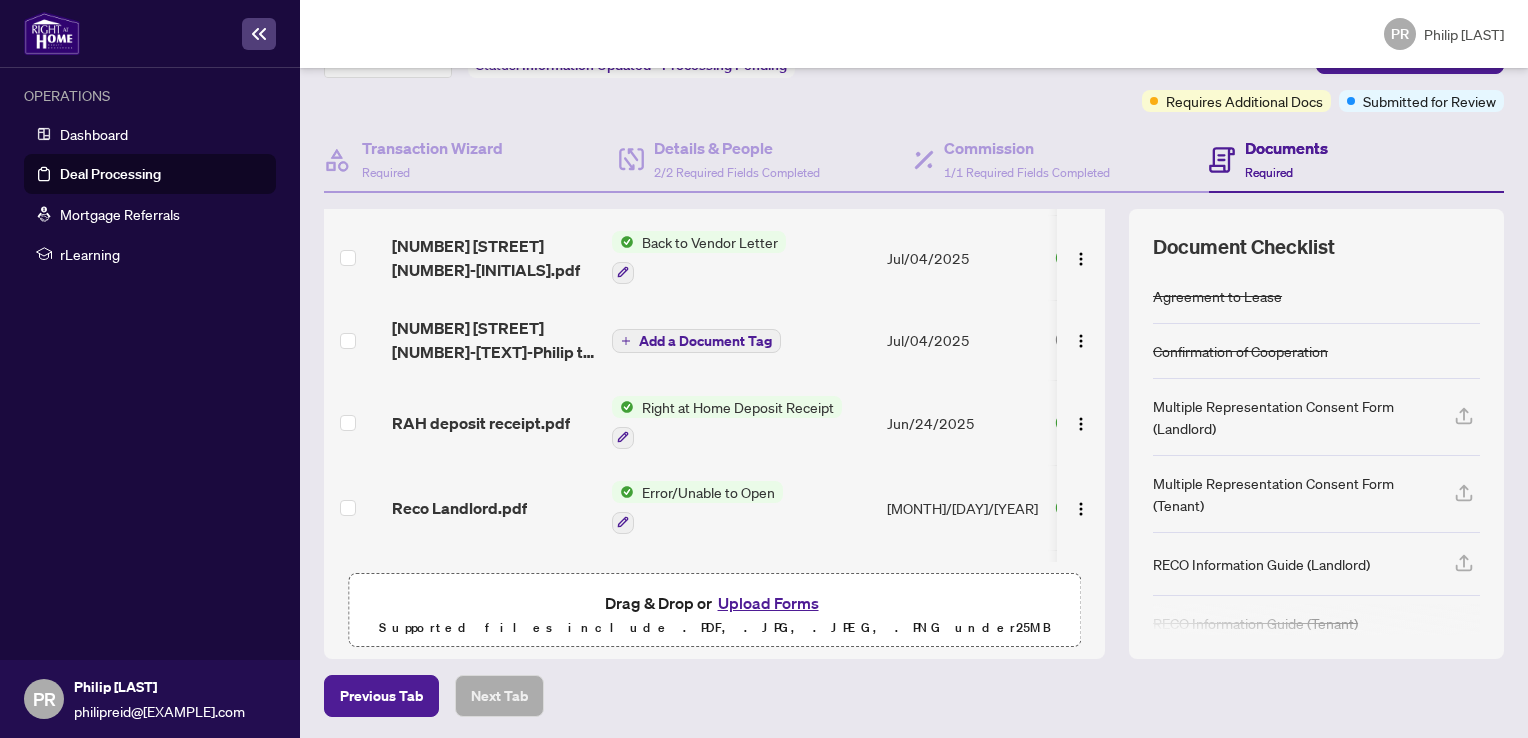 click 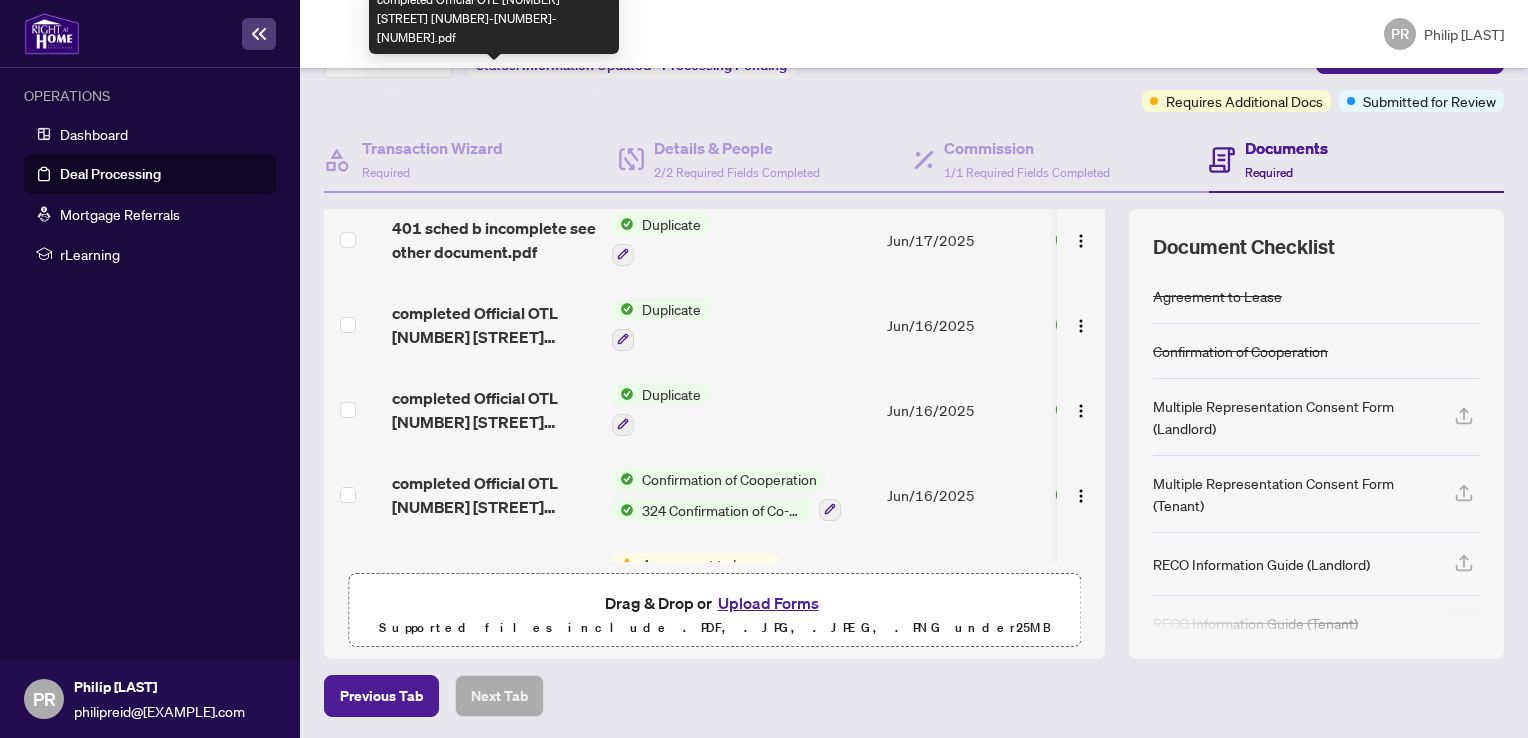 scroll, scrollTop: 1054, scrollLeft: 0, axis: vertical 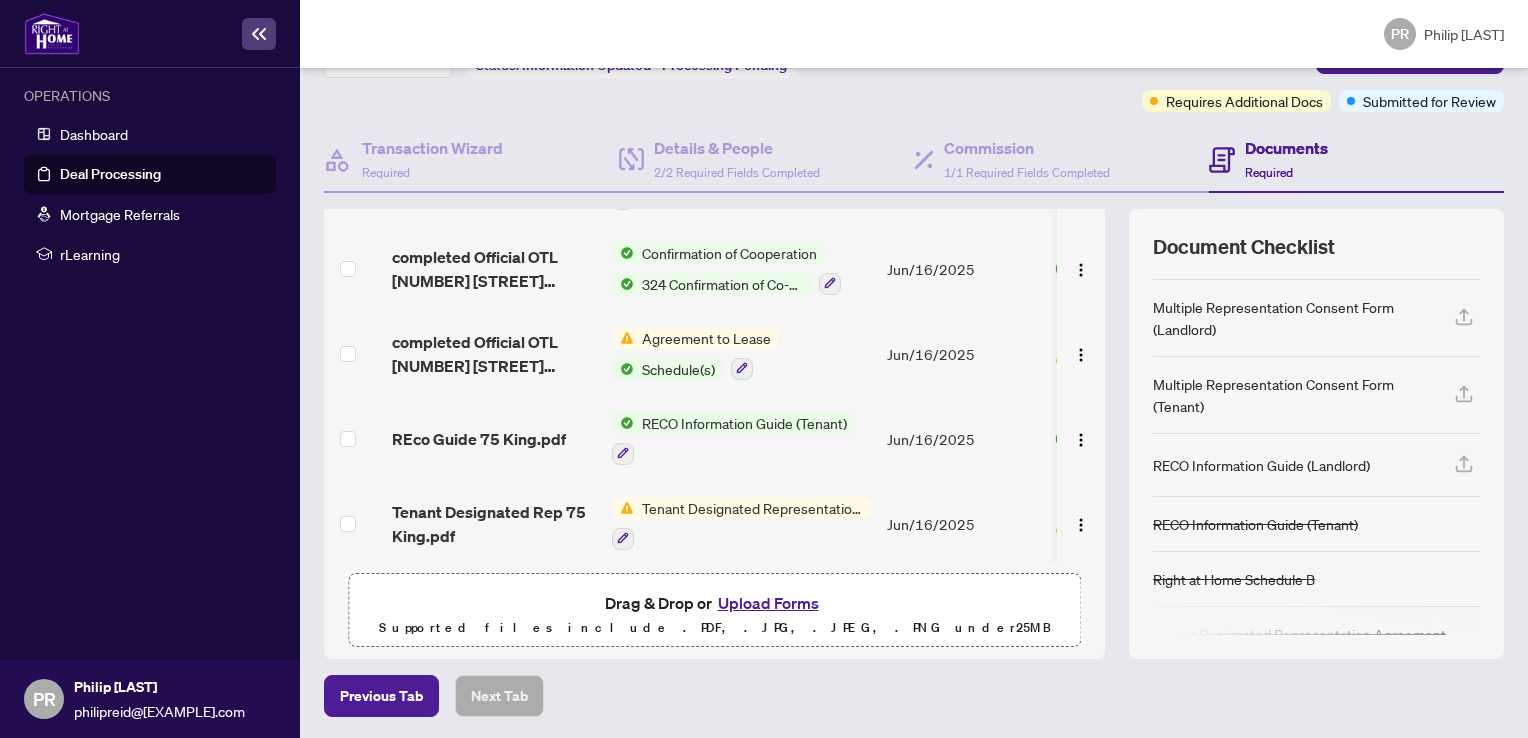 click 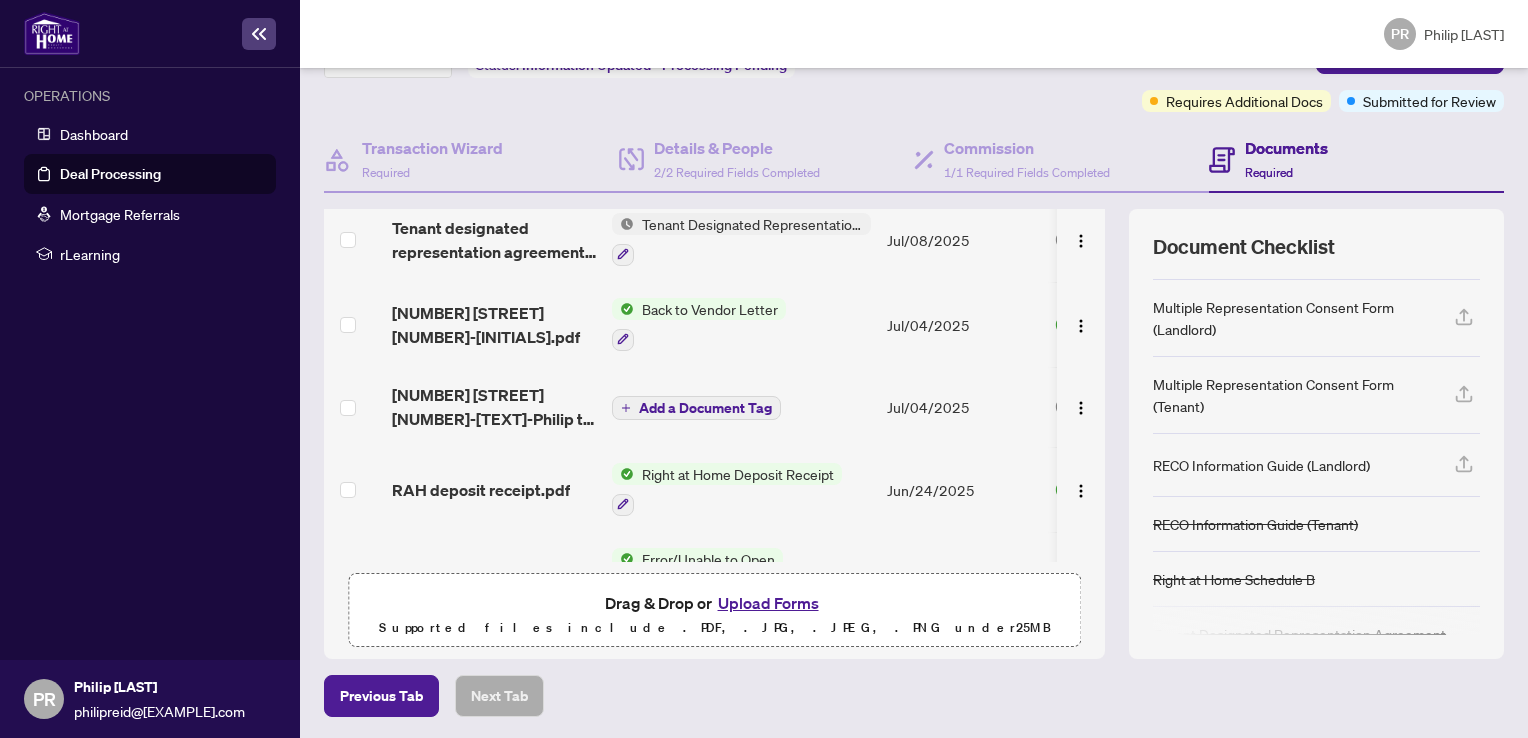 scroll, scrollTop: 0, scrollLeft: 0, axis: both 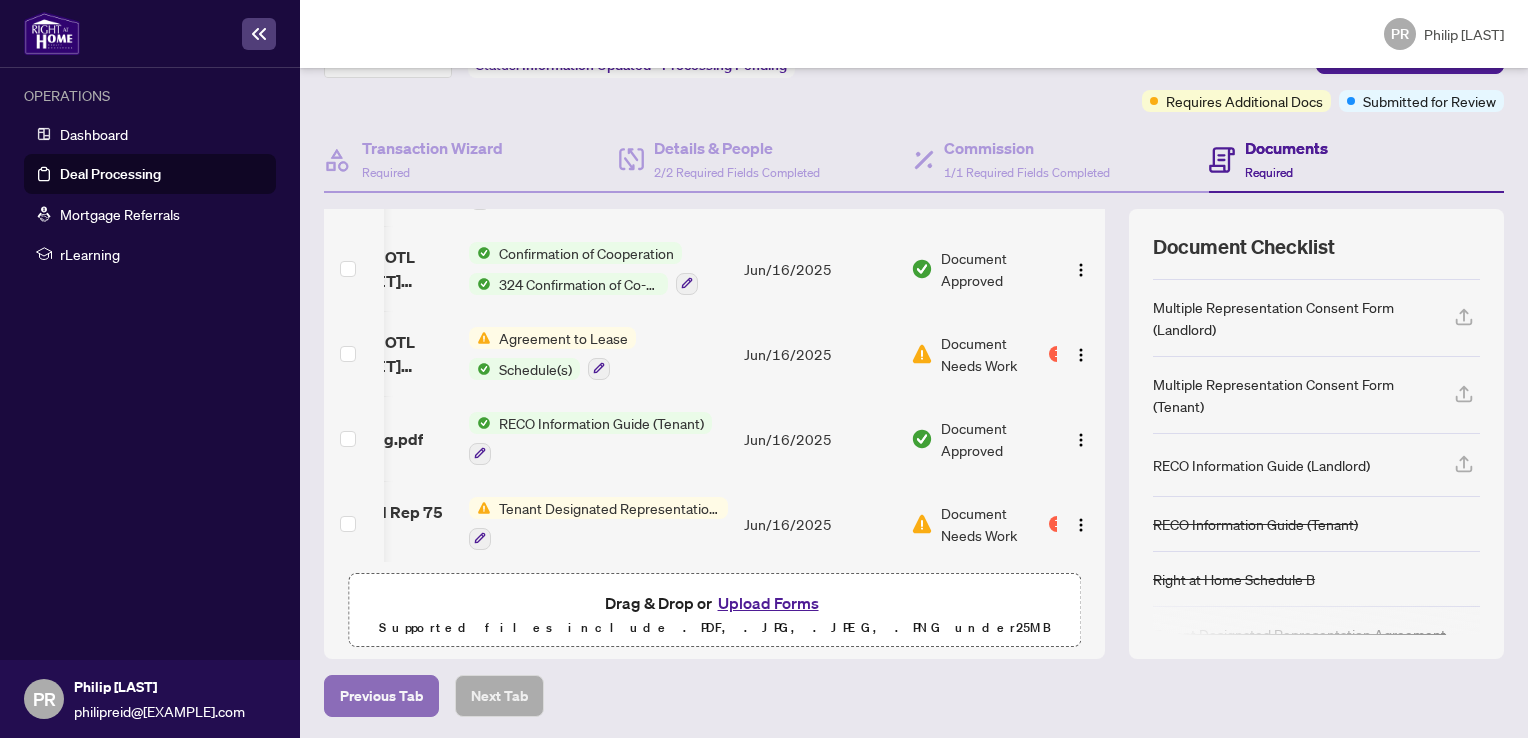click on "Previous Tab" at bounding box center [381, 696] 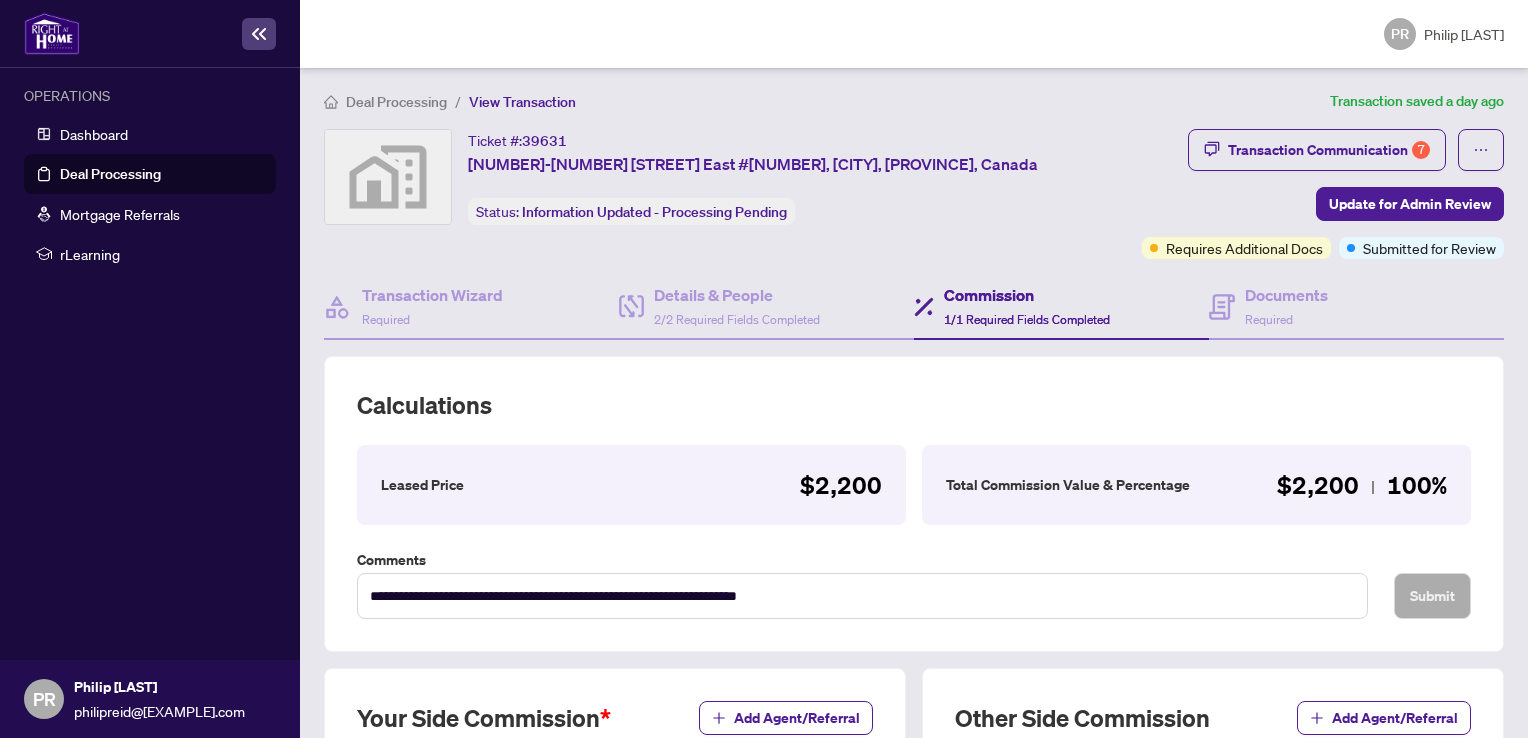 scroll, scrollTop: 149, scrollLeft: 0, axis: vertical 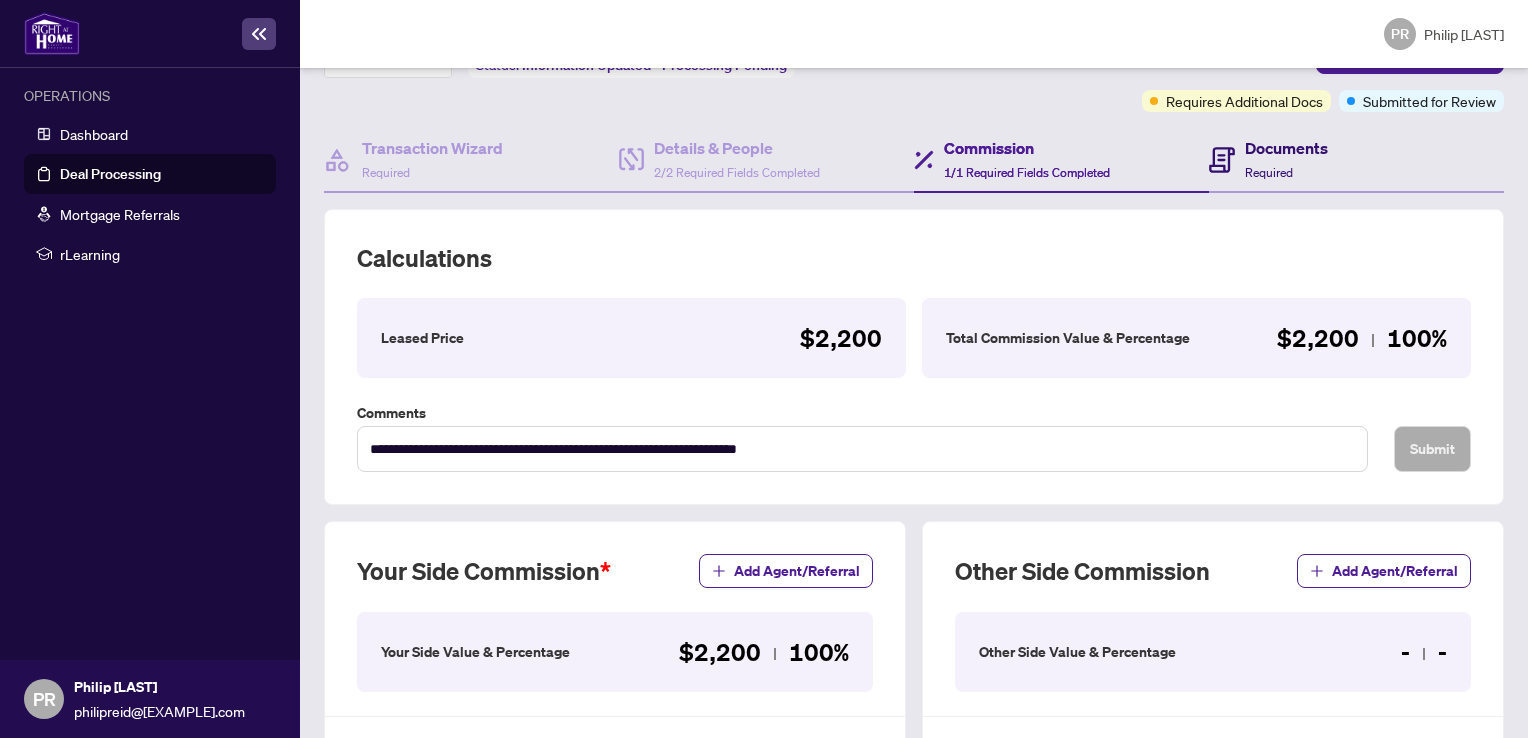 click on "Documents" at bounding box center [1286, 148] 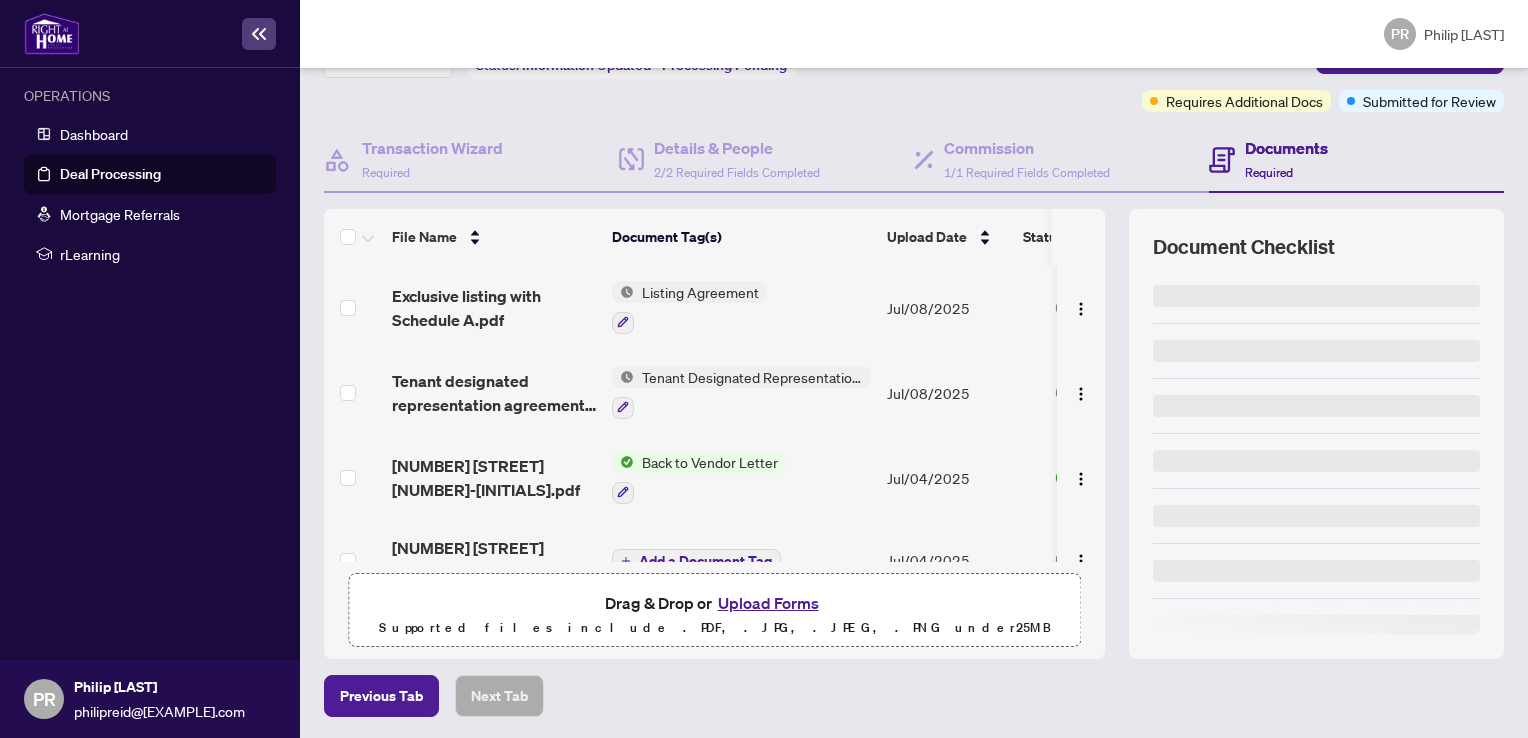 scroll, scrollTop: 0, scrollLeft: 0, axis: both 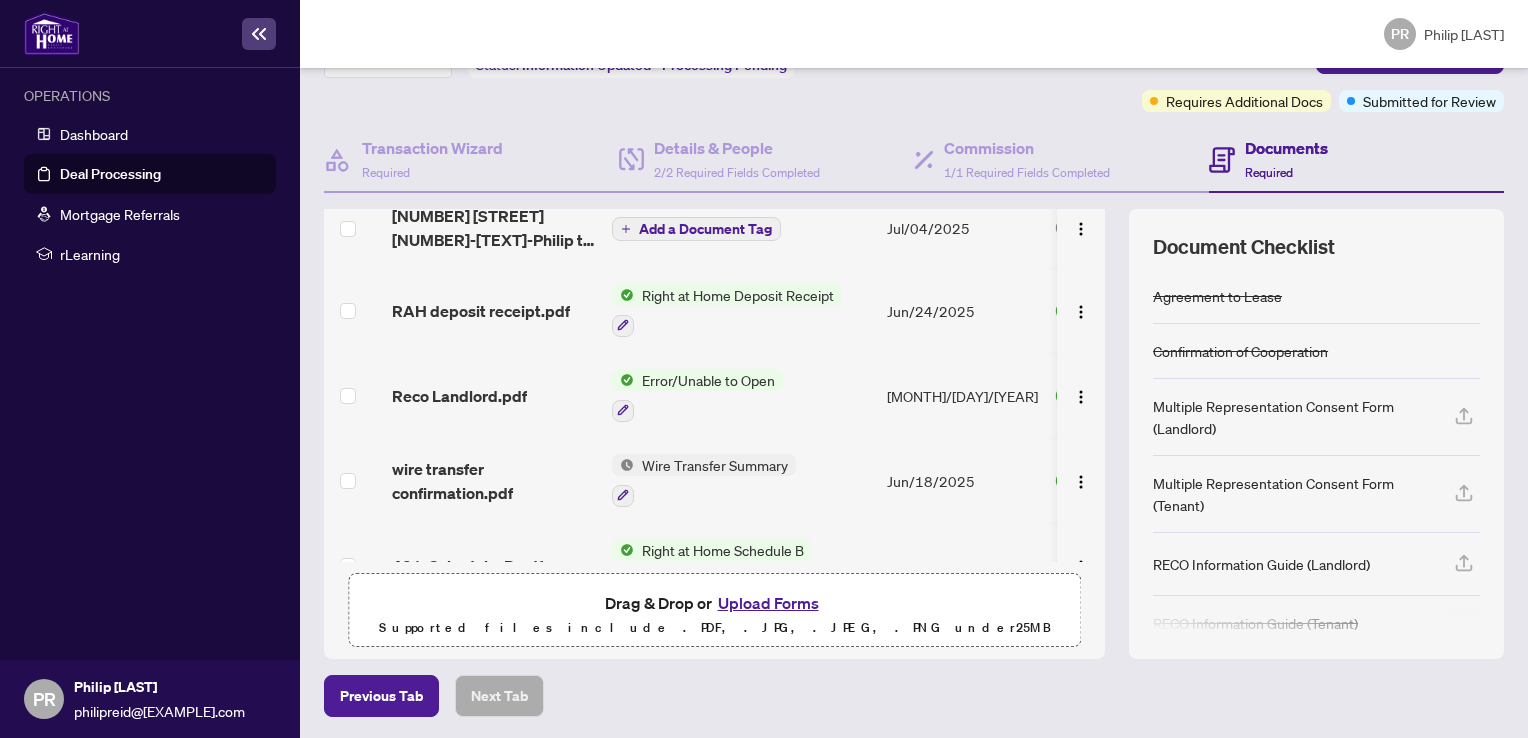 click on "Reco Landlord.pdf" at bounding box center [459, 396] 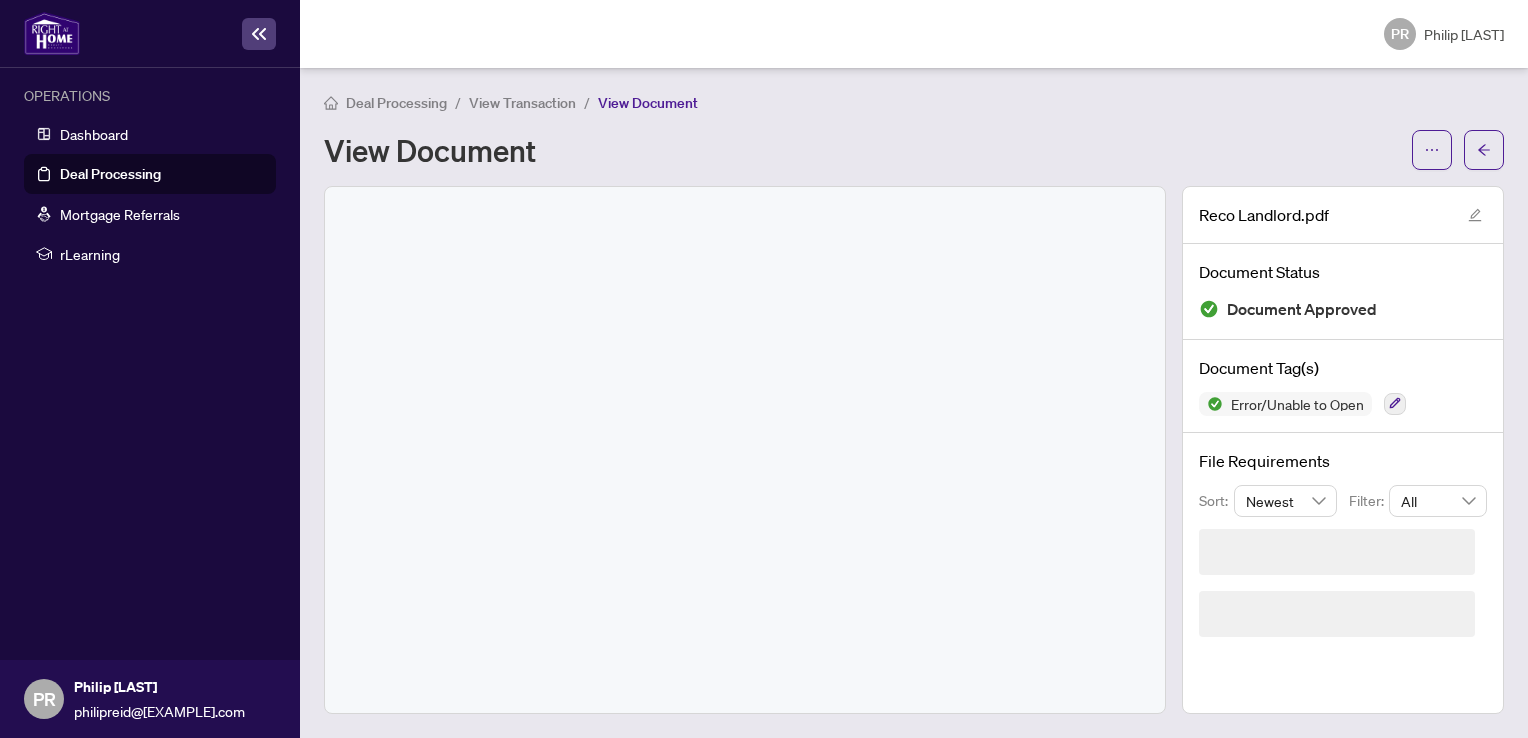 scroll, scrollTop: 0, scrollLeft: 0, axis: both 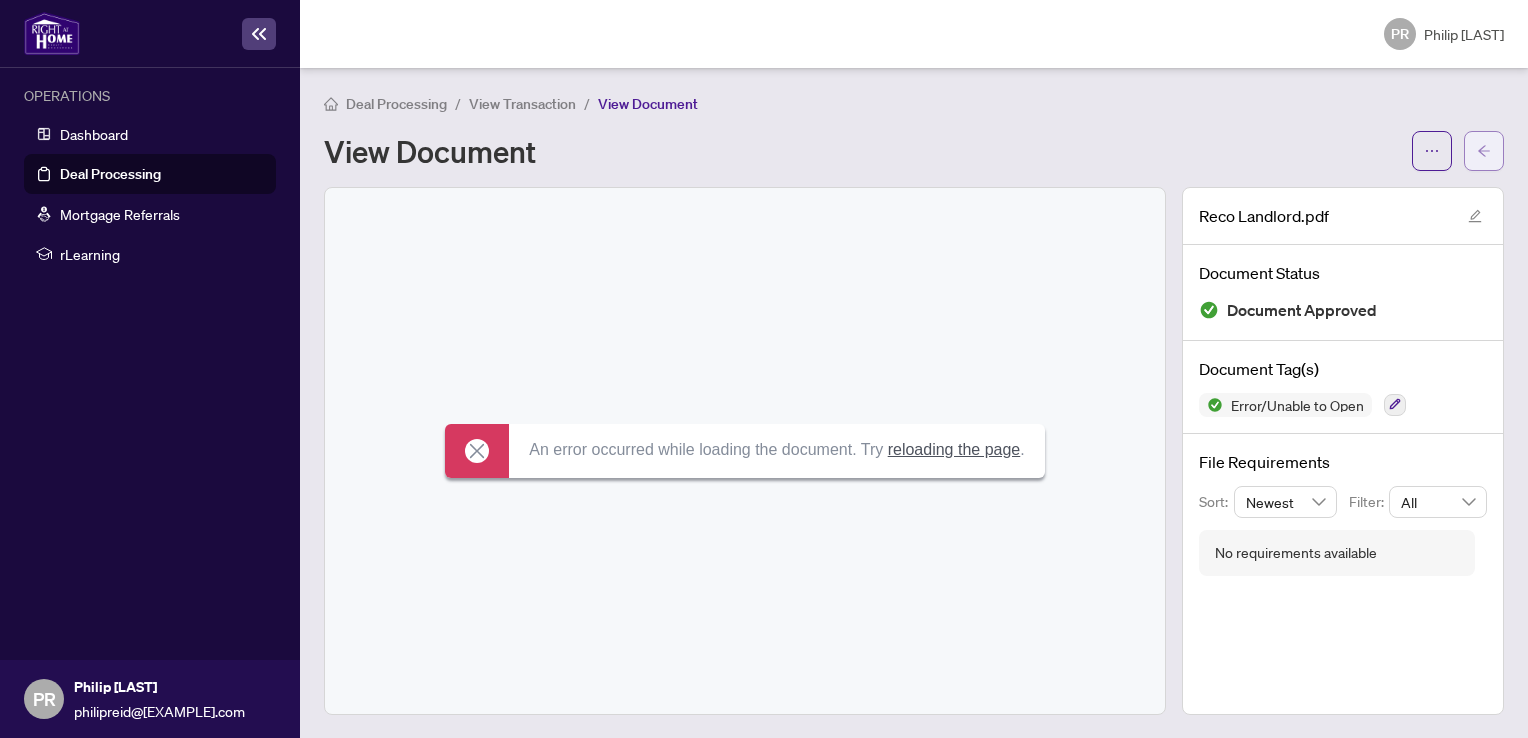 click at bounding box center [1484, 151] 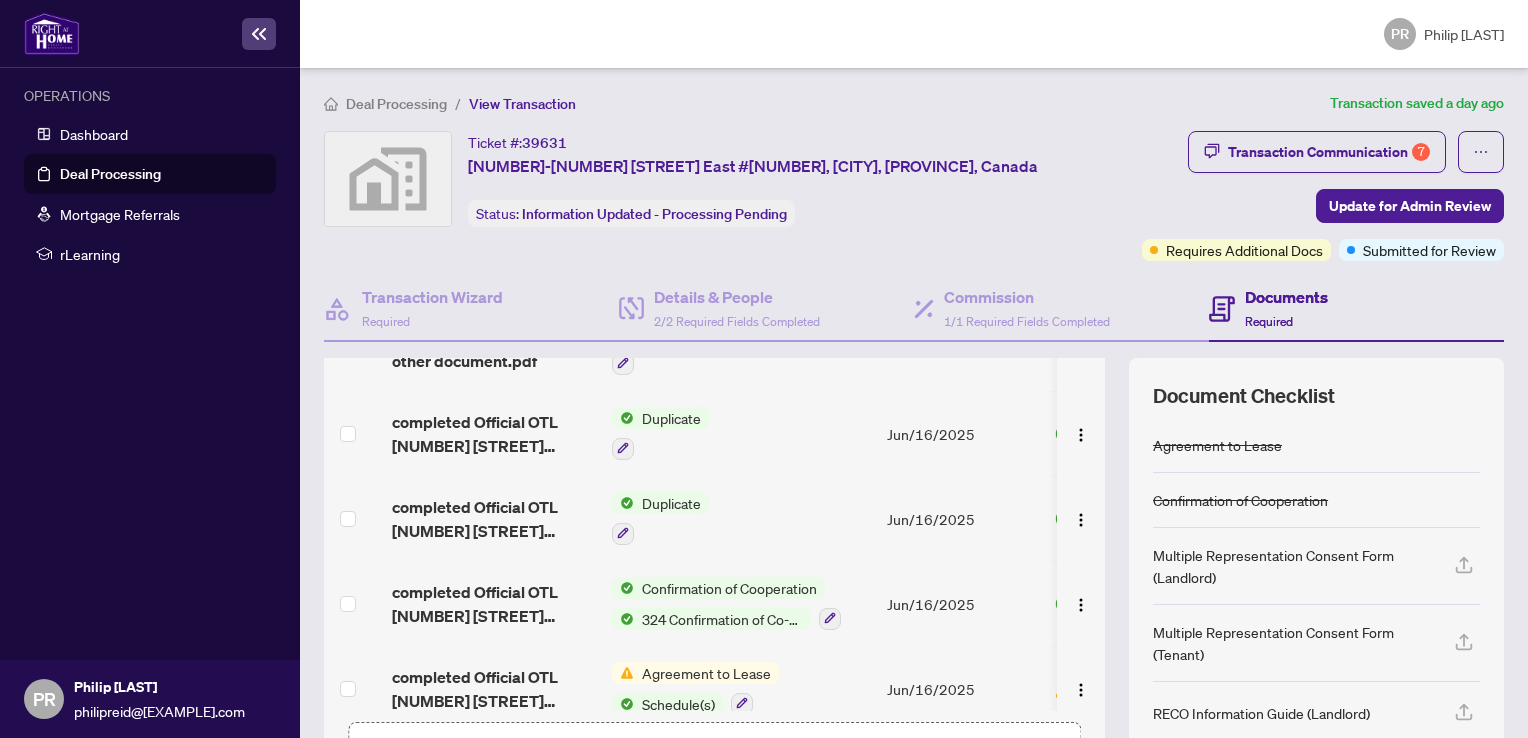scroll, scrollTop: 1054, scrollLeft: 0, axis: vertical 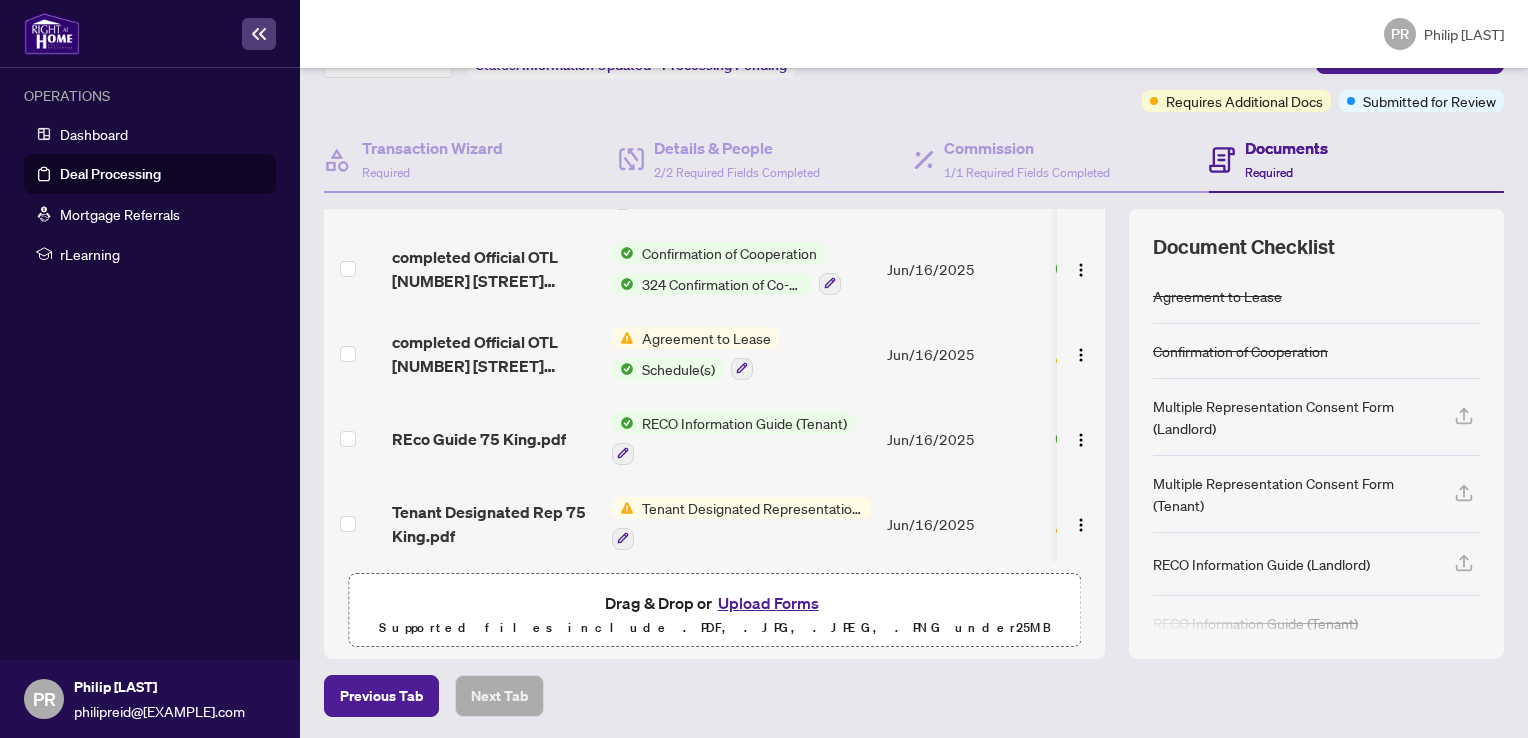 click on "Drag & Drop or Upload Forms Supported files include   .PDF, .JPG, .JPEG, .PNG   under  25 MB" at bounding box center [714, 615] 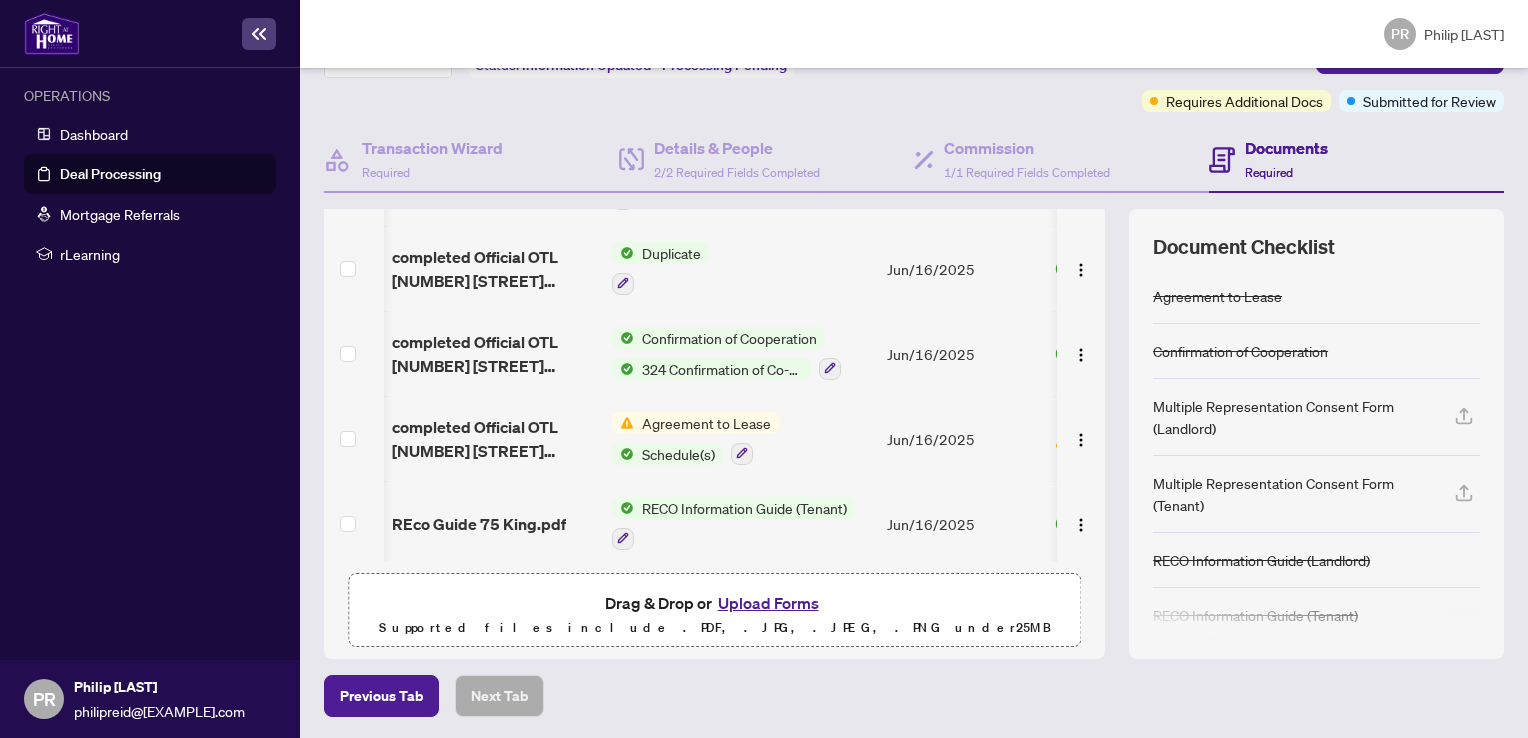 scroll, scrollTop: 0, scrollLeft: 22, axis: horizontal 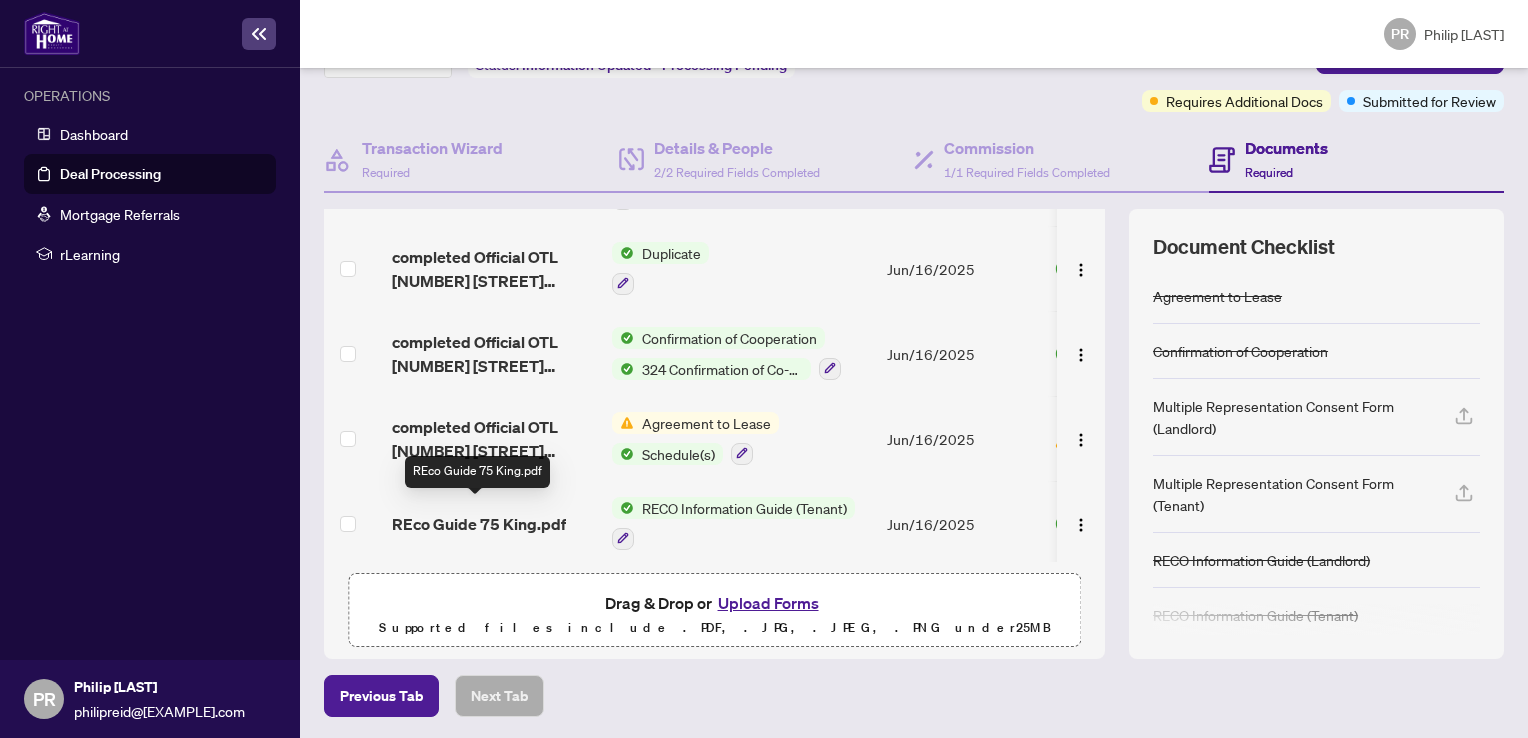 click on "REco Guide 75 King.pdf" at bounding box center [479, 524] 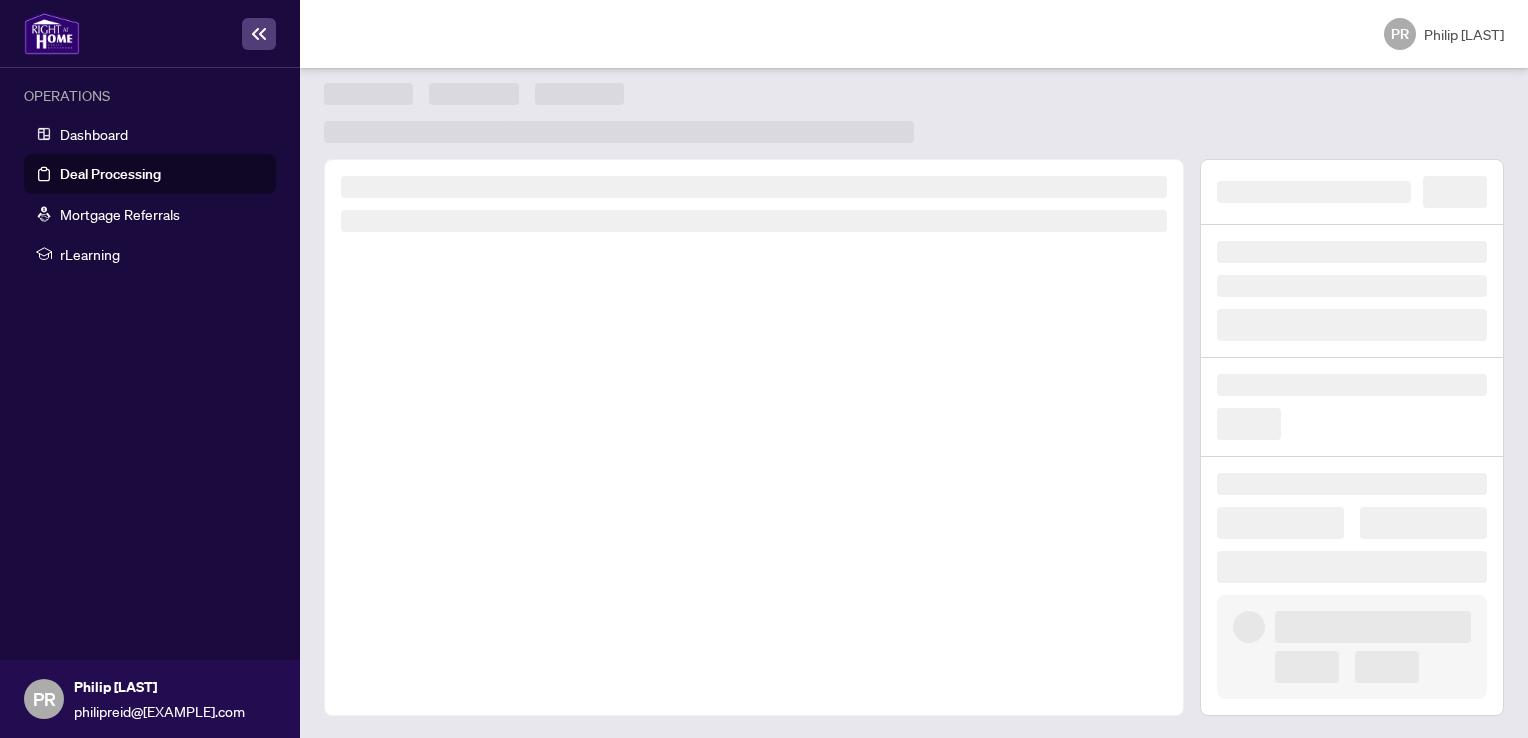 scroll, scrollTop: 0, scrollLeft: 0, axis: both 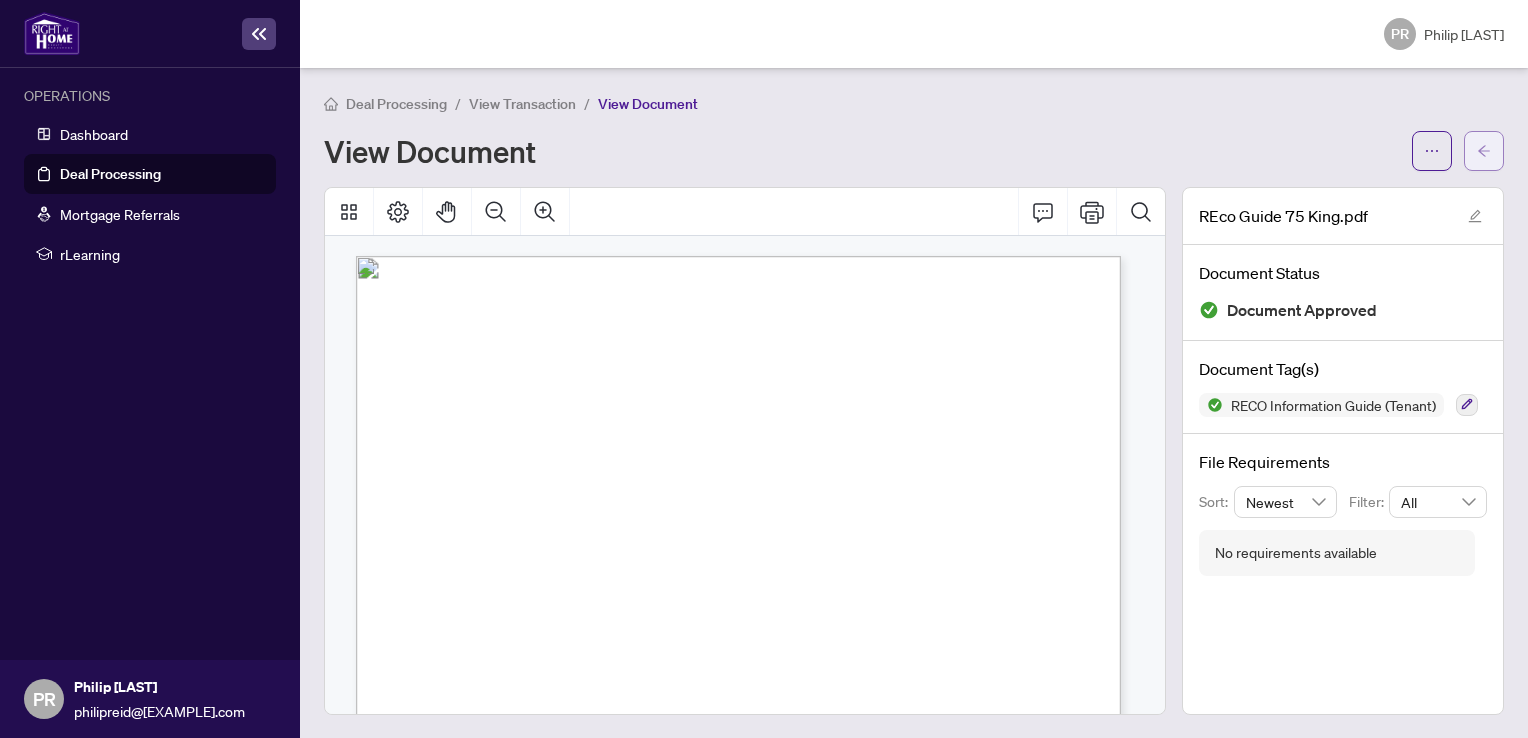click at bounding box center [1484, 151] 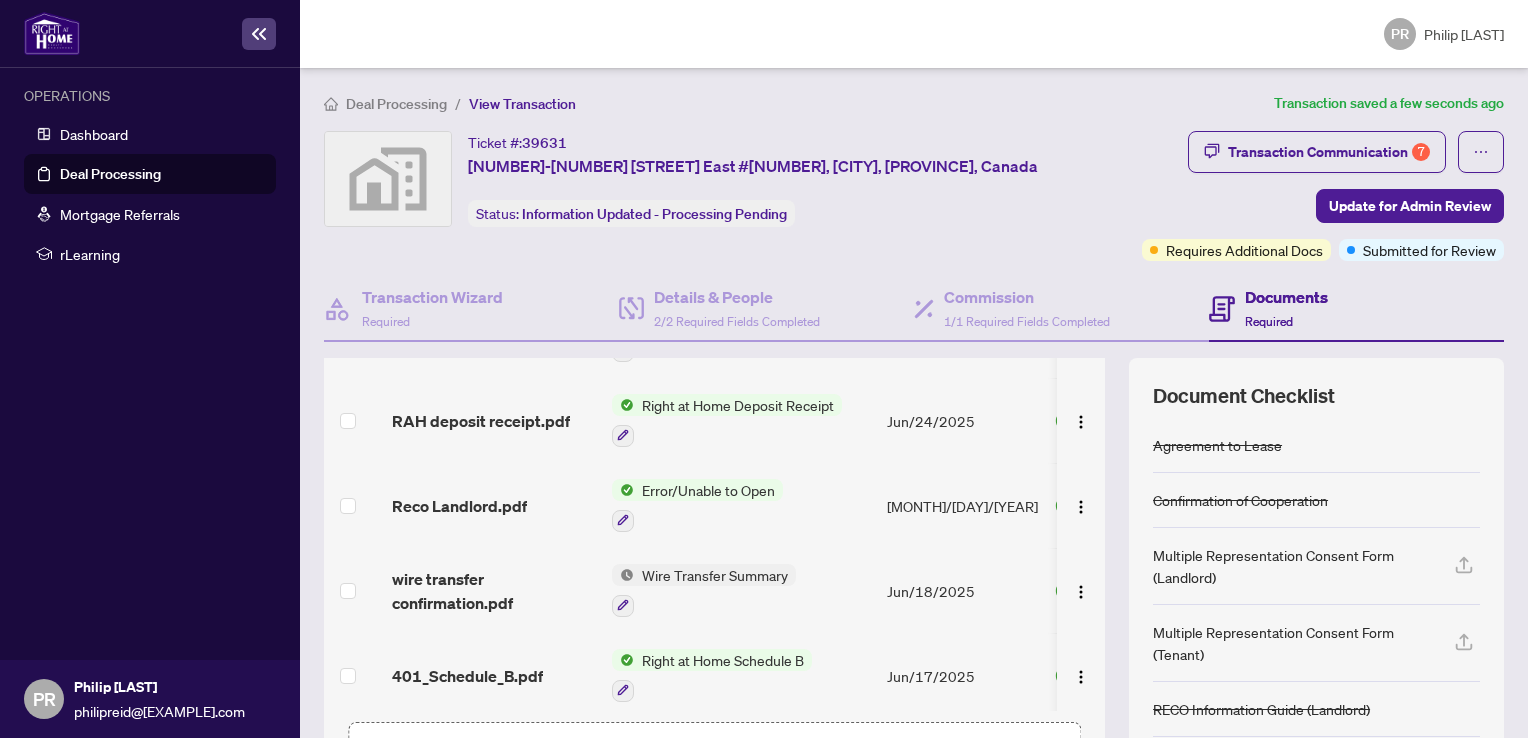 scroll, scrollTop: 458, scrollLeft: 0, axis: vertical 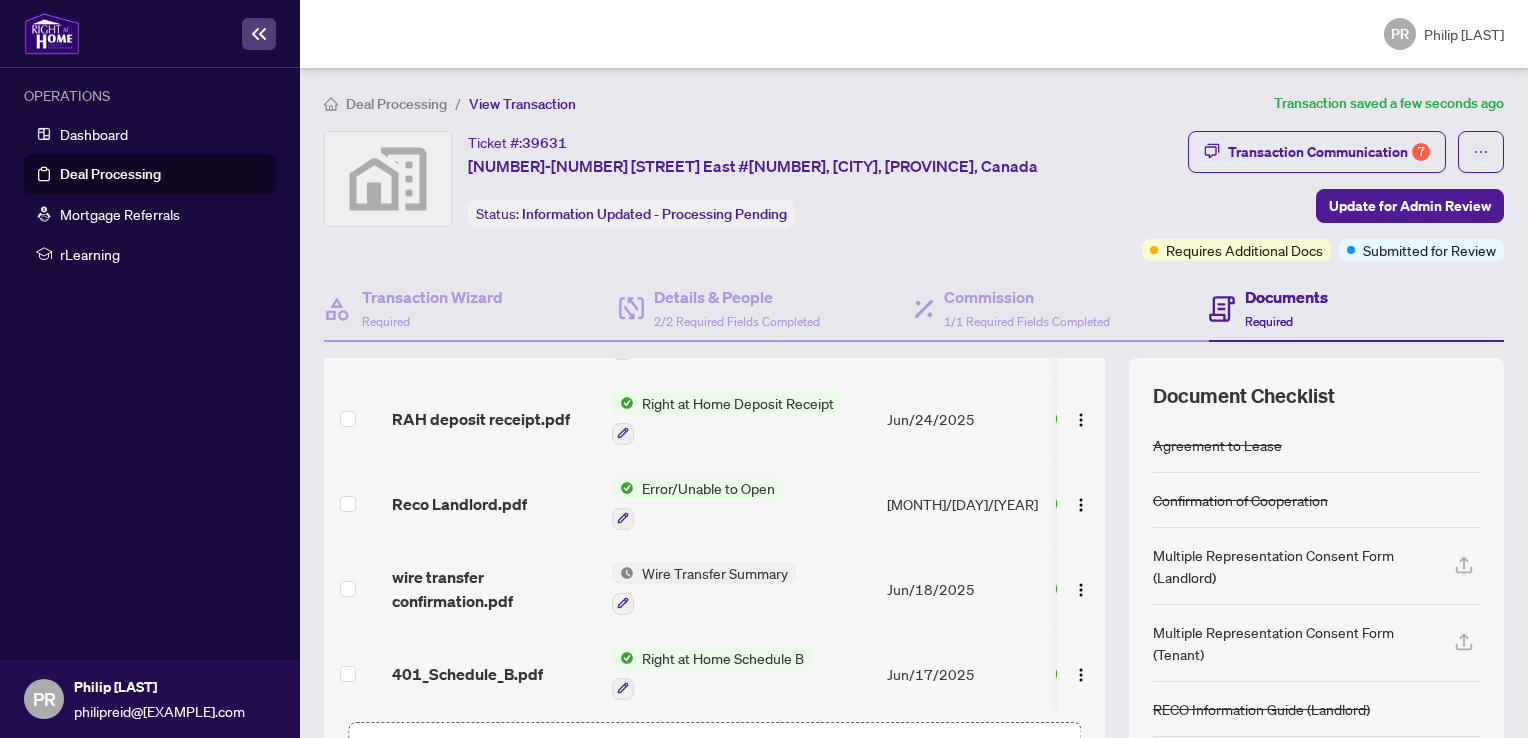 click 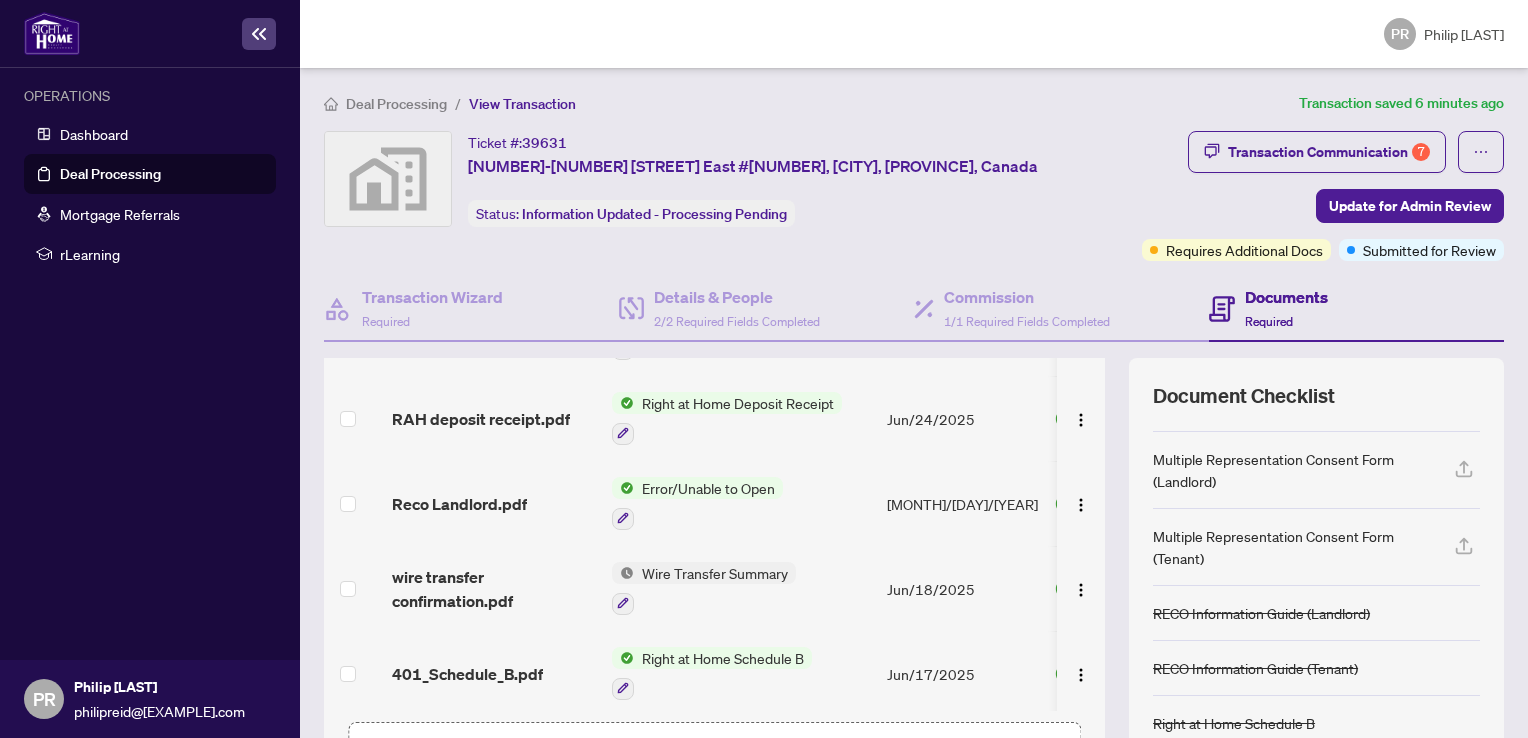 scroll, scrollTop: 186, scrollLeft: 0, axis: vertical 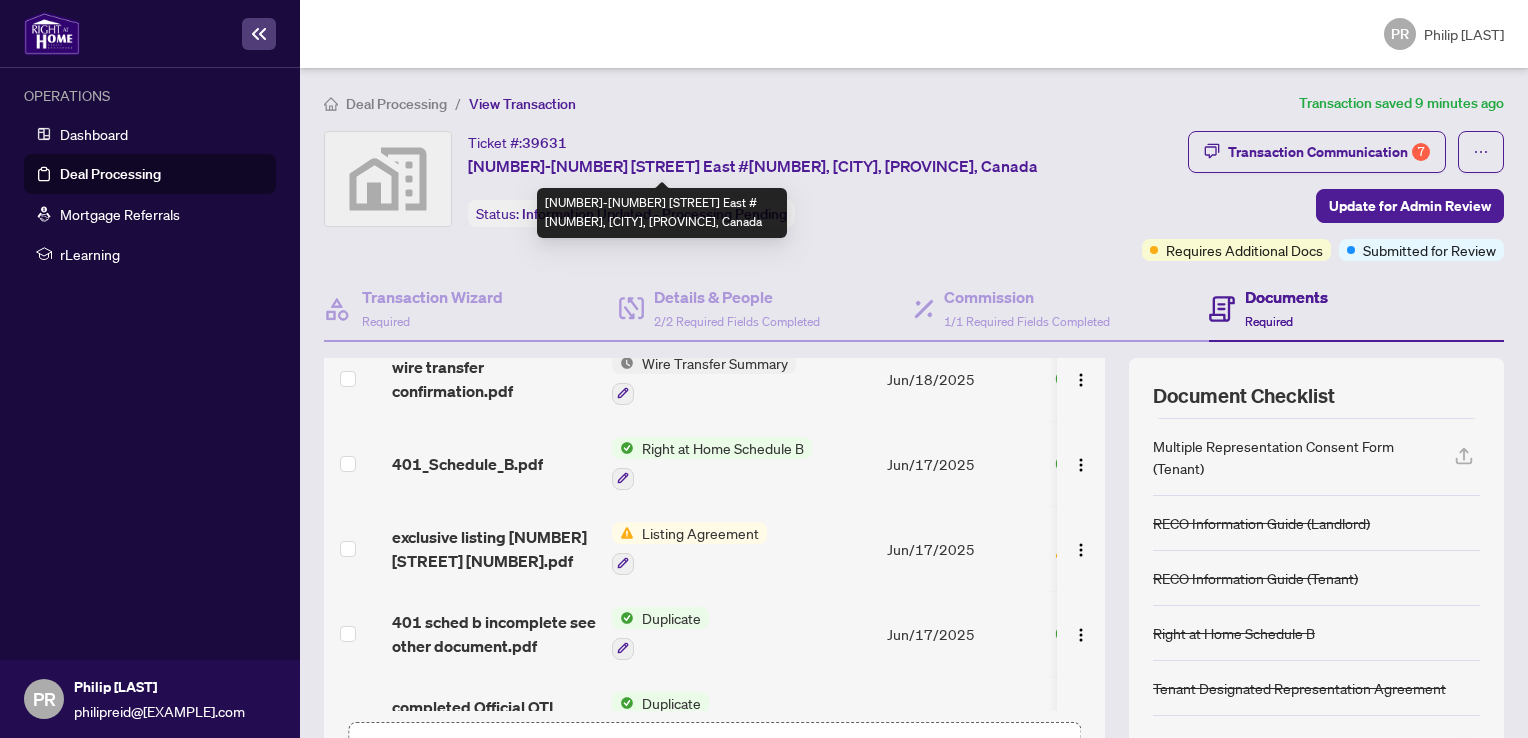 click on "[NUMBER]-[NUMBER] [STREET] East #[NUMBER], [CITY], [PROVINCE], Canada" at bounding box center [753, 166] 